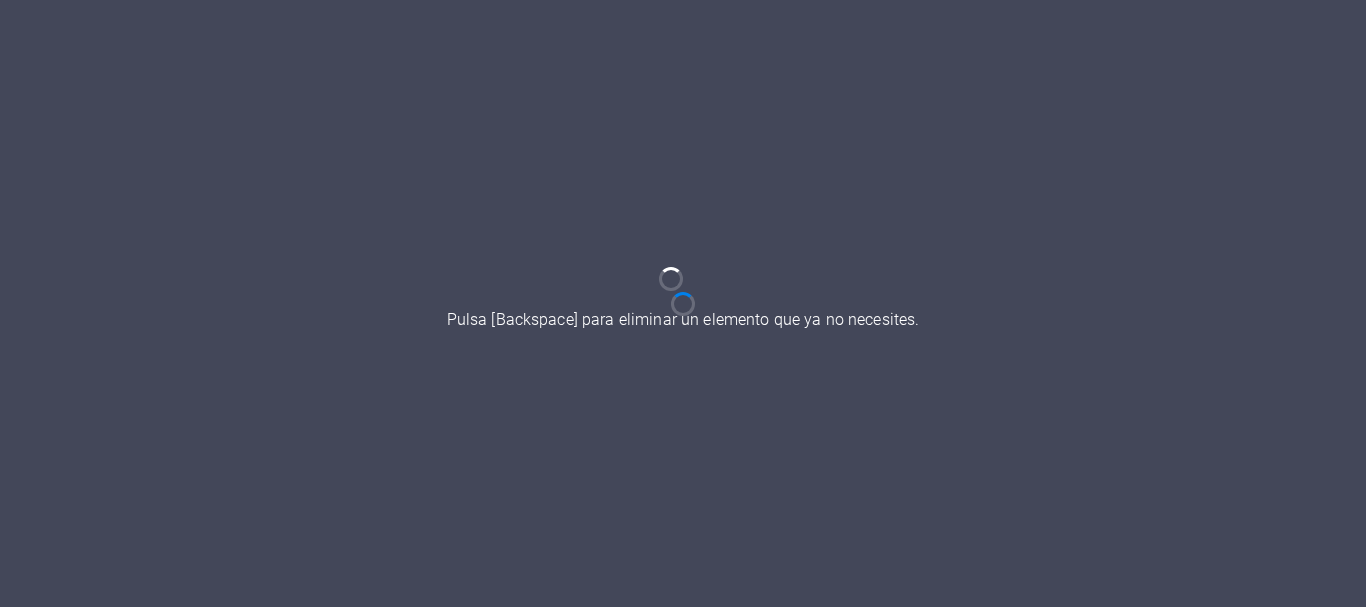 scroll, scrollTop: 0, scrollLeft: 0, axis: both 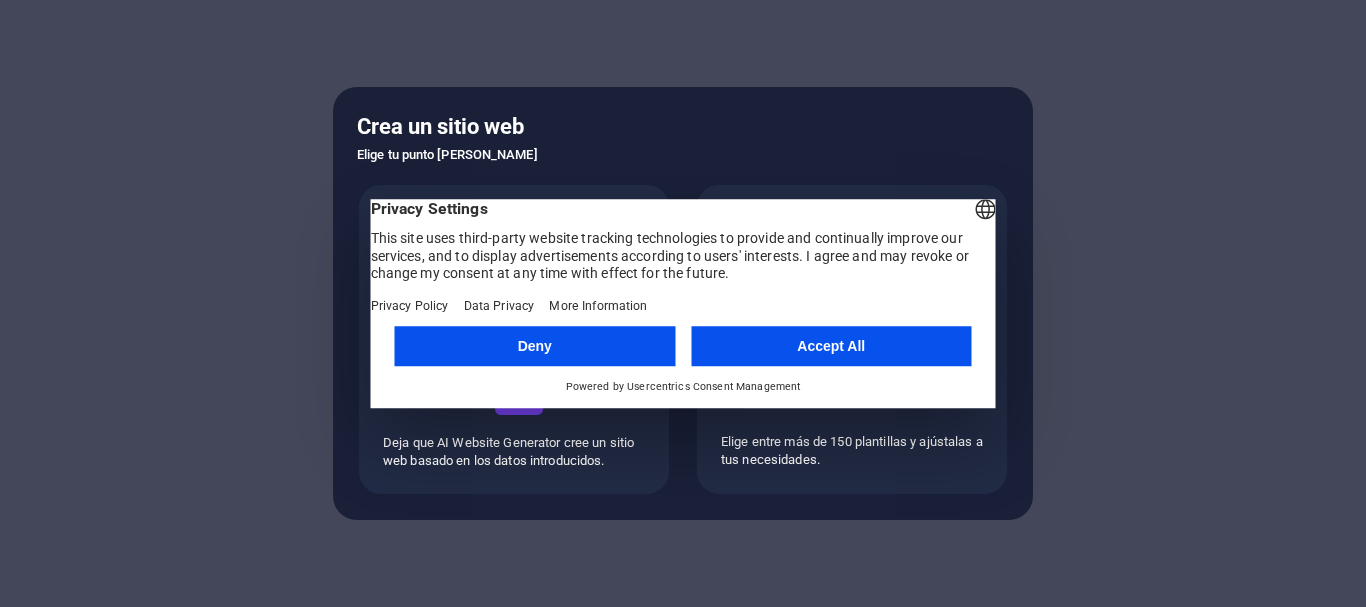 click on "Deny" at bounding box center (535, 346) 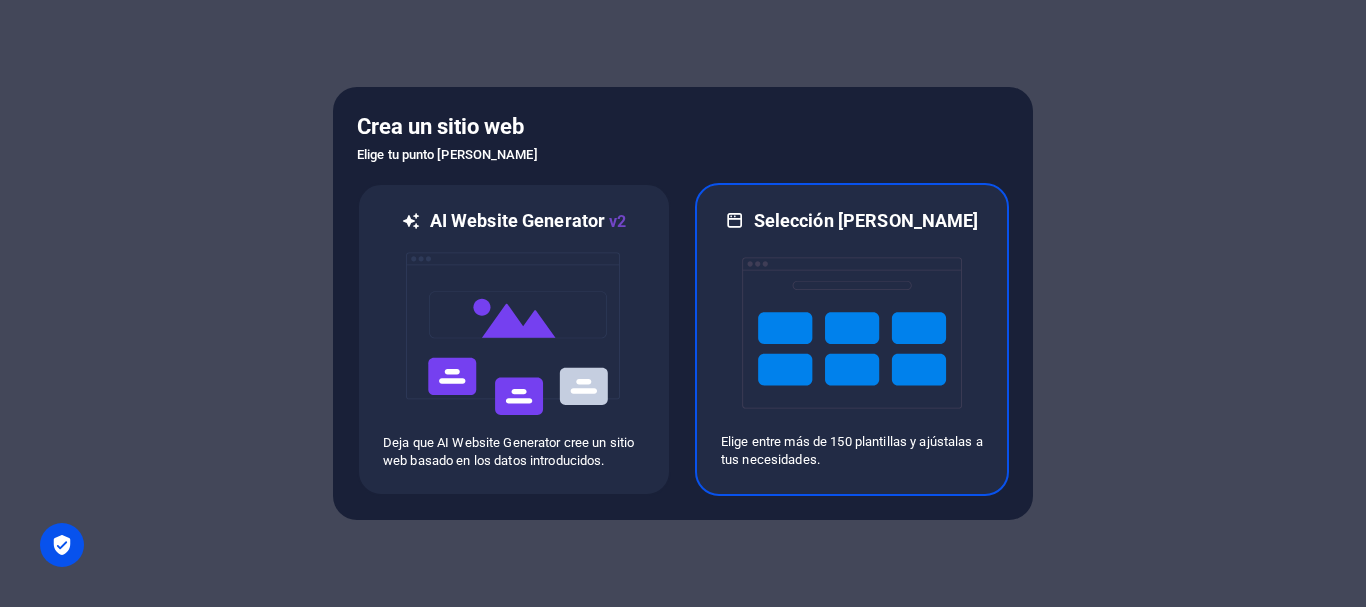 click at bounding box center (852, 333) 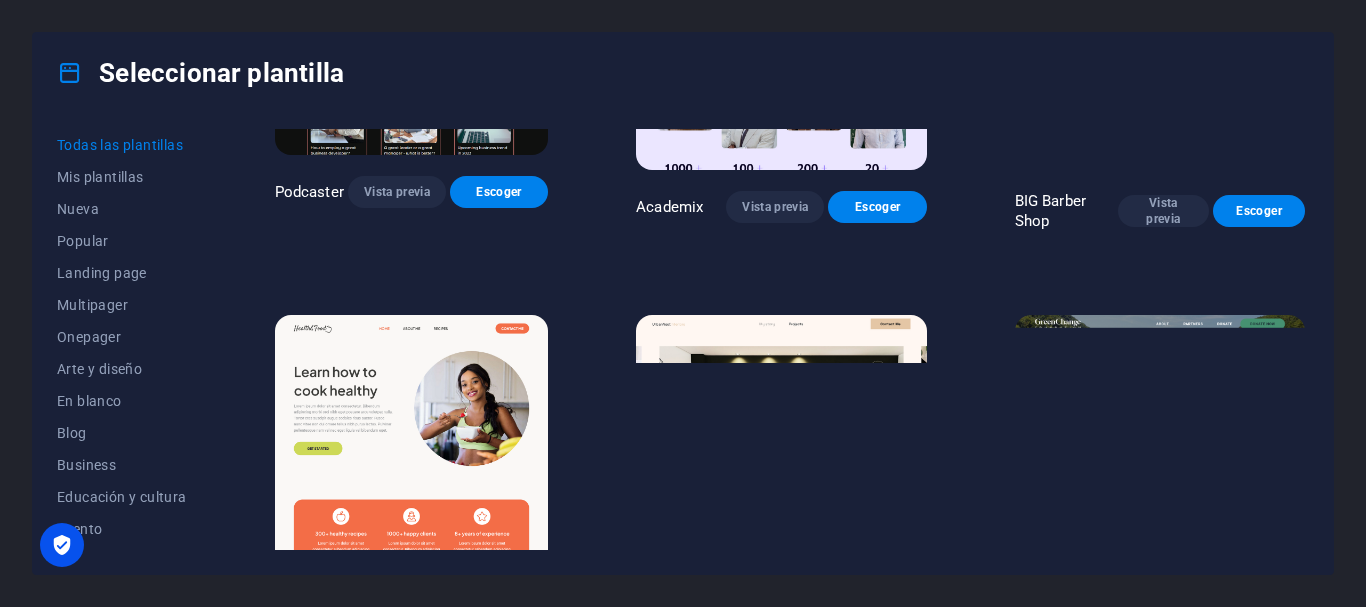 scroll, scrollTop: 1533, scrollLeft: 0, axis: vertical 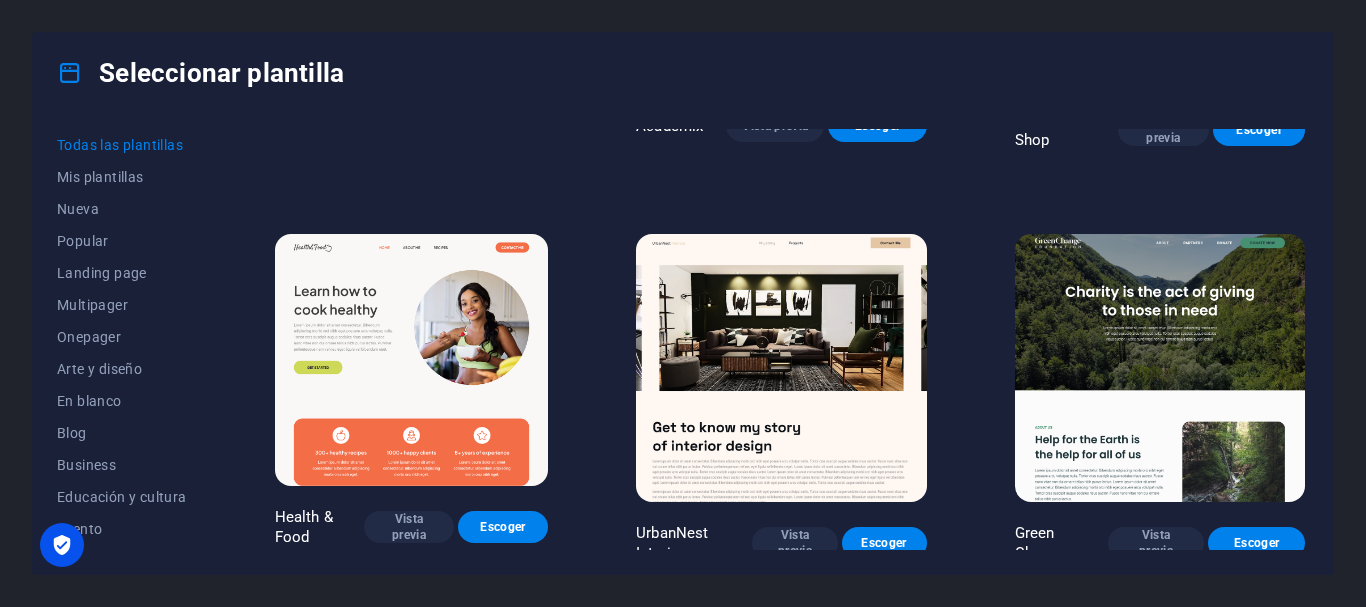 click on "Vista previa" at bounding box center (1156, 543) 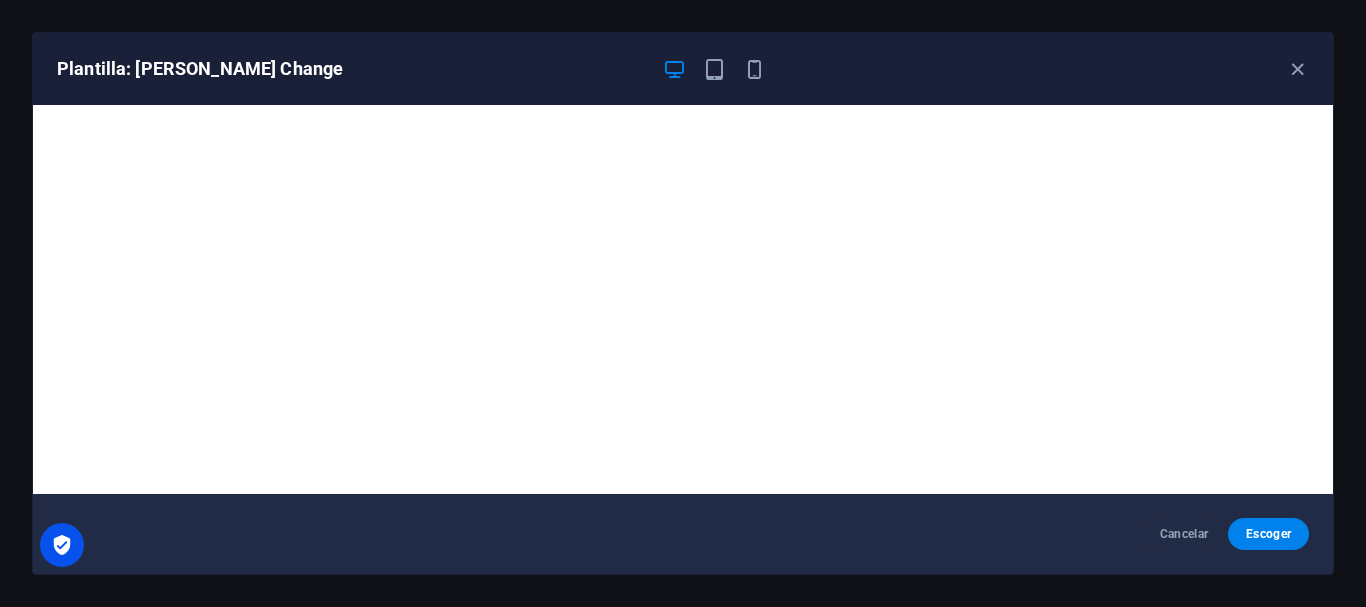 click at bounding box center [714, 69] 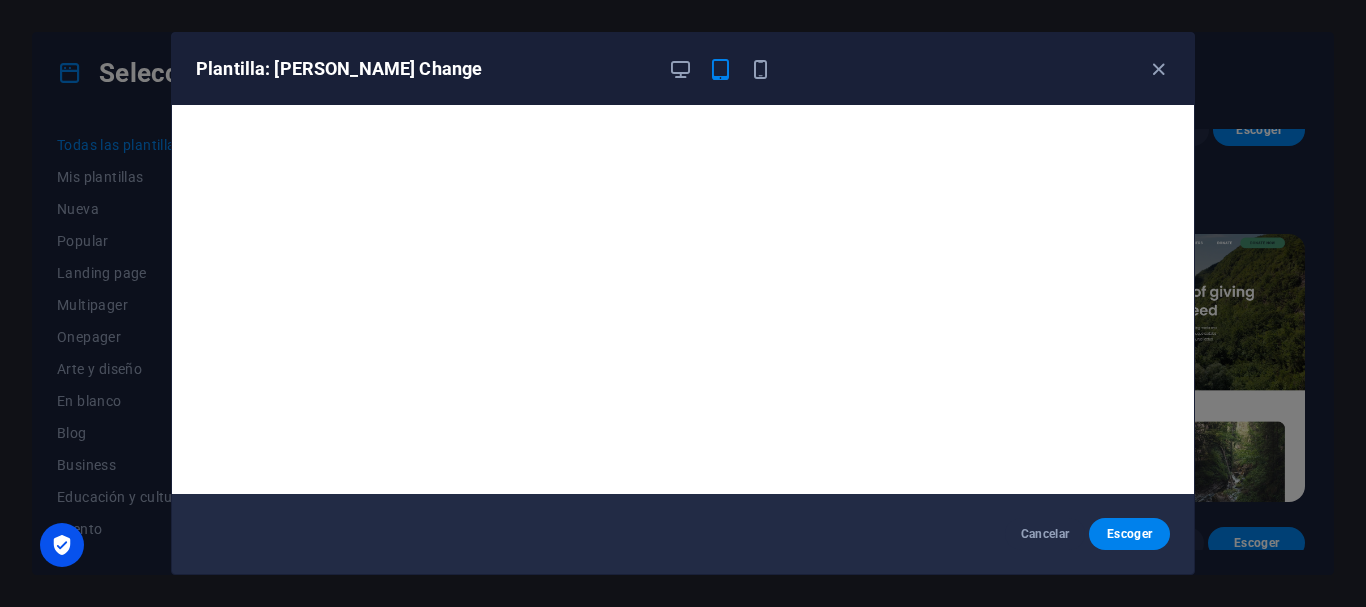 click at bounding box center (760, 69) 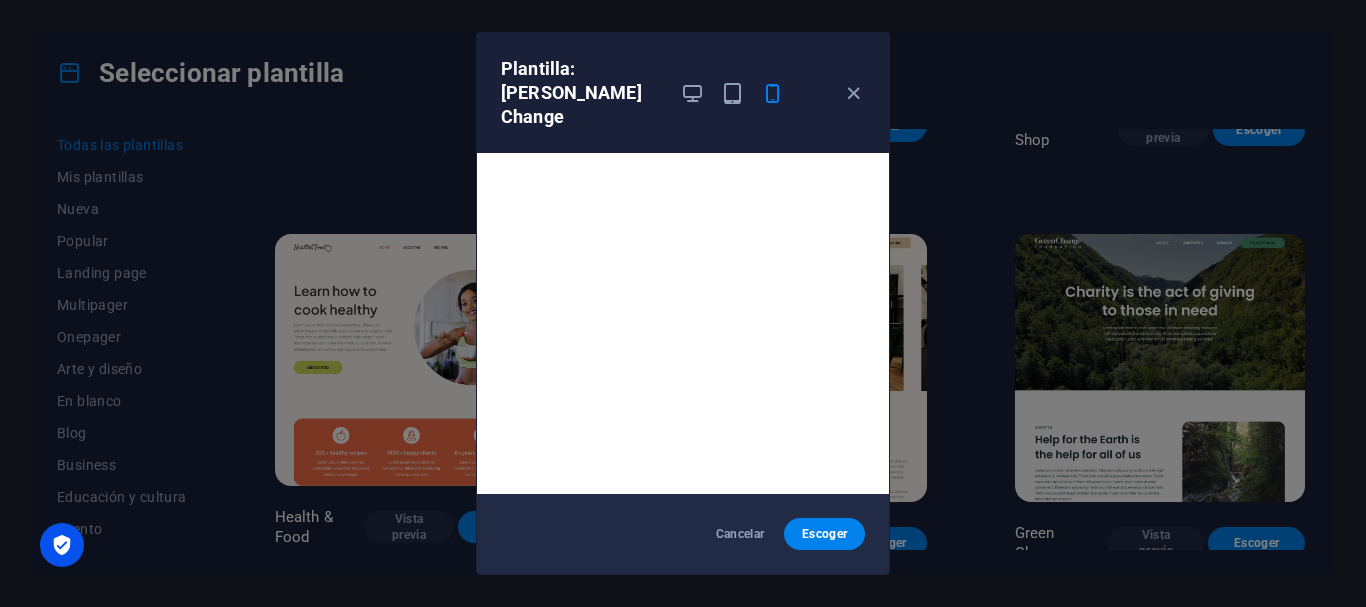 click on "Escoger" at bounding box center [824, 534] 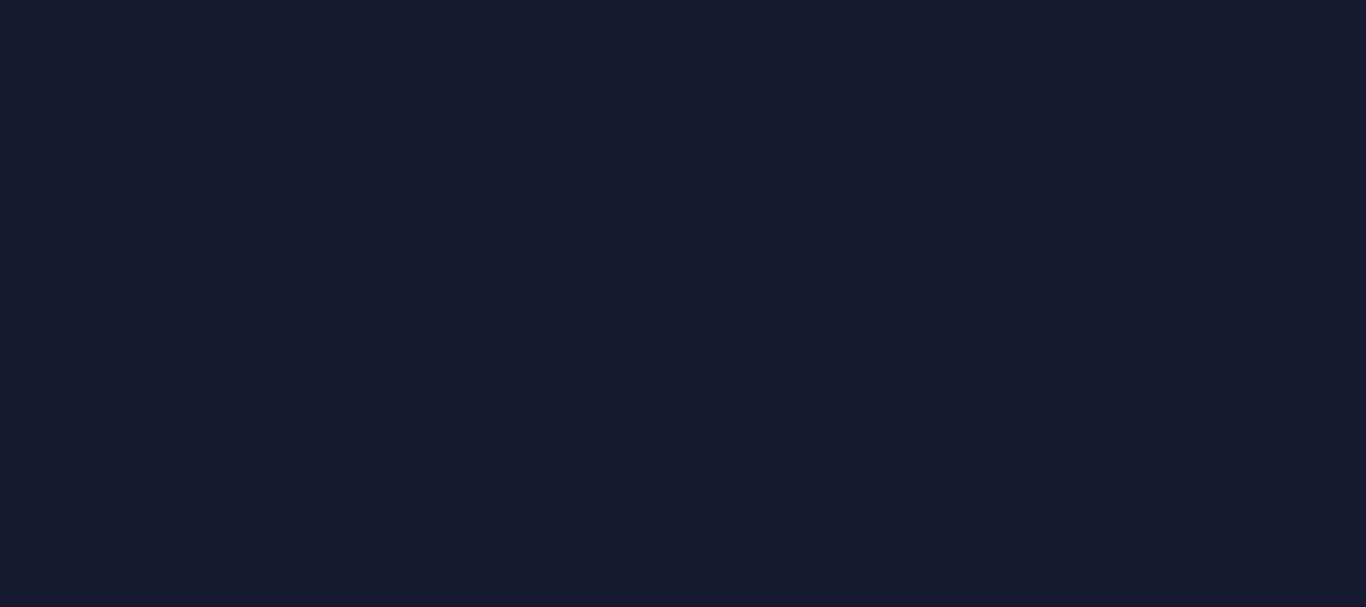 scroll, scrollTop: 0, scrollLeft: 0, axis: both 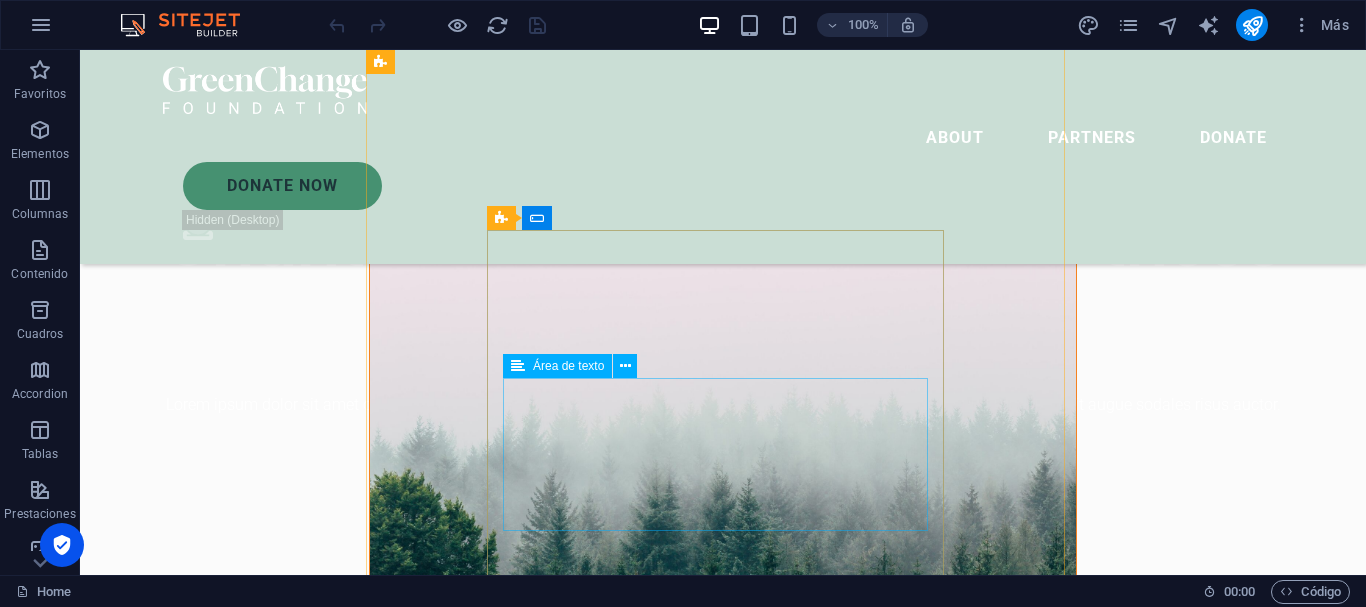 click on "Área de texto" at bounding box center (568, 366) 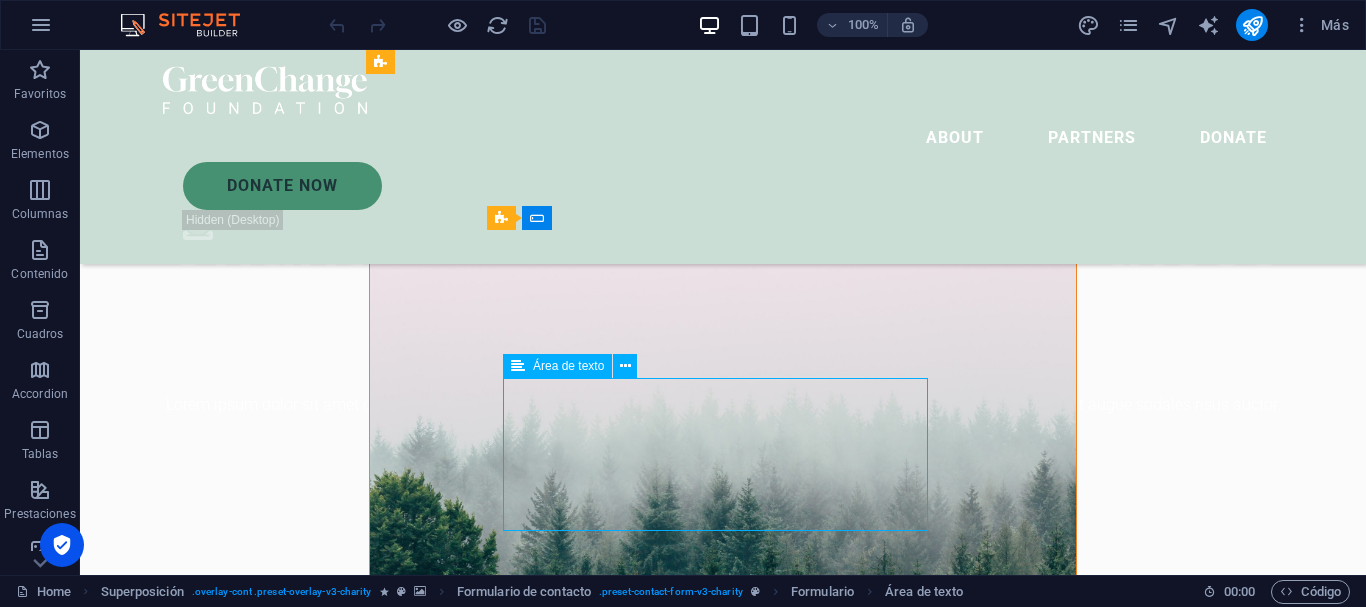 click at bounding box center (625, 366) 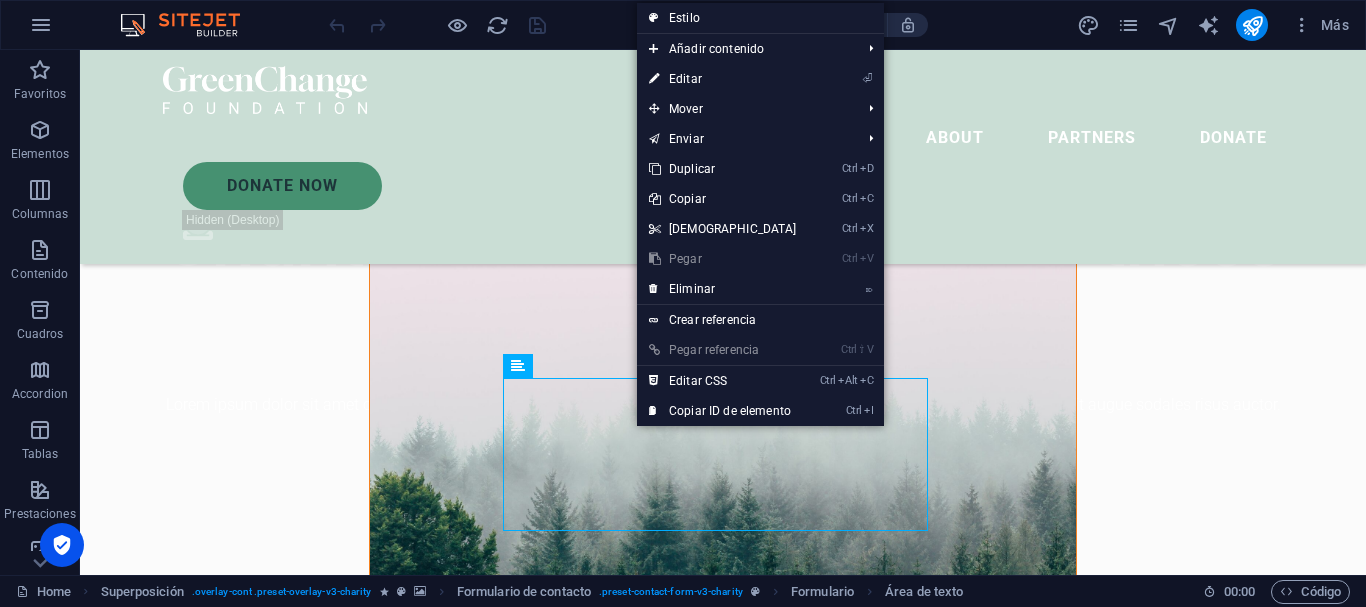 click at bounding box center [722, 409] 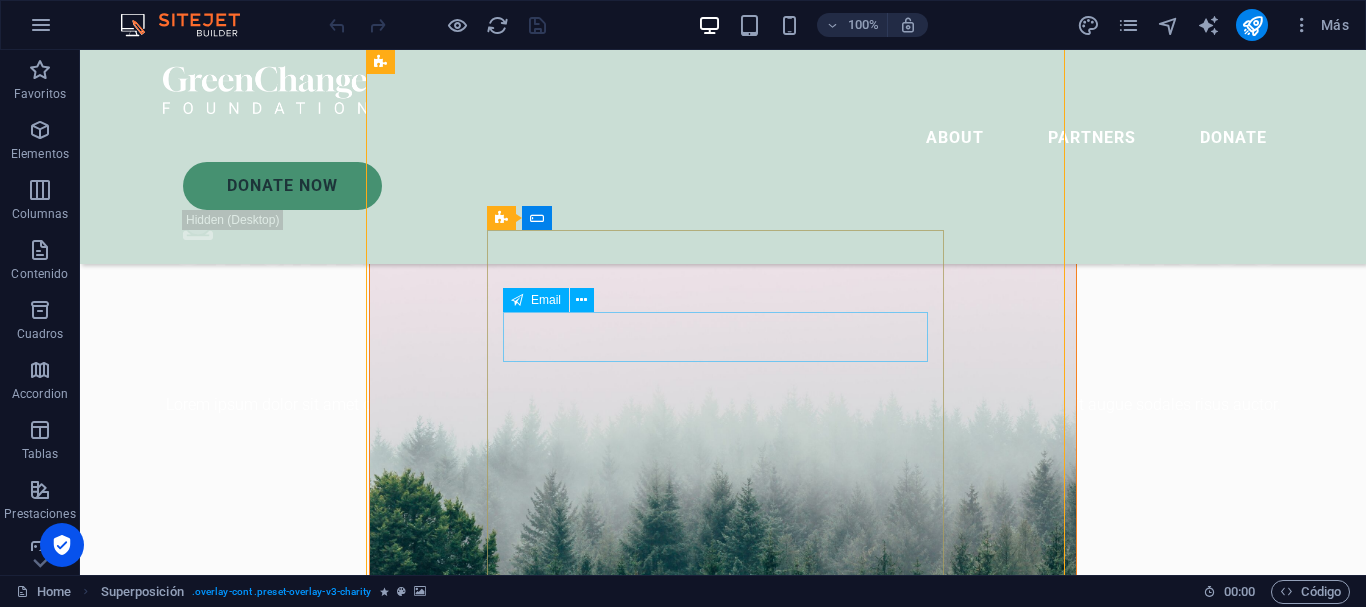 click at bounding box center [581, 300] 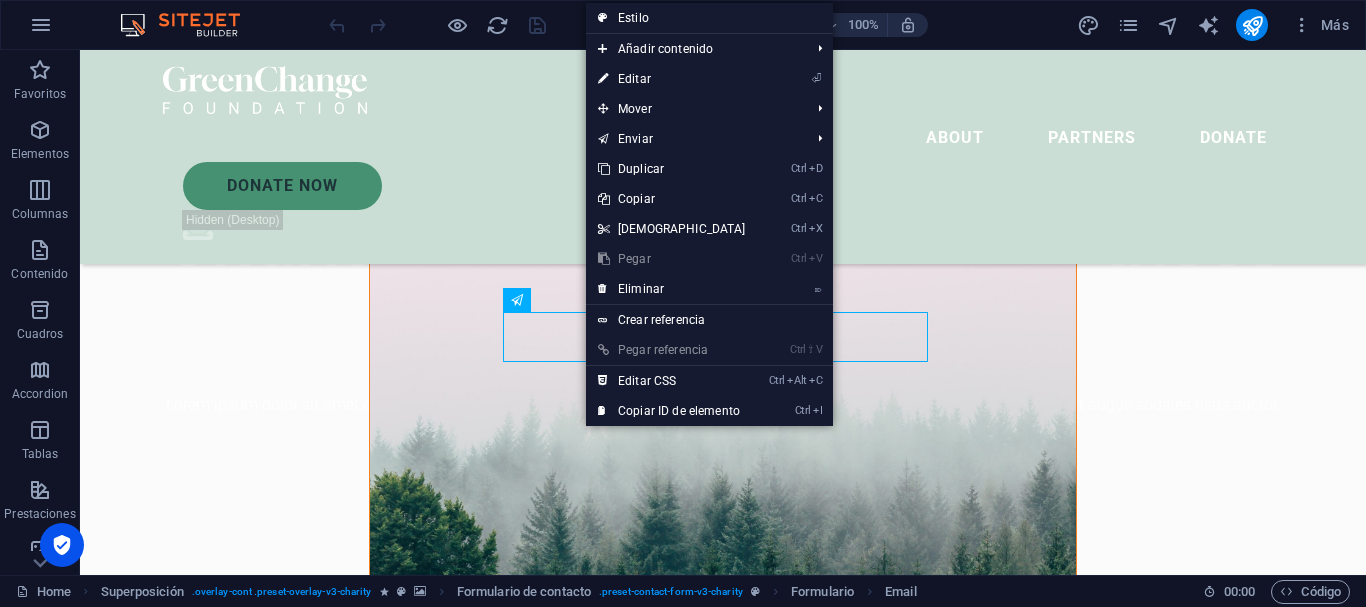 click at bounding box center (722, 409) 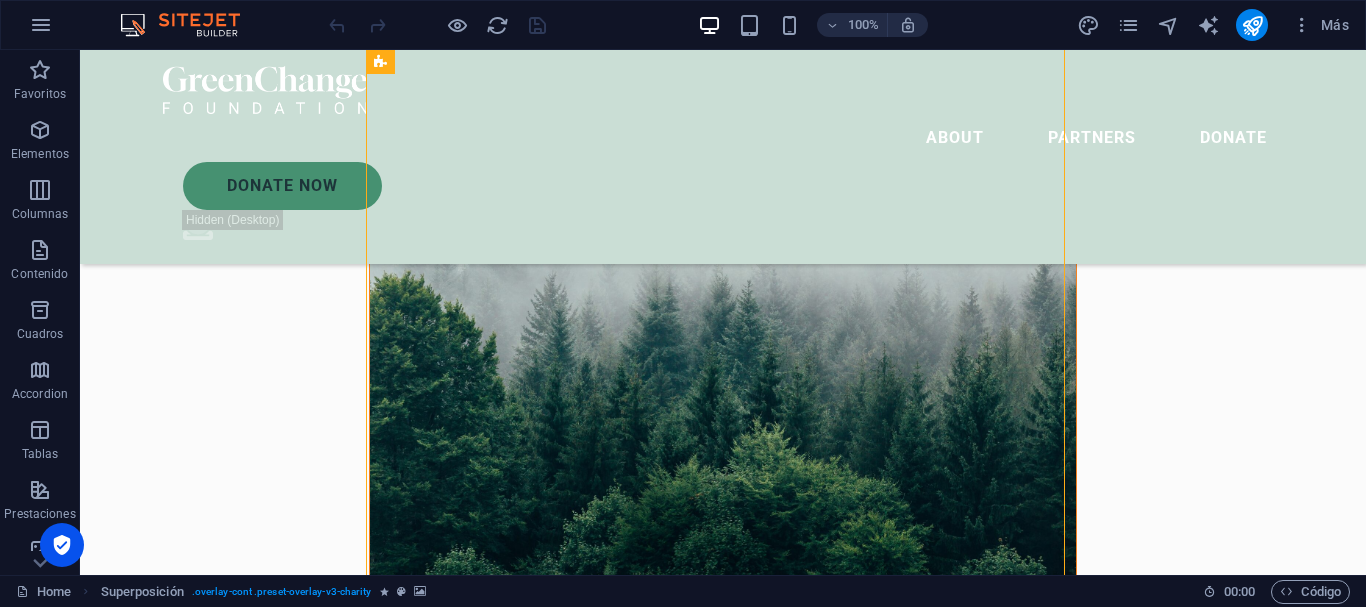 scroll, scrollTop: 733, scrollLeft: 0, axis: vertical 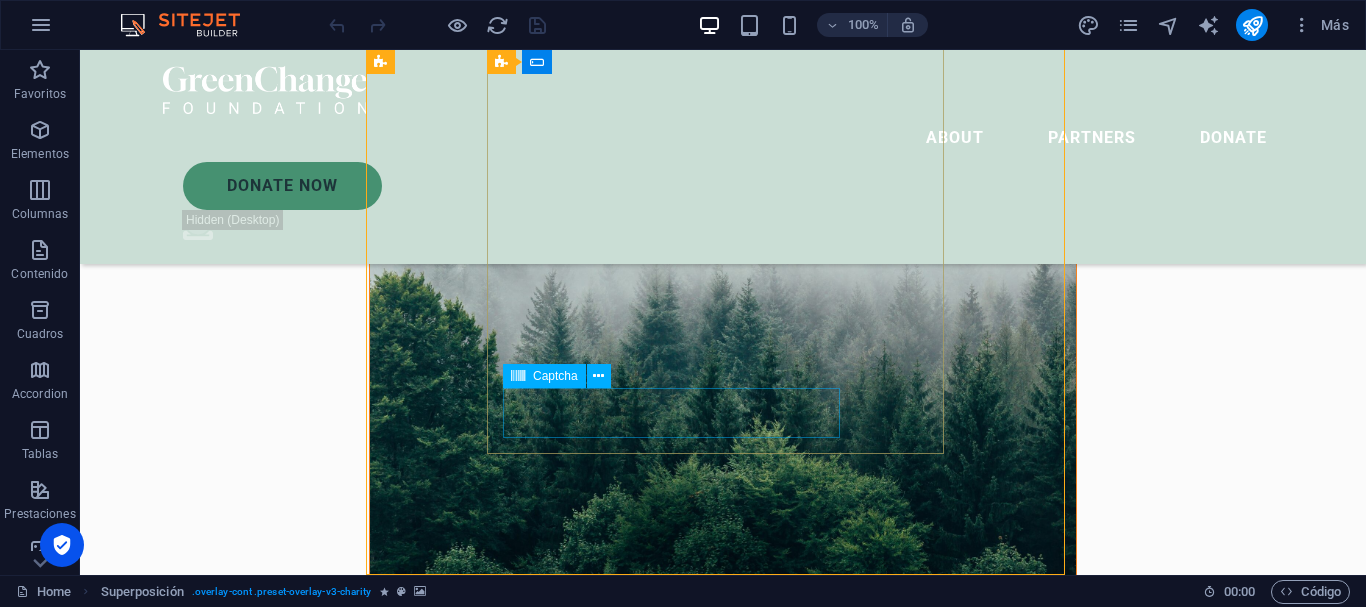click at bounding box center (598, 376) 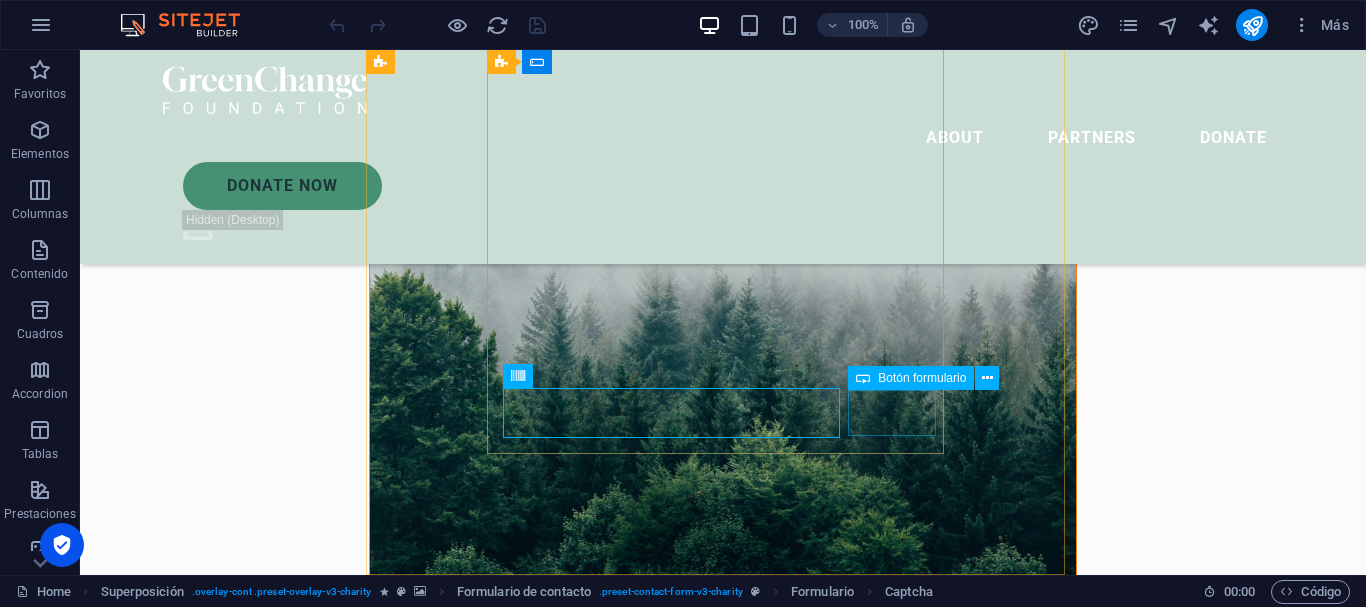 click on "Botón formulario" at bounding box center [922, 378] 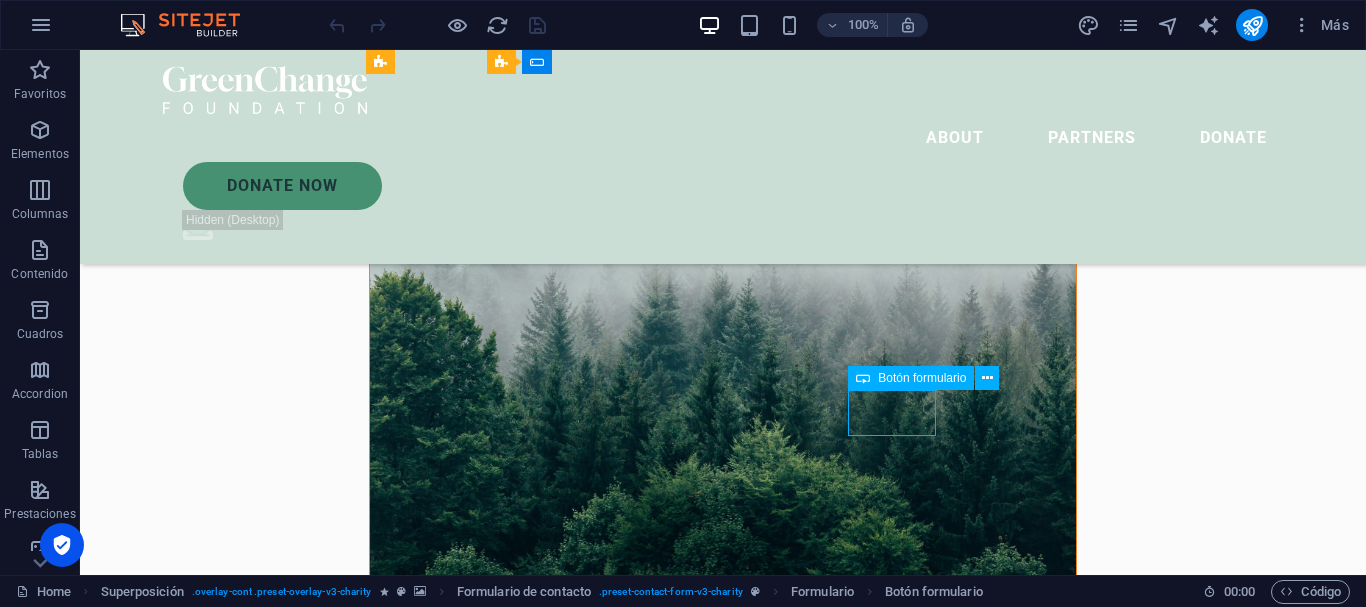 click on "Botón formulario" at bounding box center (922, 378) 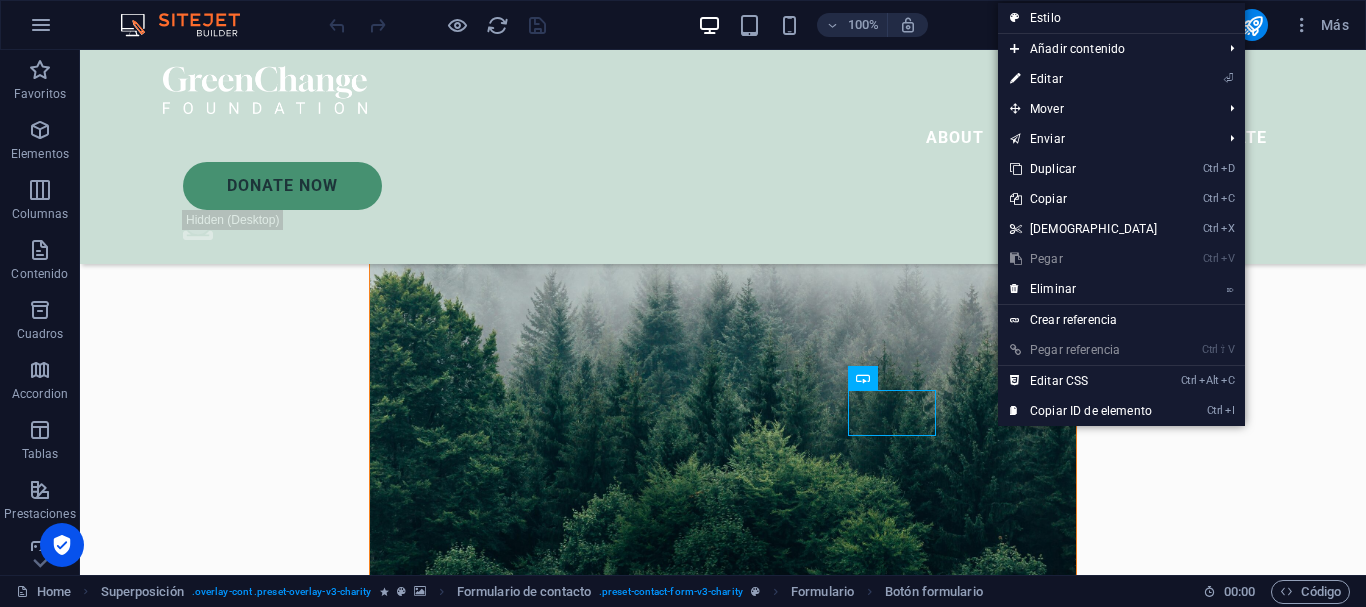 click on "Ctrl Alt C  Editar CSS" at bounding box center (1084, 381) 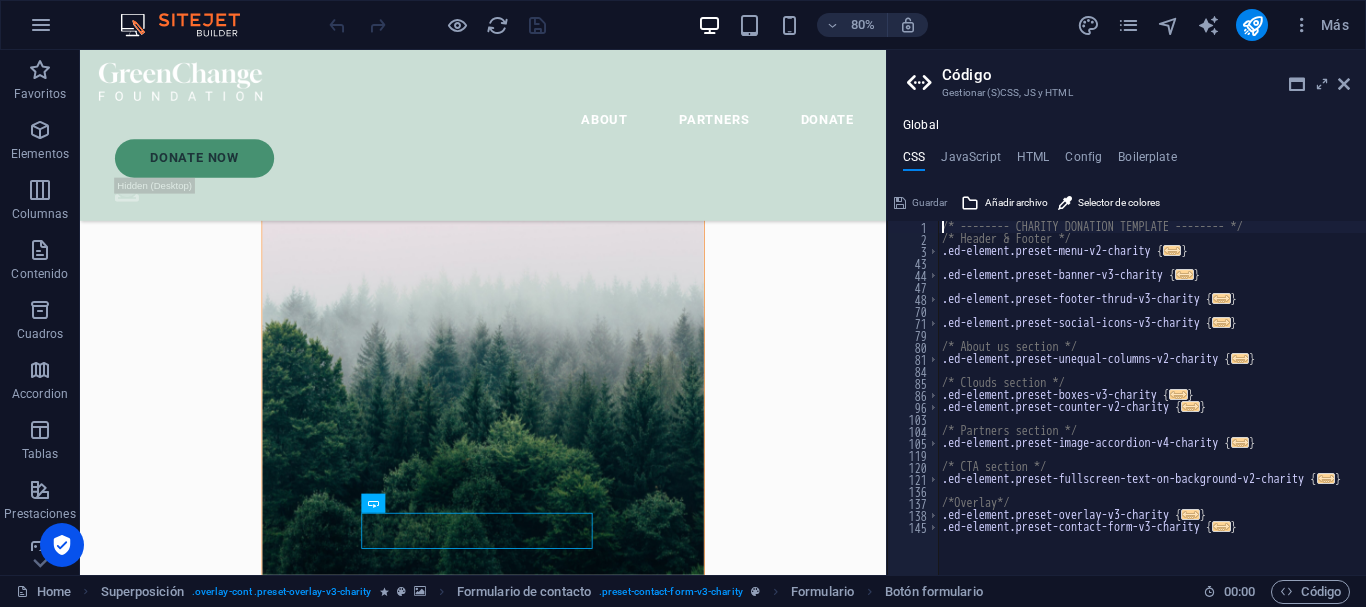 click at bounding box center (1344, 84) 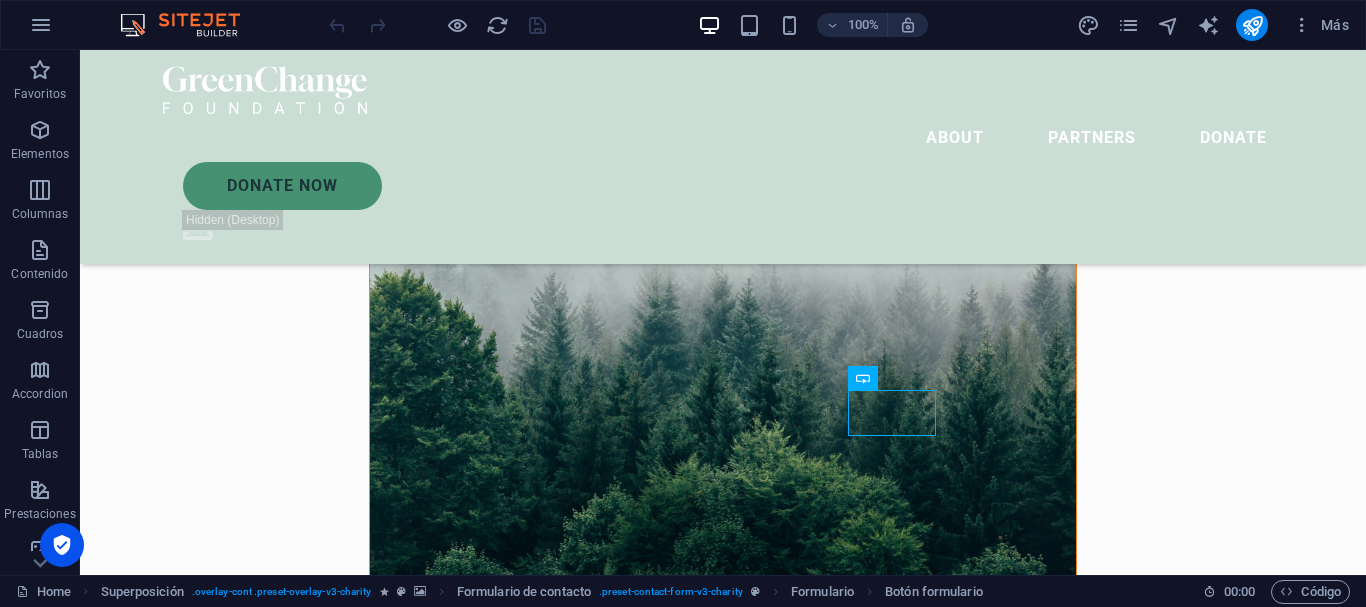 click on "About Partners Donate Donate Now .fa-secondary{opacity:.4} Charity is the act of giving to those in need Lorem ipsum dolor sit amet consectetur. Bibendum adipiscing morbi orci nibh eget posuere arcu volutpat nulla. Tortor cras suscipit augue sodales risus auctor. Fusce nunc vitae non dui ornare tellus nibh purus lectus.  Let’s talk   I have read and understand the privacy policy. Unreadable? Regenerate Submit ABOUT US Help for the Earth is the help for all of us Lorem ipsum dolor sit amet consectetur. Bibendum adipiscing morbi orci nibh eget posuere arcu volutpat nulla. Tortor cras suscipit augue sodales risus auctor. Fusce nunc vitae non dui ornare tellus nibh purus lectus. Lorem ipsum dolor sit amet consectetur. Bibendum adipiscing morbi orci nibh eget posuere arcu volutpat nulla. Tortor cras suscipit augue sodales risus auctor. Fusce nunc vitae non dui ornare tellus nibh purus lectus. donate now Suelta el contenido aquí o  Añadir elementos  Pegar portapapeles OUR ACHIEVEMENTS 100.000  +  $ 4000" at bounding box center [723, 7820] 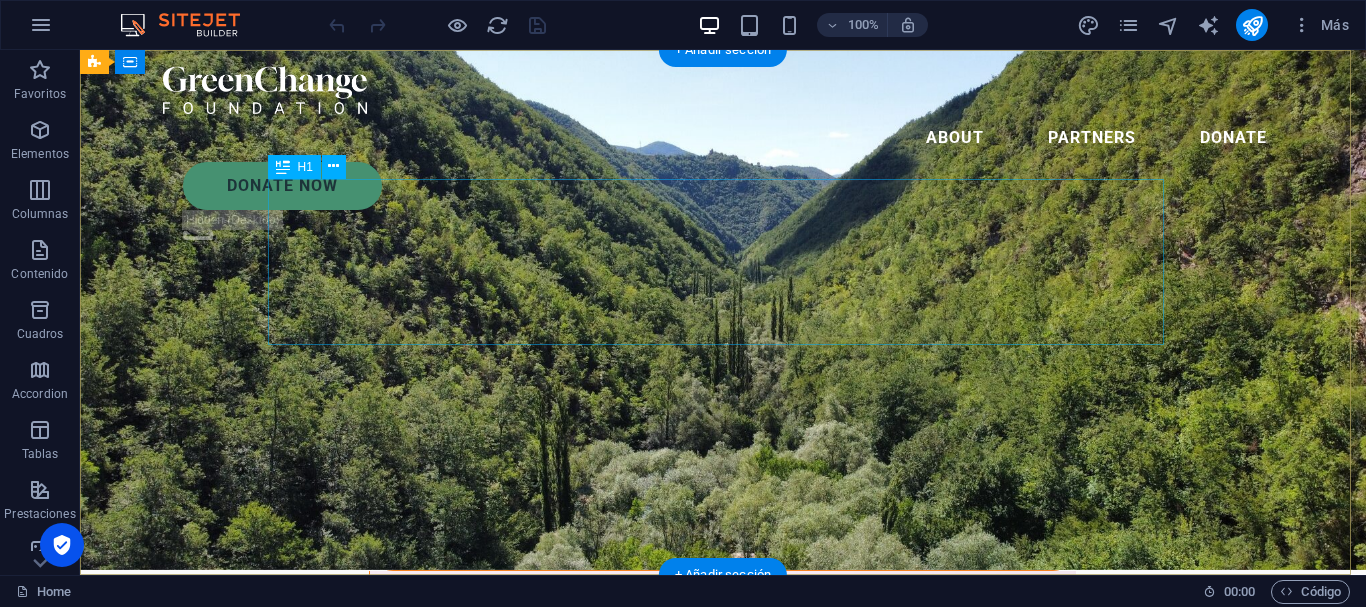 scroll, scrollTop: 0, scrollLeft: 0, axis: both 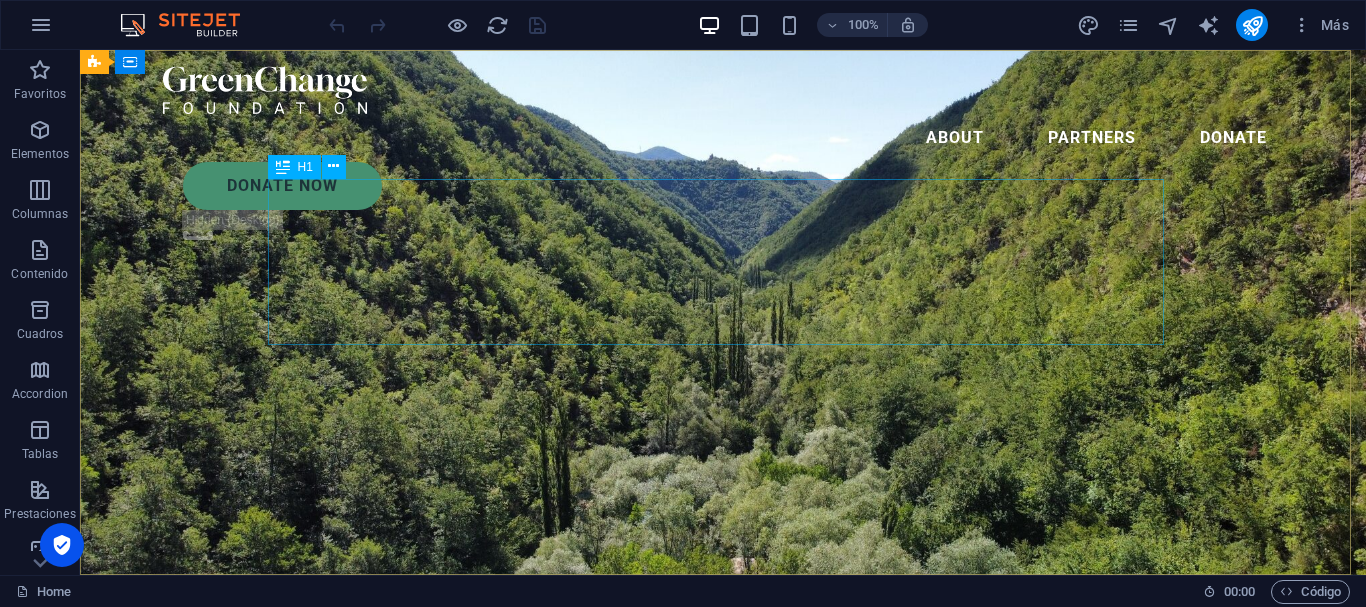 click at bounding box center [283, 167] 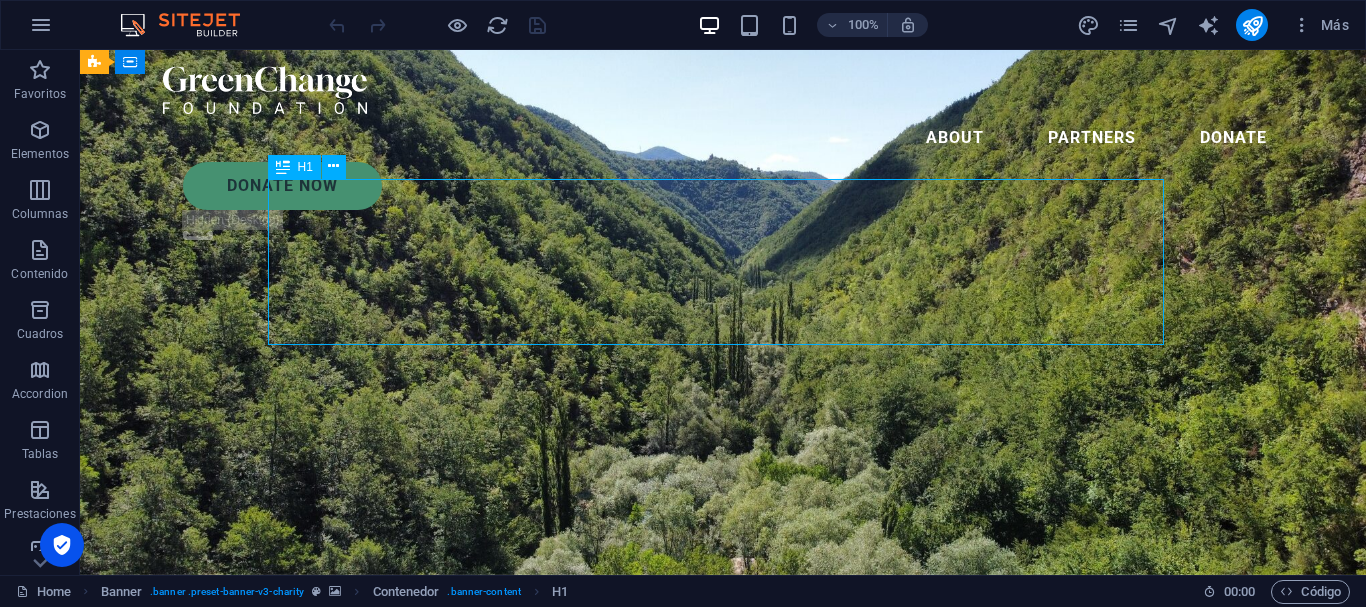 click on "H1" at bounding box center [305, 167] 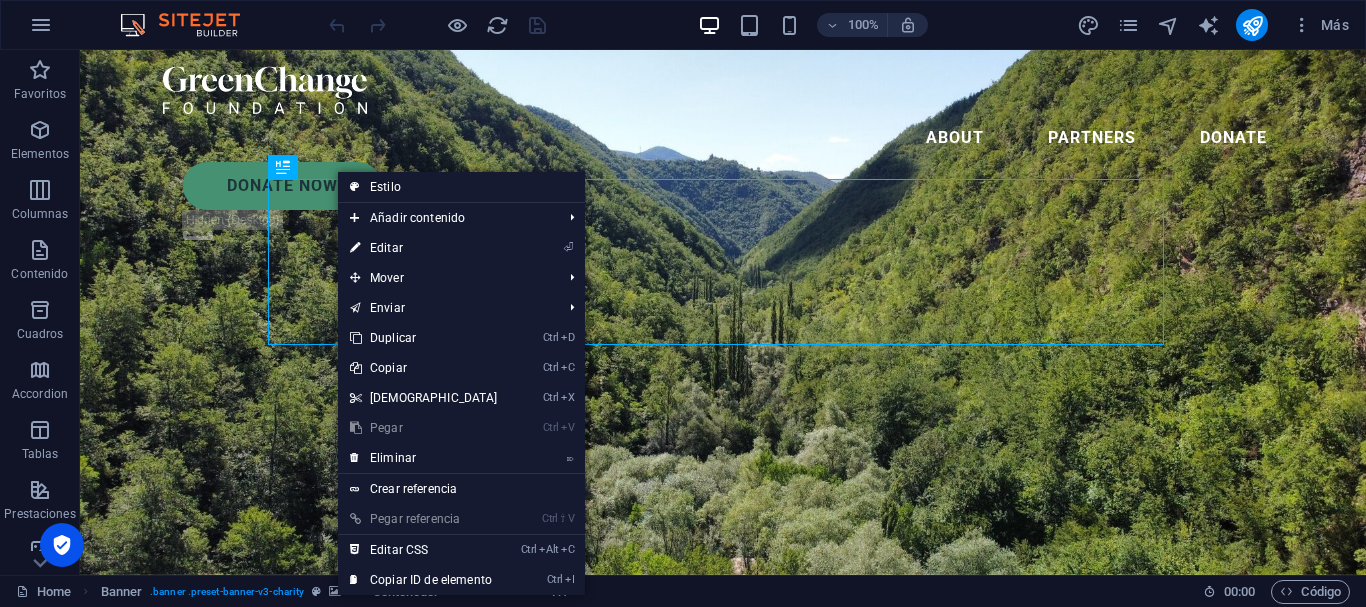 click on "⏎  Editar" at bounding box center [424, 248] 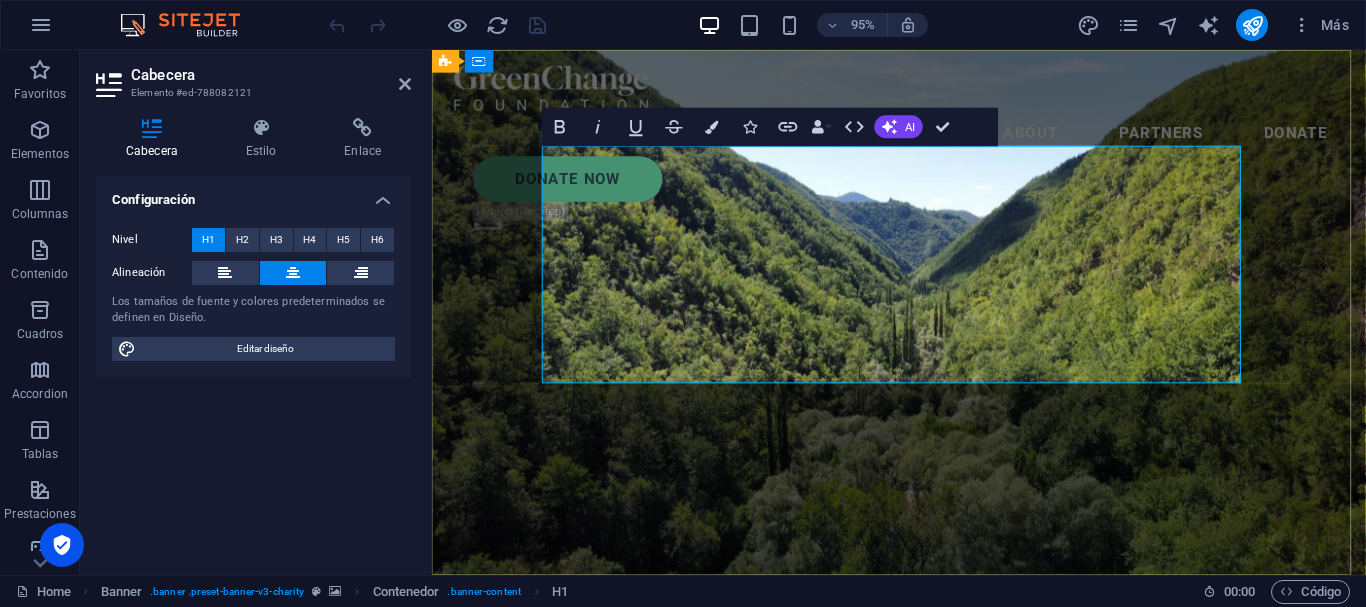 type 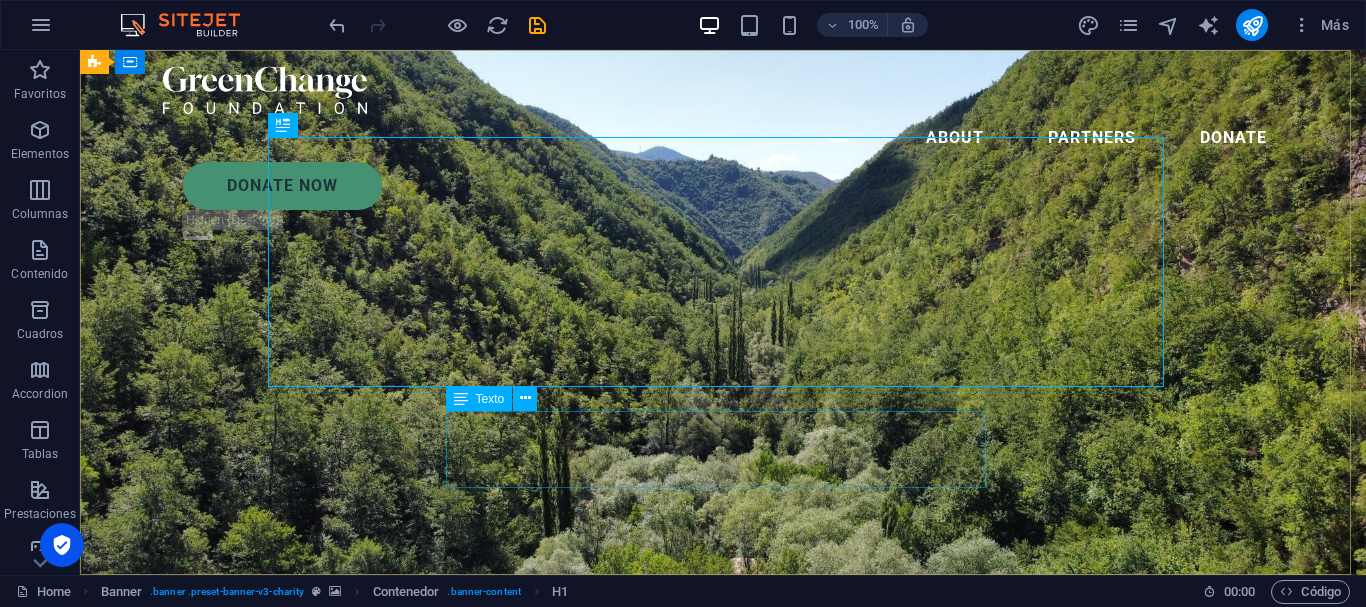 click at bounding box center (525, 399) 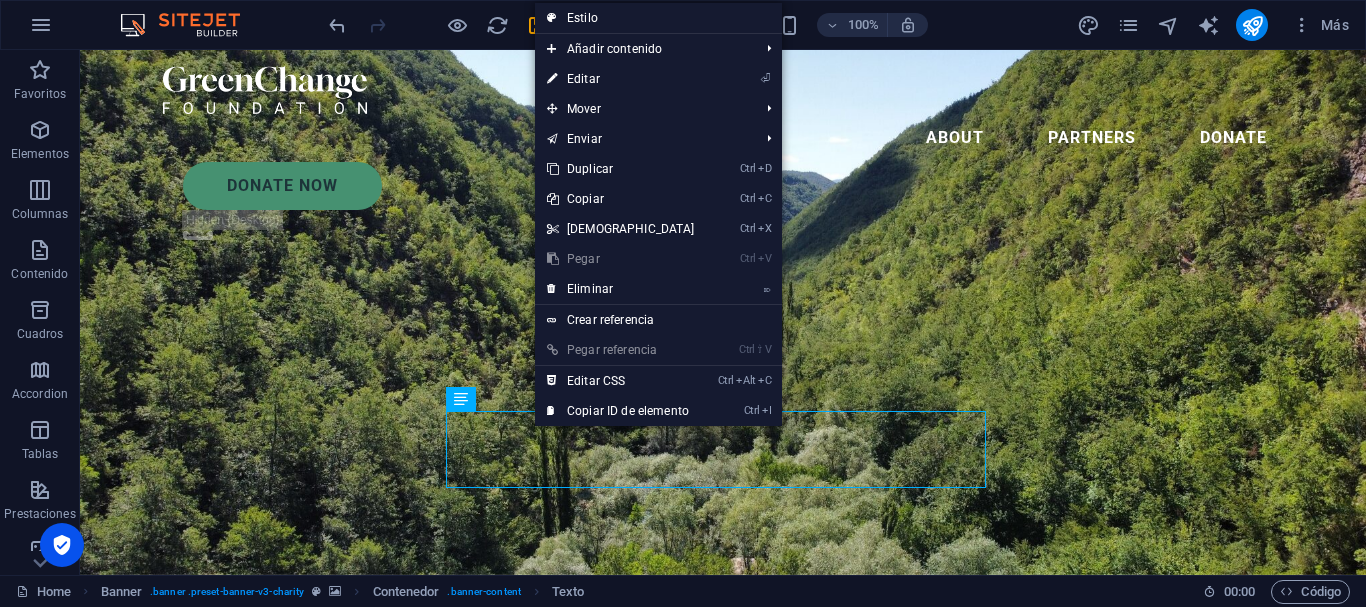click on "⏎  Editar" at bounding box center [621, 79] 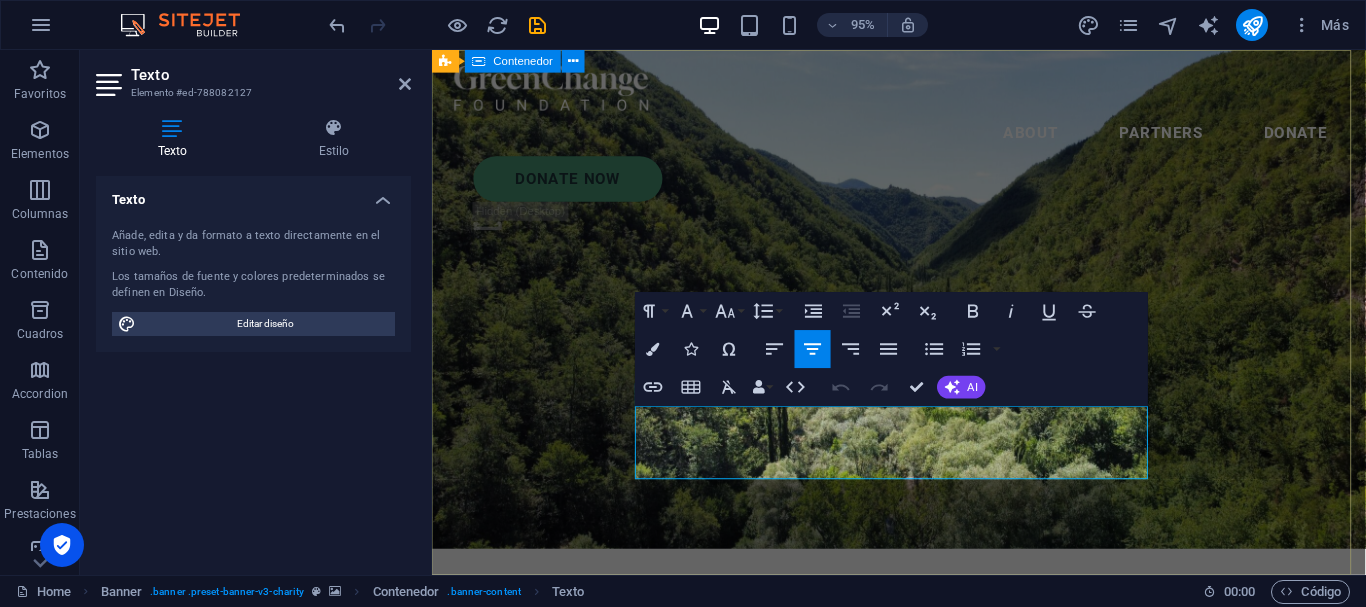 drag, startPoint x: 1162, startPoint y: 488, endPoint x: 631, endPoint y: 432, distance: 533.94476 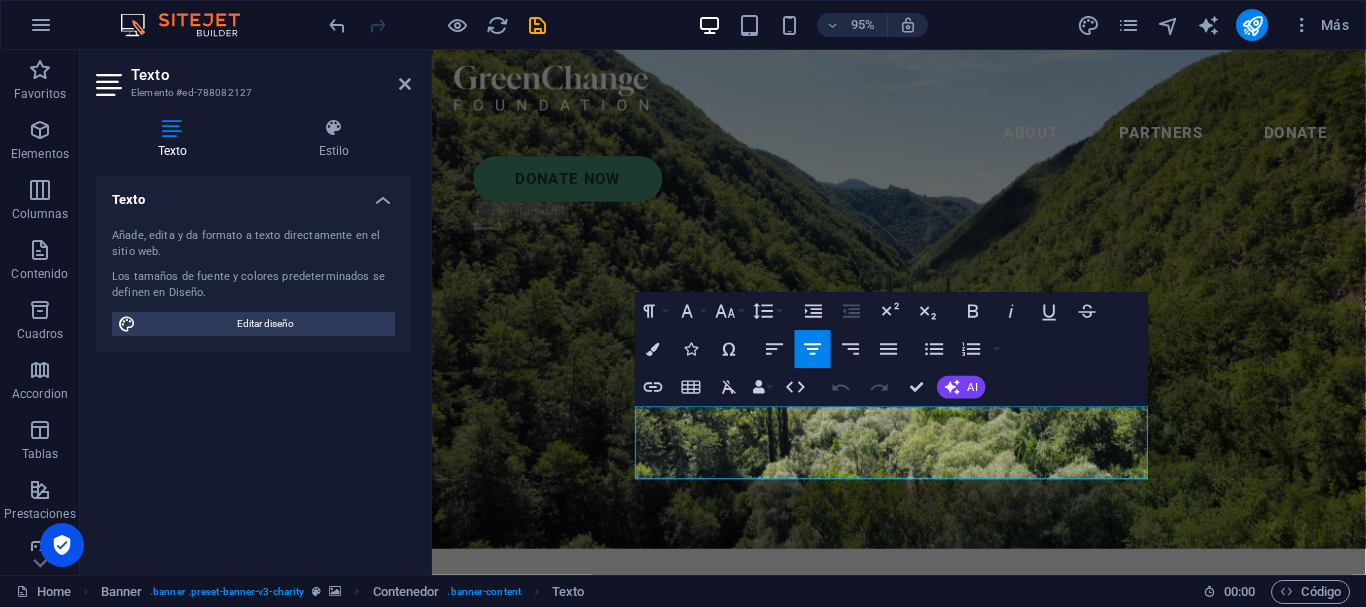 click on "AI" at bounding box center [973, 386] 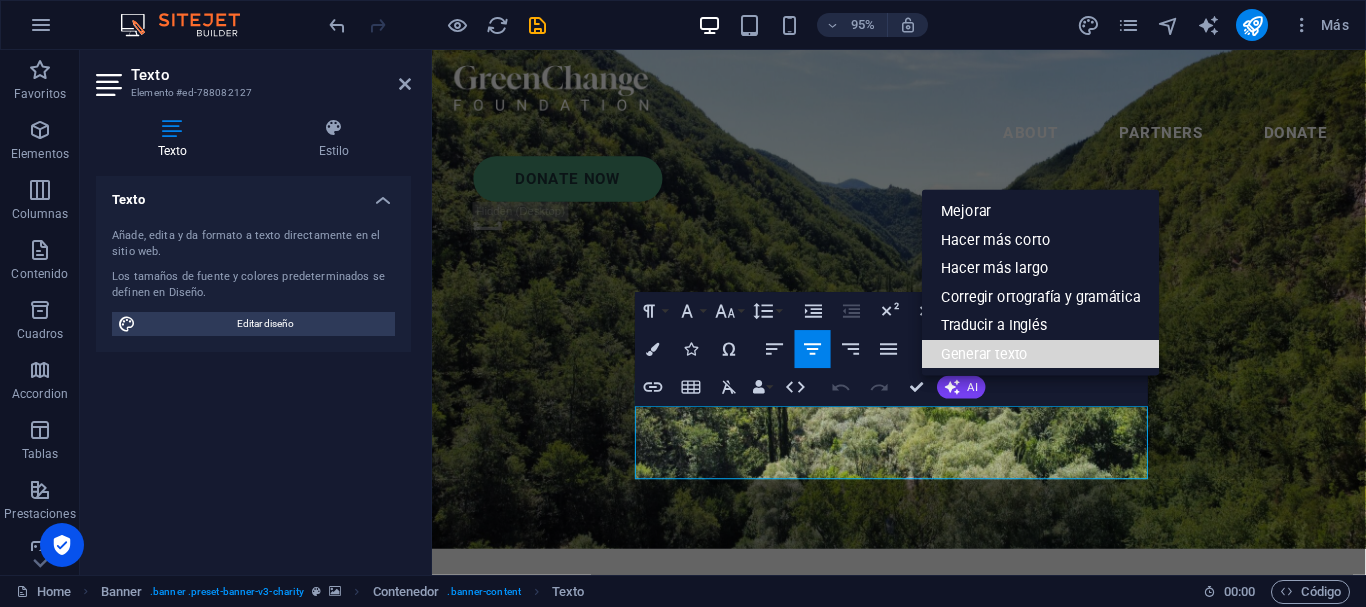 click on "Generar texto" at bounding box center (1041, 354) 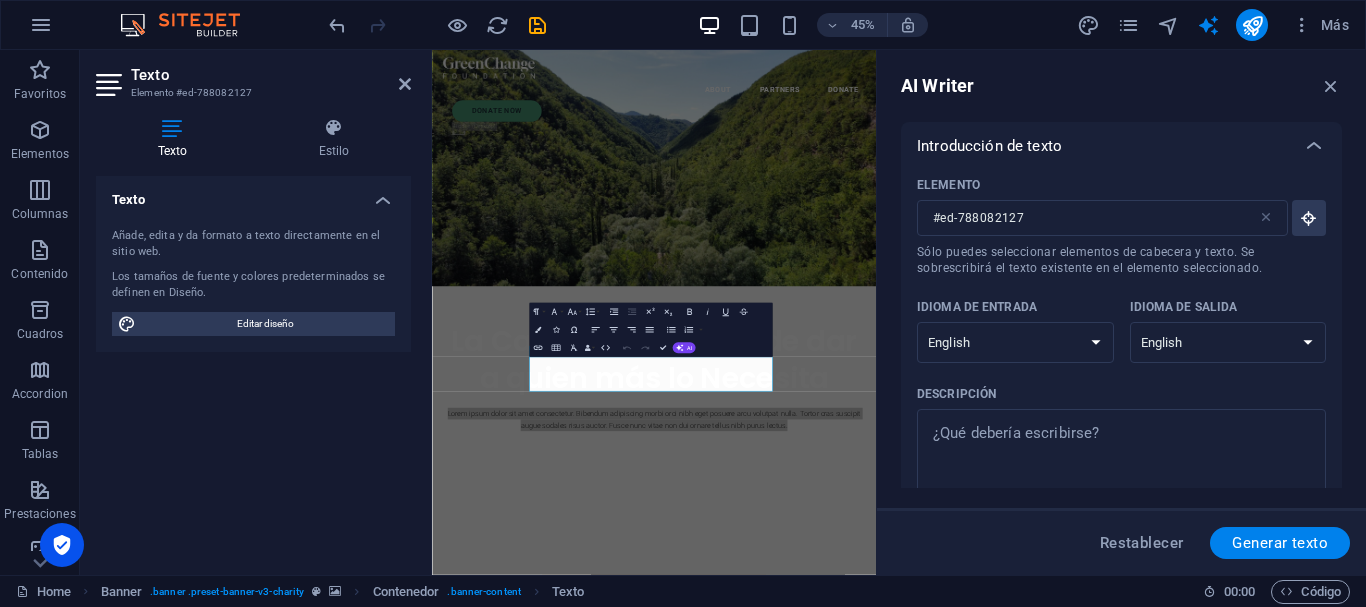 click on "Albanian Arabic Armenian Awadhi Azerbaijani Bashkir Basque Belarusian Bengali Bhojpuri Bosnian Brazilian Portuguese Bulgarian Cantonese (Yue) Catalan Chhattisgarhi Chinese Croatian Czech Danish Dogri Dutch English Estonian Faroese Finnish French Galician Georgian German Greek Gujarati Haryanvi Hindi Hungarian Indonesian Irish Italian Japanese Javanese Kannada Kashmiri Kazakh Konkani Korean Kyrgyz Latvian Lithuanian Macedonian Maithili Malay Maltese Mandarin Mandarin Chinese Marathi Marwari Min Nan Moldovan Mongolian Montenegrin Nepali Norwegian Oriya Pashto Persian (Farsi) Polish Portuguese Punjabi Rajasthani Romanian Russian Sanskrit Santali Serbian Sindhi Sinhala Slovak Slovene Slovenian Spanish Ukrainian Urdu Uzbek Vietnamese Welsh Wu" at bounding box center [1015, 342] 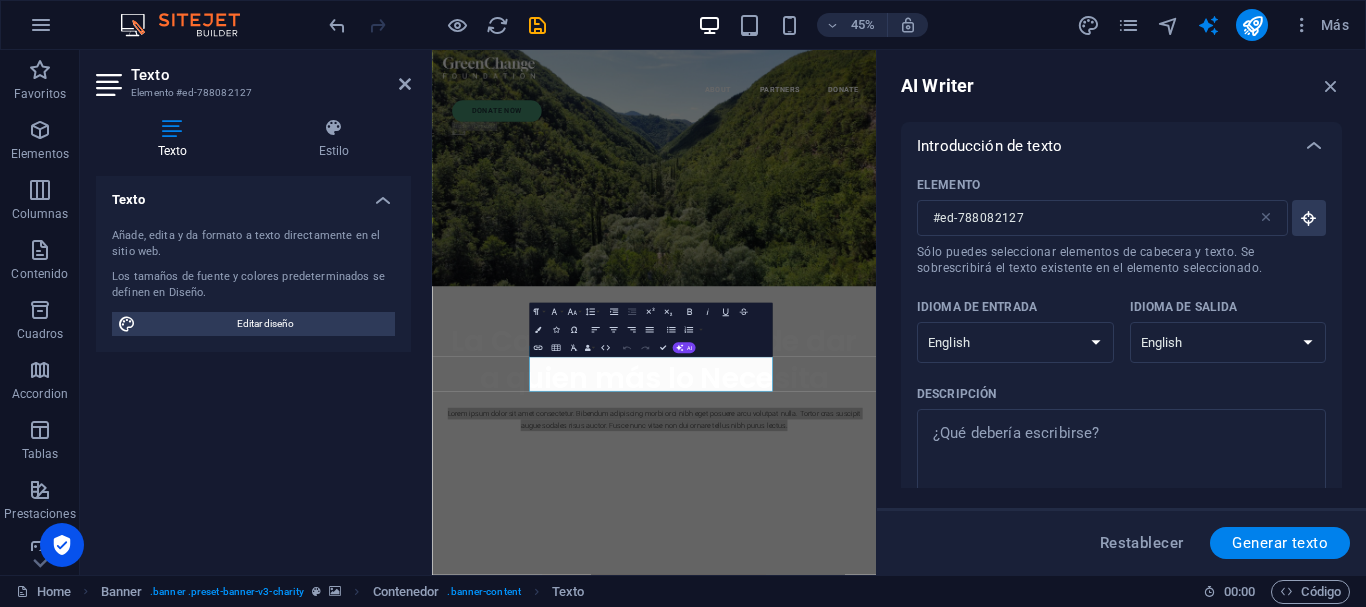 select on "Spanish" 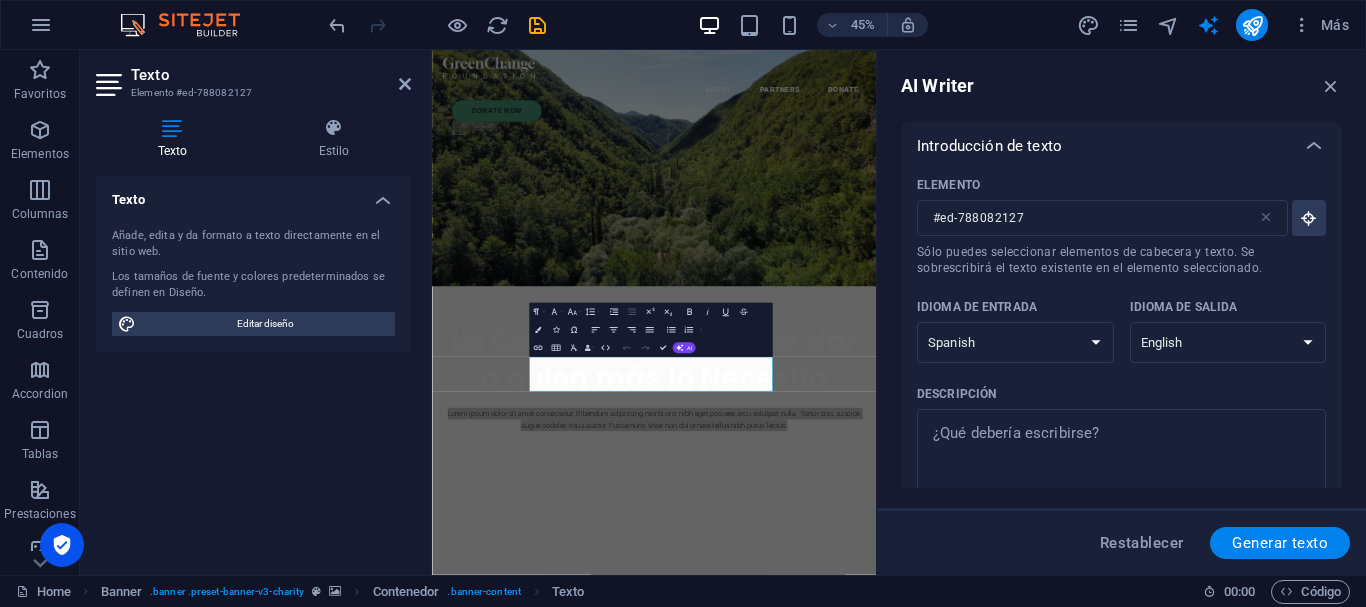 click on "Albanian Arabic Armenian Awadhi Azerbaijani Bashkir Basque Belarusian Bengali Bhojpuri Bosnian Brazilian Portuguese Bulgarian Cantonese (Yue) Catalan Chhattisgarhi Chinese Croatian Czech Danish Dogri Dutch English Estonian Faroese Finnish French Galician Georgian German Greek Gujarati Haryanvi Hindi Hungarian Indonesian Irish Italian Japanese Javanese Kannada Kashmiri Kazakh Konkani Korean Kyrgyz Latvian Lithuanian Macedonian Maithili Malay Maltese Mandarin Mandarin Chinese Marathi Marwari Min Nan Moldovan Mongolian Montenegrin Nepali Norwegian Oriya Pashto Persian (Farsi) Polish Portuguese Punjabi Rajasthani Romanian Russian Sanskrit Santali Serbian Sindhi Sinhala Slovak Slovene Slovenian Spanish Ukrainian Urdu Uzbek Vietnamese Welsh Wu" at bounding box center (1015, 342) 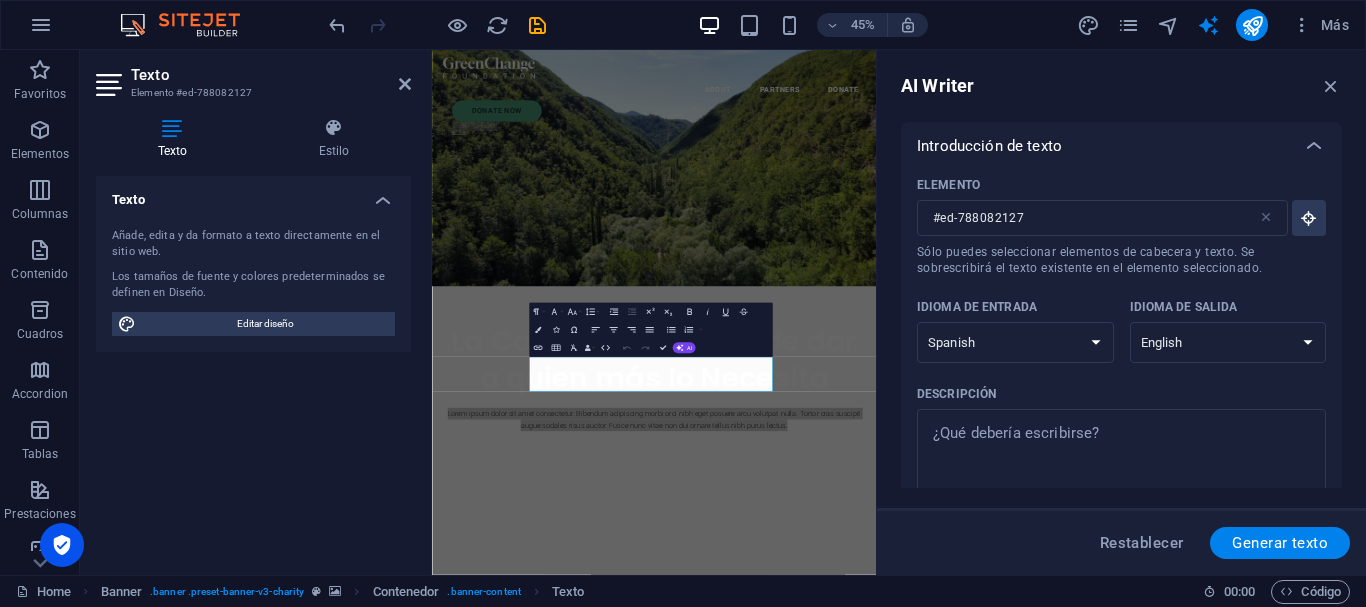click on "Albanian Arabic Armenian Awadhi Azerbaijani Bashkir Basque Belarusian Bengali Bhojpuri Bosnian Brazilian Portuguese Bulgarian Cantonese (Yue) Catalan Chhattisgarhi Chinese Croatian Czech Danish Dogri Dutch English Estonian Faroese Finnish French Galician Georgian German Greek Gujarati Haryanvi Hindi Hungarian Indonesian Irish Italian Japanese Javanese Kannada Kashmiri Kazakh Konkani Korean Kyrgyz Latvian Lithuanian Macedonian Maithili Malay Maltese Mandarin Mandarin Chinese Marathi Marwari Min Nan Moldovan Mongolian Montenegrin Nepali Norwegian Oriya Pashto Persian (Farsi) Polish Portuguese Punjabi Rajasthani Romanian Russian Sanskrit Santali Serbian Sindhi Sinhala Slovak Slovene Slovenian Spanish Ukrainian Urdu Uzbek Vietnamese Welsh Wu" at bounding box center [1228, 342] 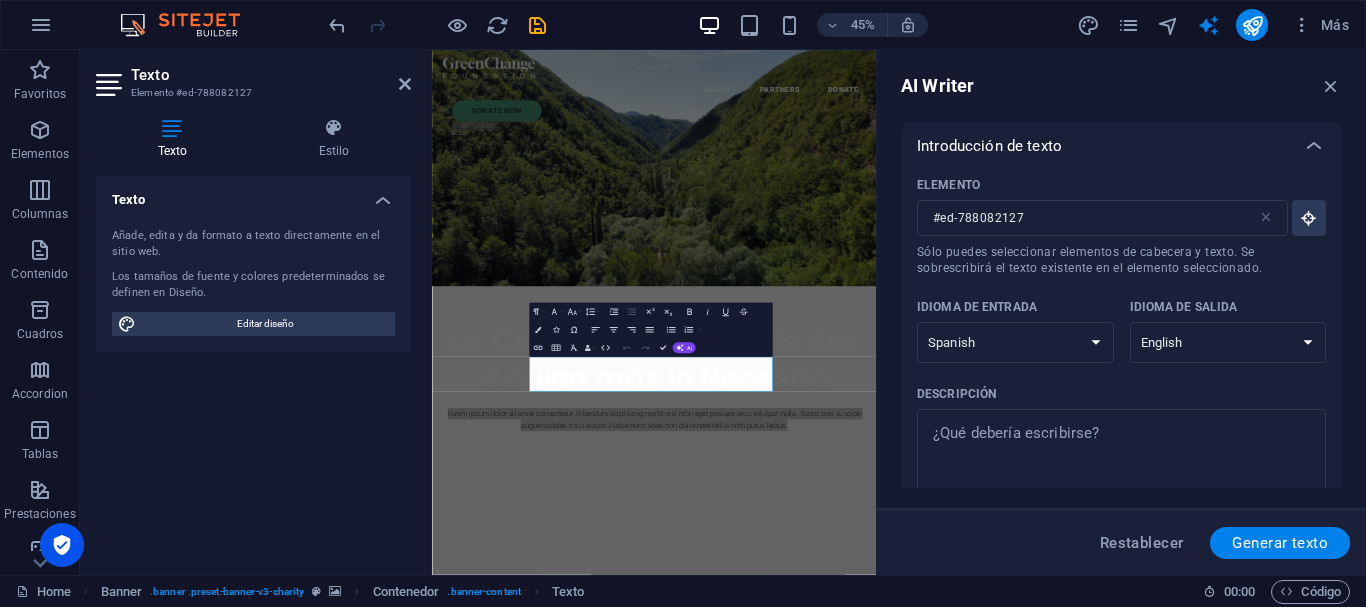 select on "Spanish" 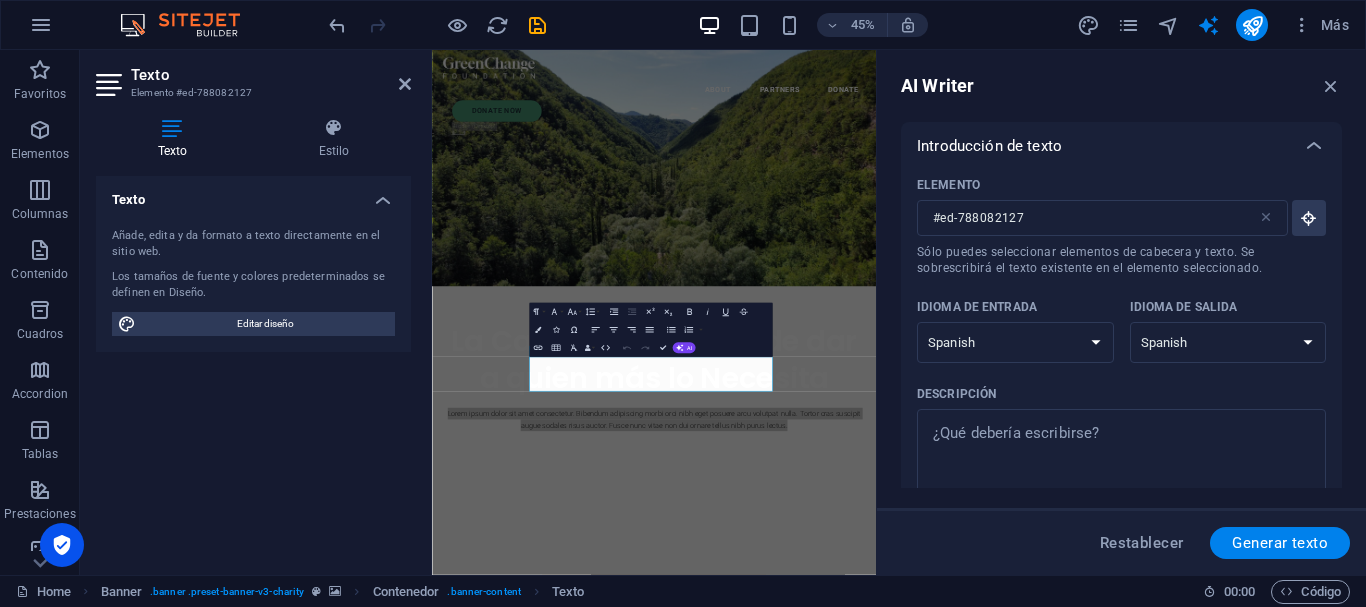 click on "Albanian Arabic Armenian Awadhi Azerbaijani Bashkir Basque Belarusian Bengali Bhojpuri Bosnian Brazilian Portuguese Bulgarian Cantonese (Yue) Catalan Chhattisgarhi Chinese Croatian Czech Danish Dogri Dutch English Estonian Faroese Finnish French Galician Georgian German Greek Gujarati Haryanvi Hindi Hungarian Indonesian Irish Italian Japanese Javanese Kannada Kashmiri Kazakh Konkani Korean Kyrgyz Latvian Lithuanian Macedonian Maithili Malay Maltese Mandarin Mandarin Chinese Marathi Marwari Min Nan Moldovan Mongolian Montenegrin Nepali Norwegian Oriya Pashto Persian (Farsi) Polish Portuguese Punjabi Rajasthani Romanian Russian Sanskrit Santali Serbian Sindhi Sinhala Slovak Slovene Slovenian Spanish Ukrainian Urdu Uzbek Vietnamese Welsh Wu" at bounding box center [1228, 342] 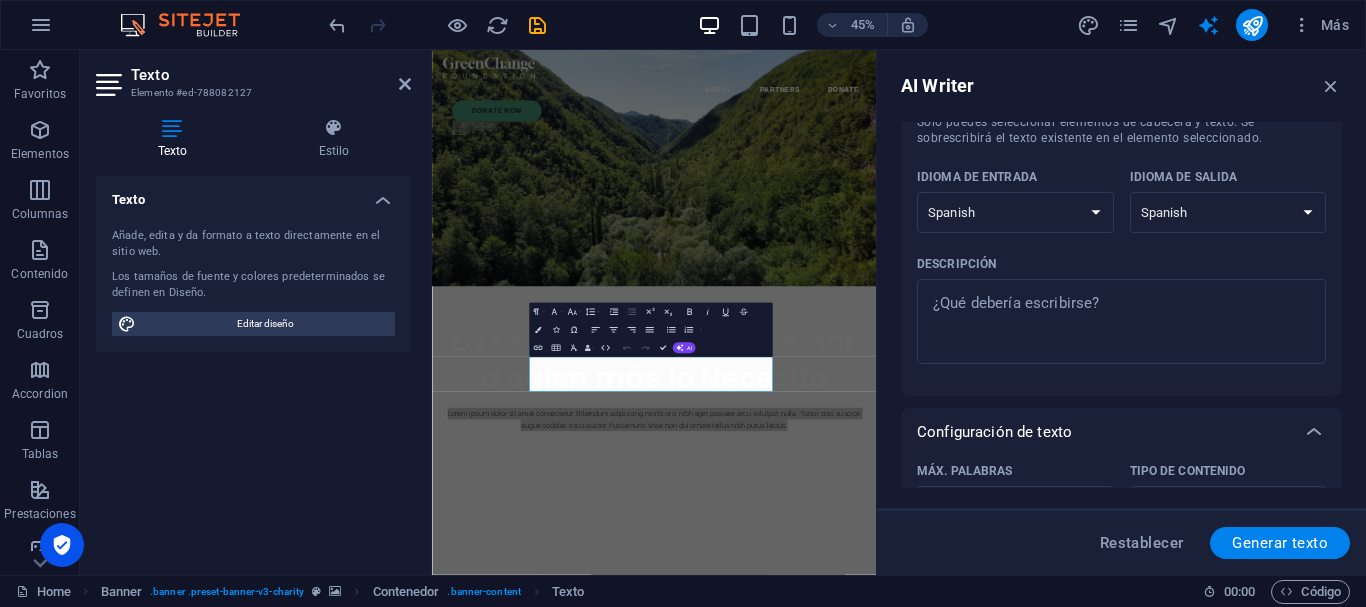 scroll, scrollTop: 133, scrollLeft: 0, axis: vertical 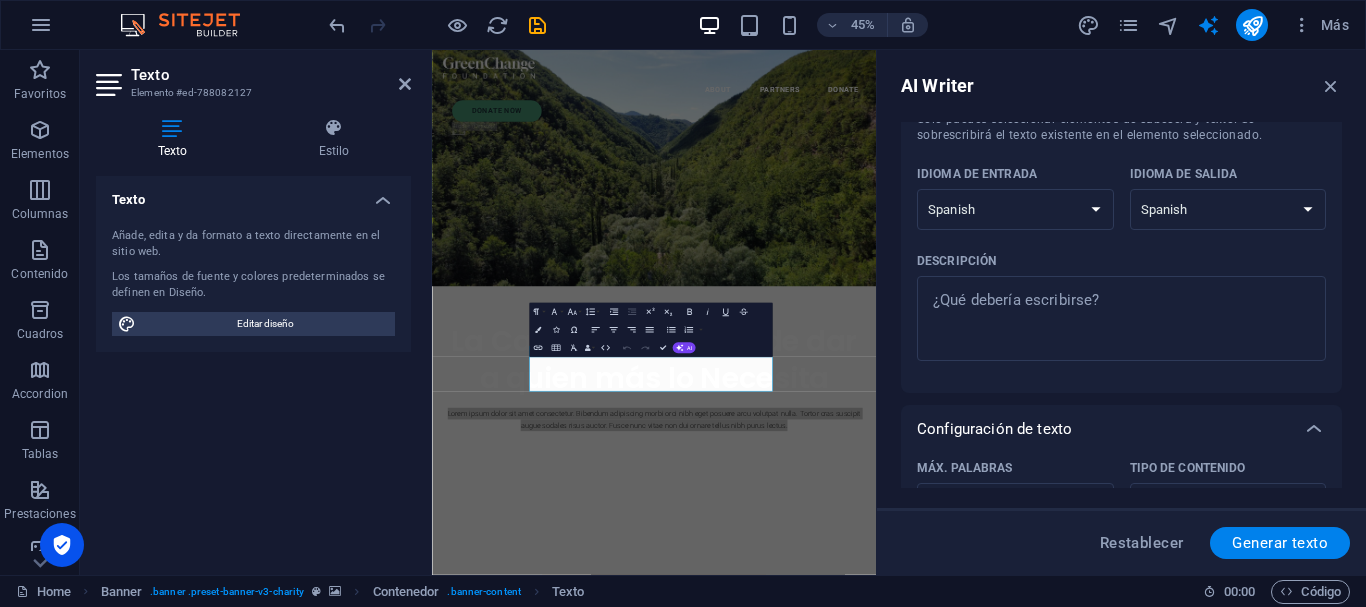 type on "x" 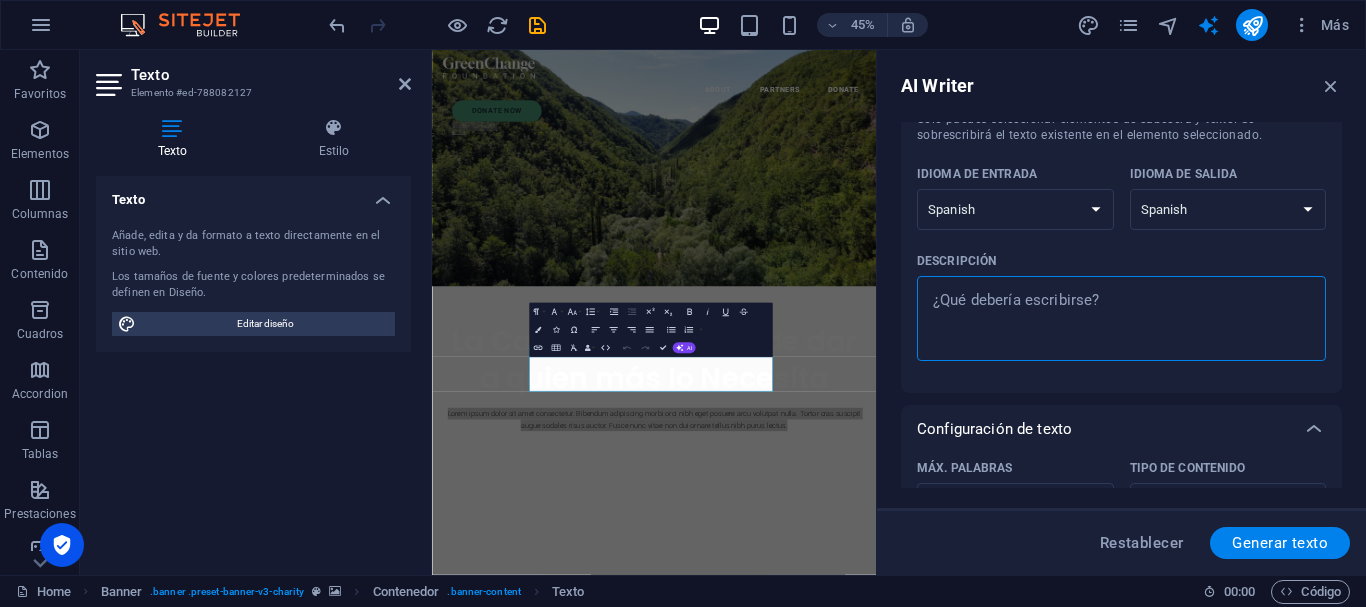 type on "A" 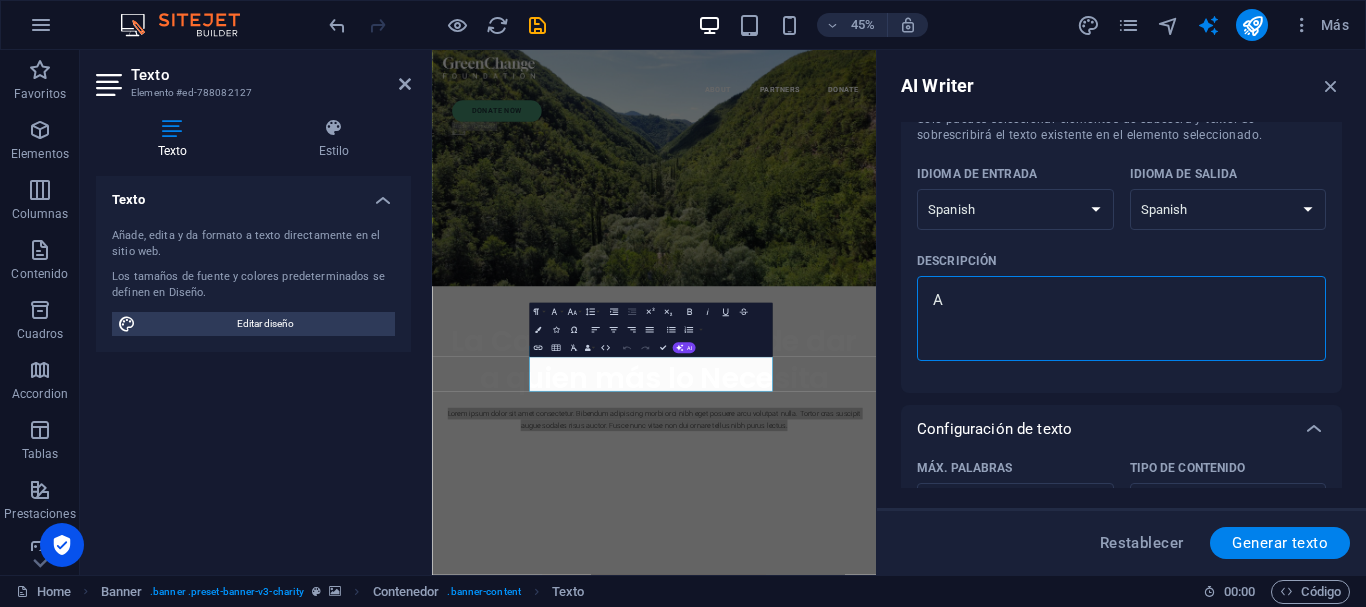 type on "Al" 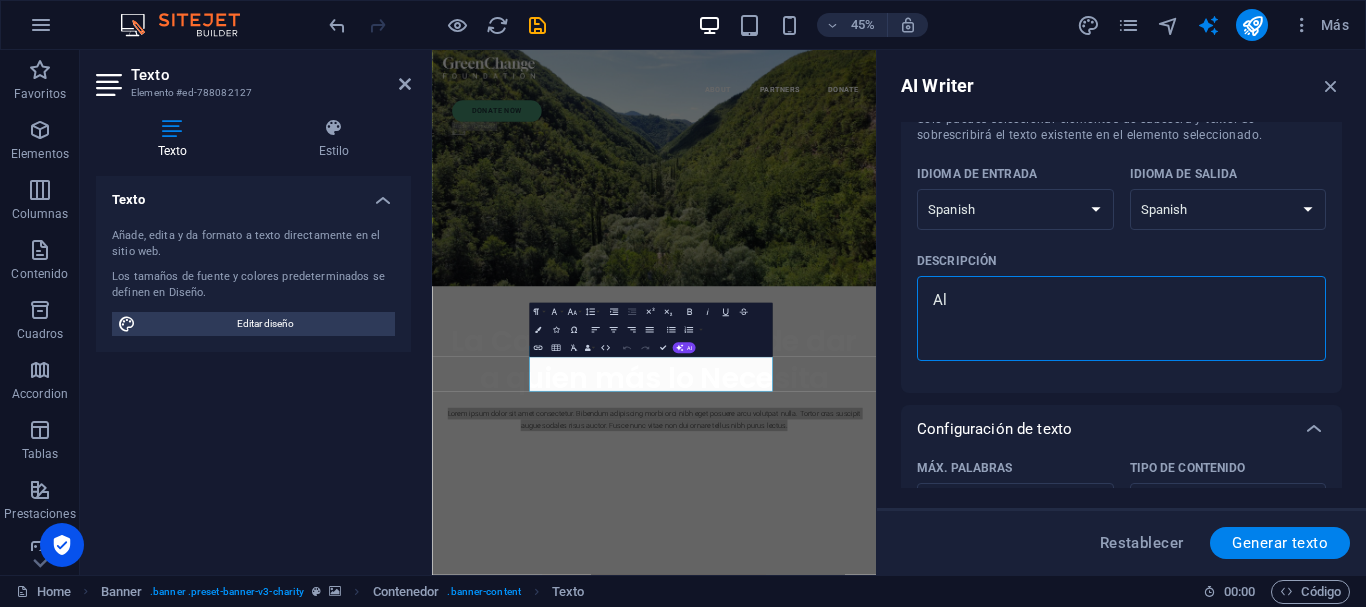 type on "Alg" 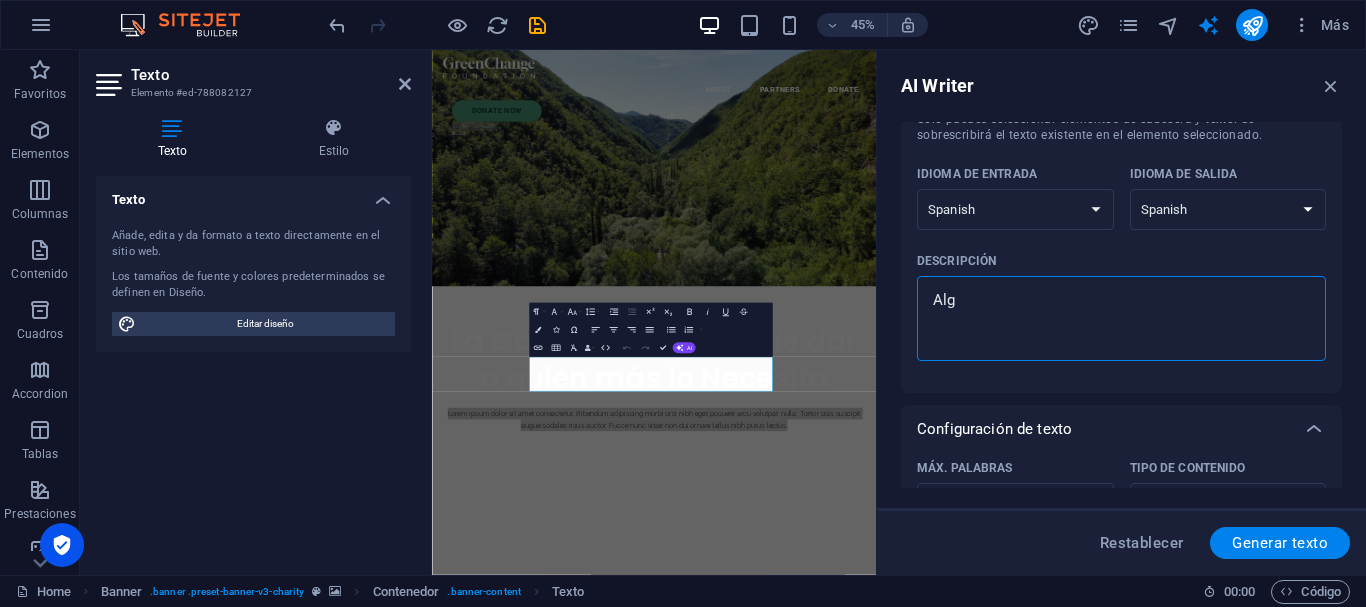 type on "Algo" 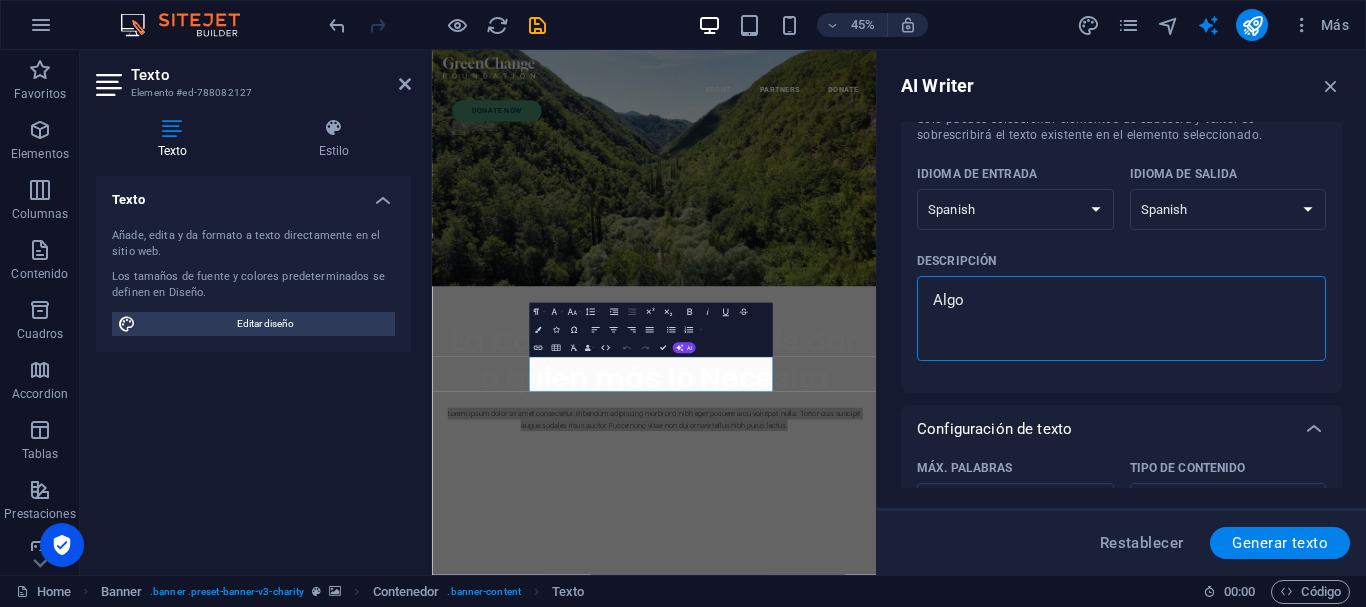 type on "Alg" 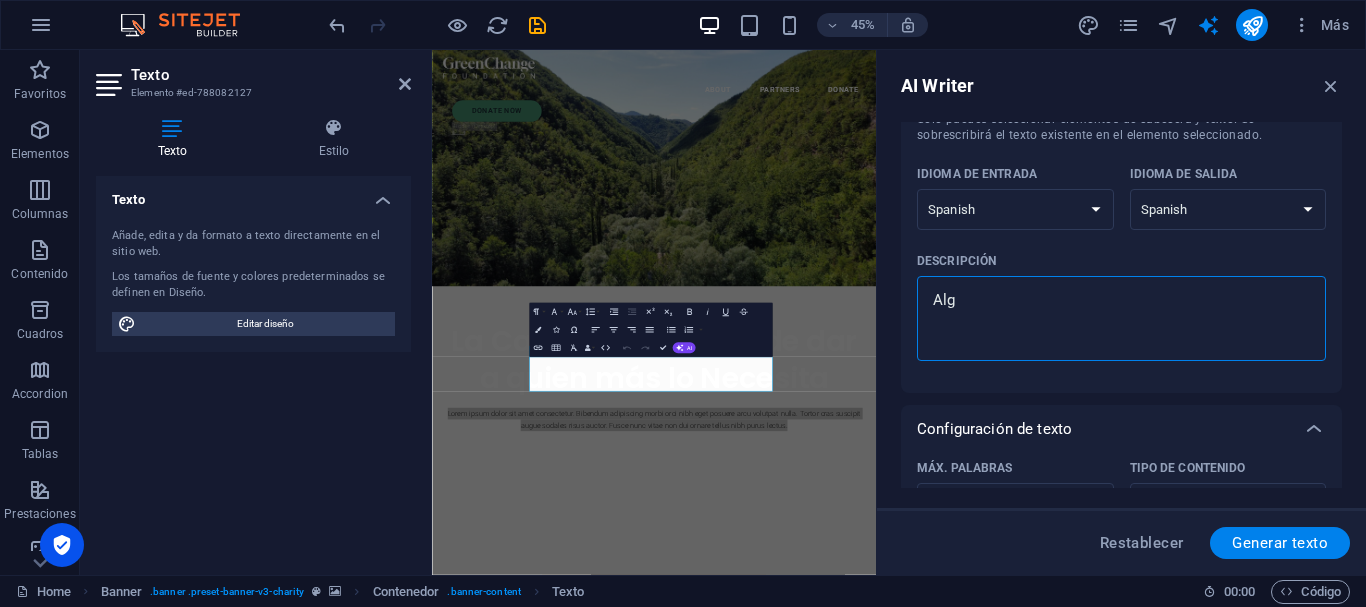type on "Al" 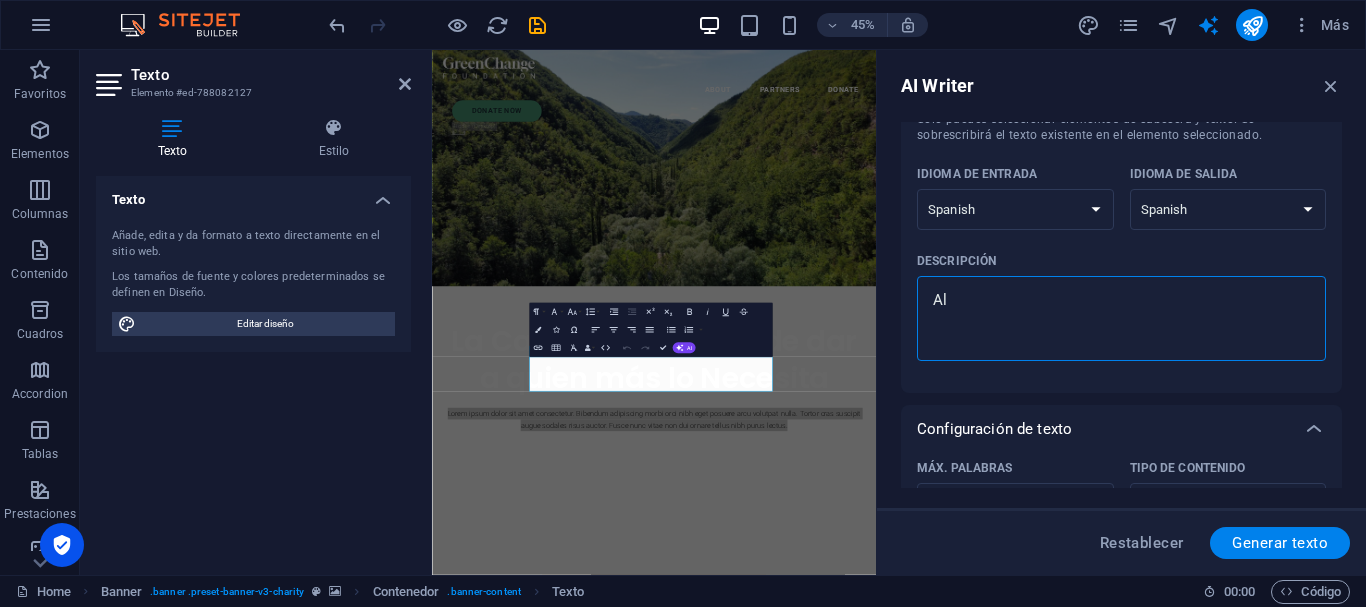 type on "A" 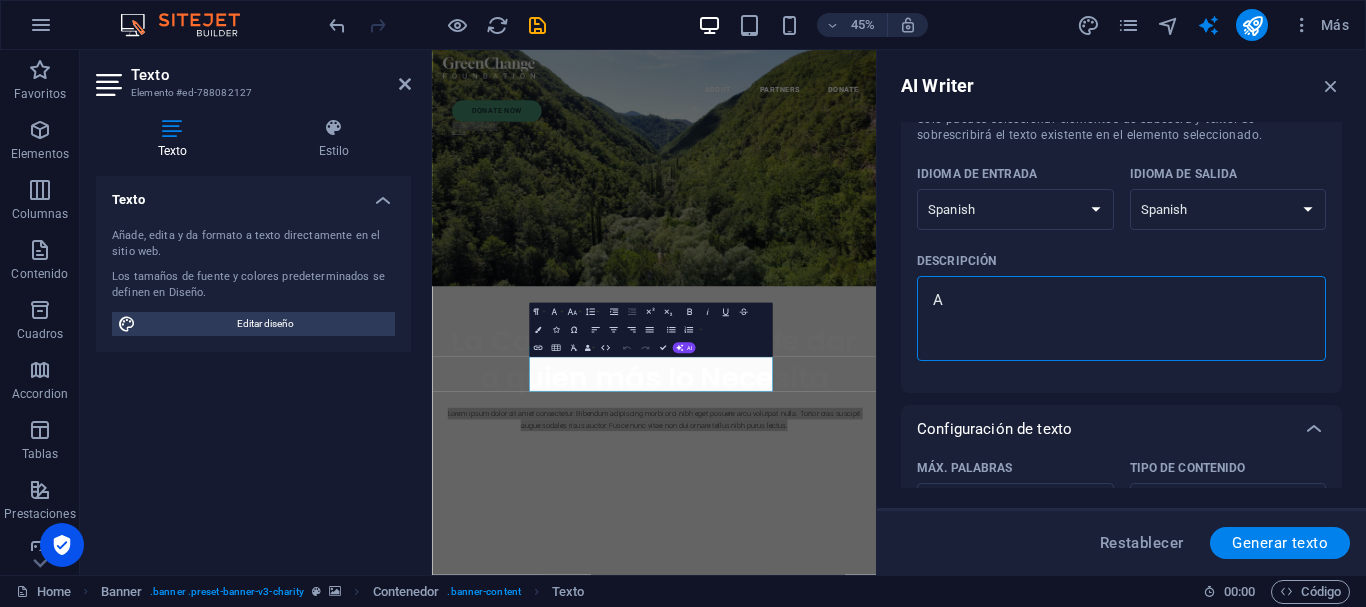 type 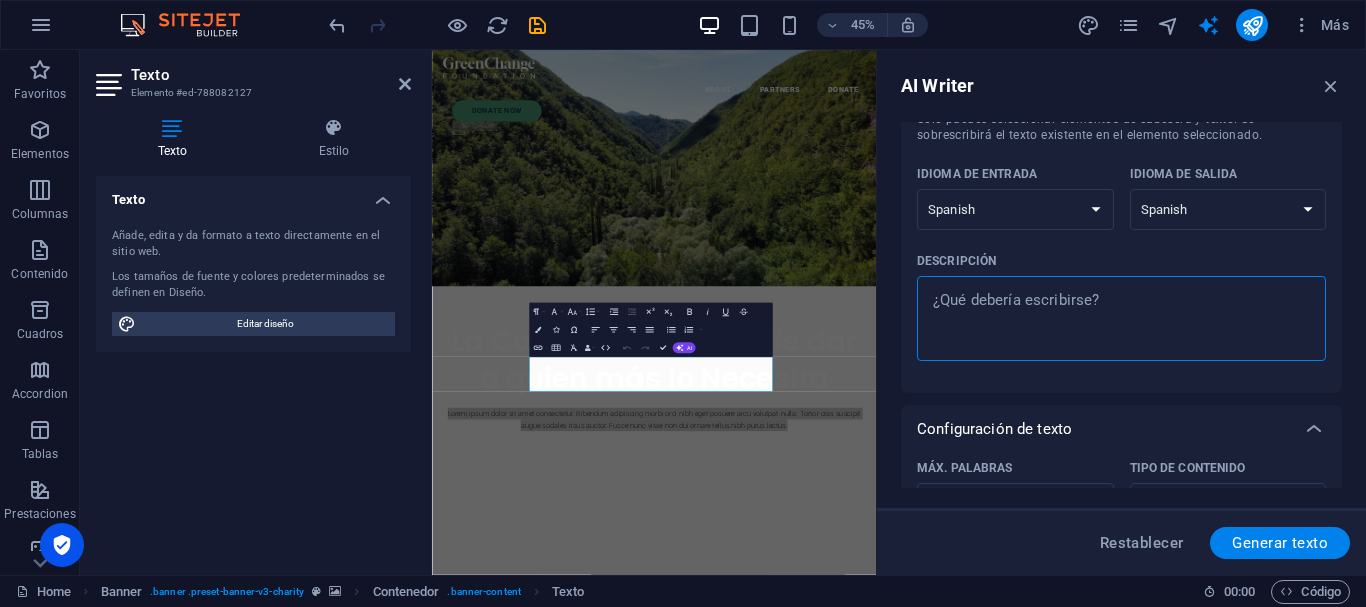 type on "U" 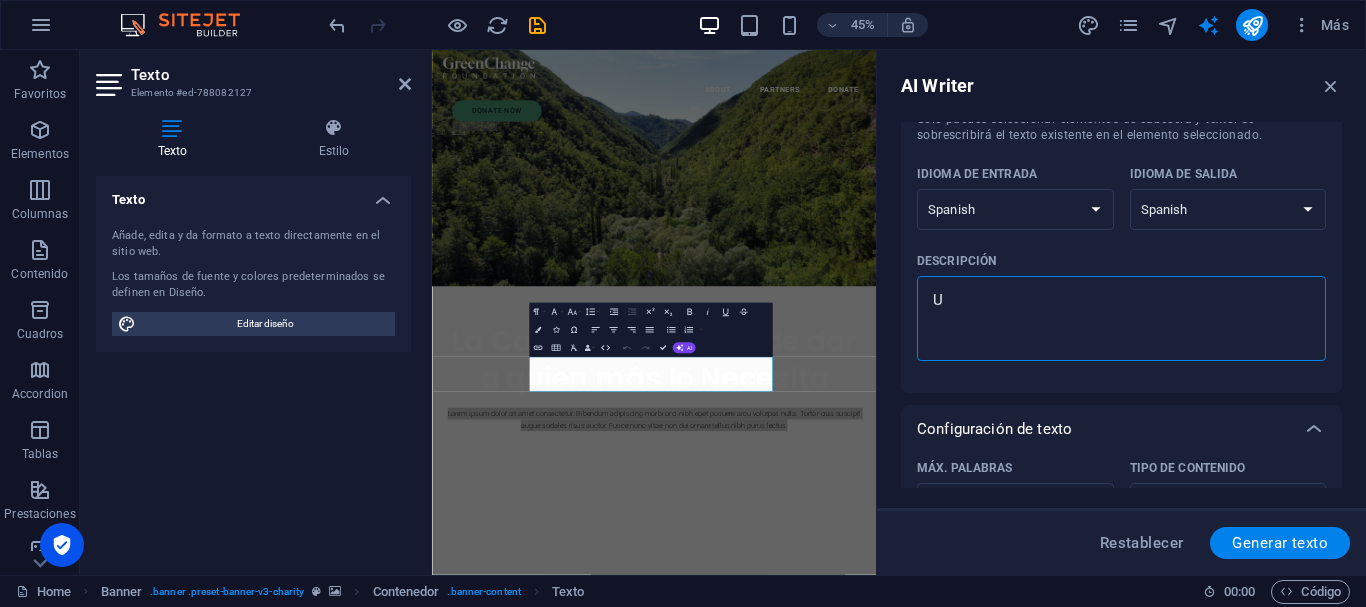 type on "Un" 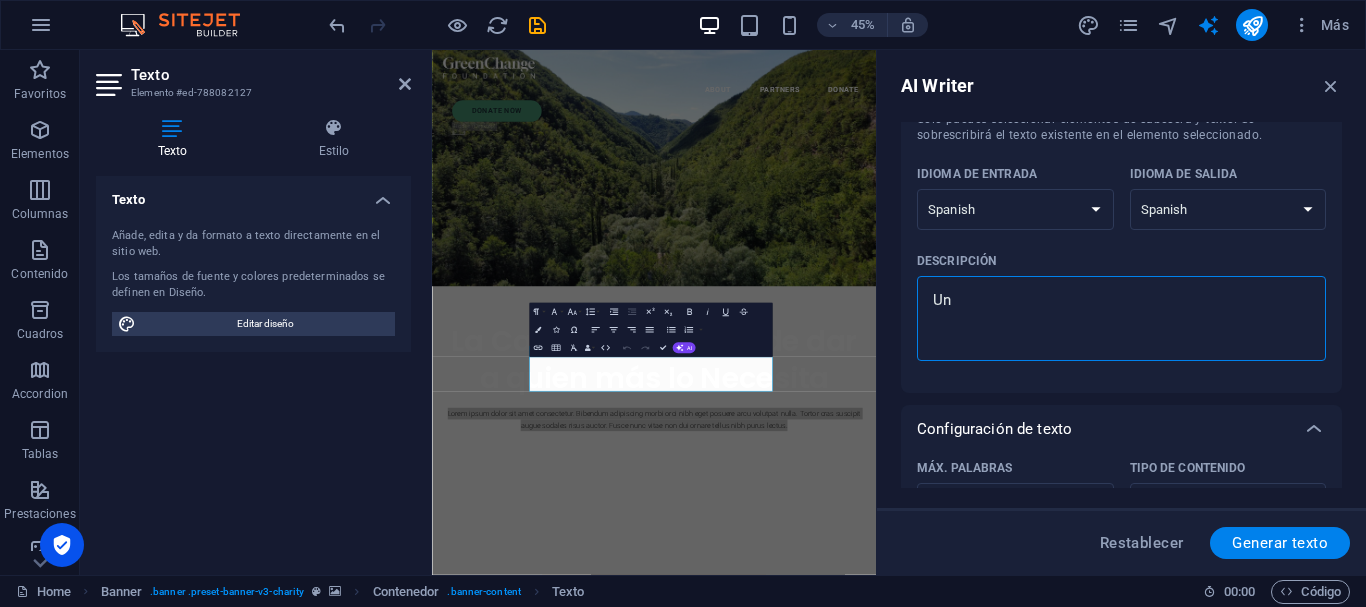 type on "Un" 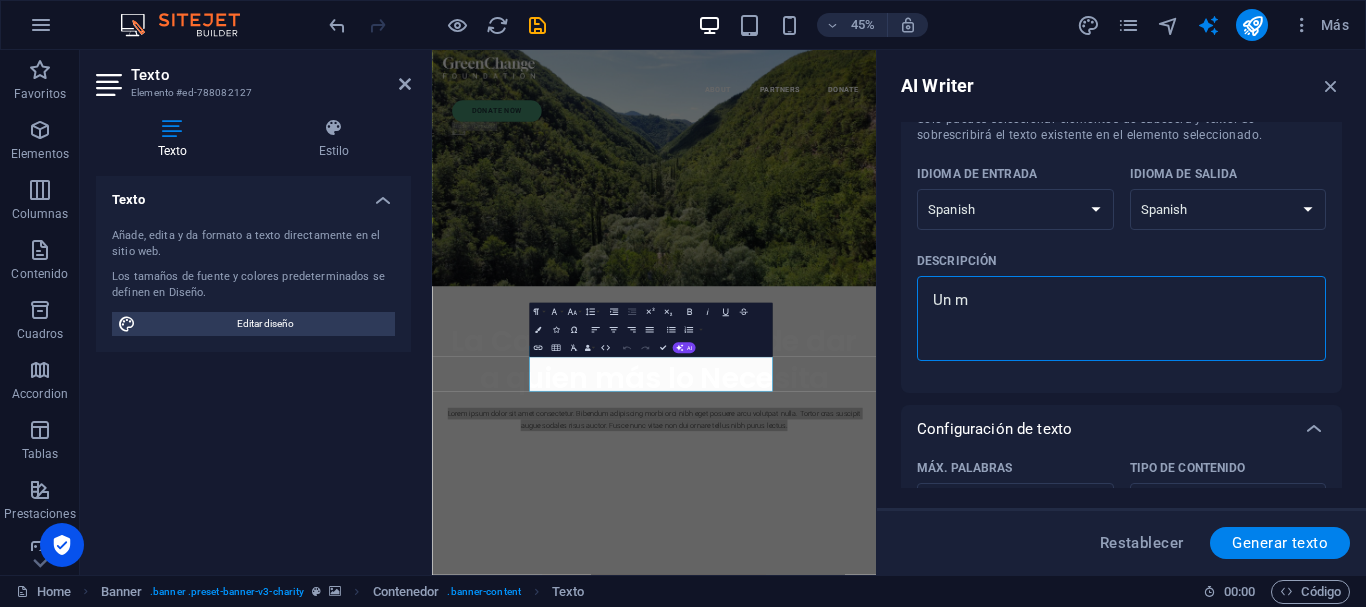 type on "x" 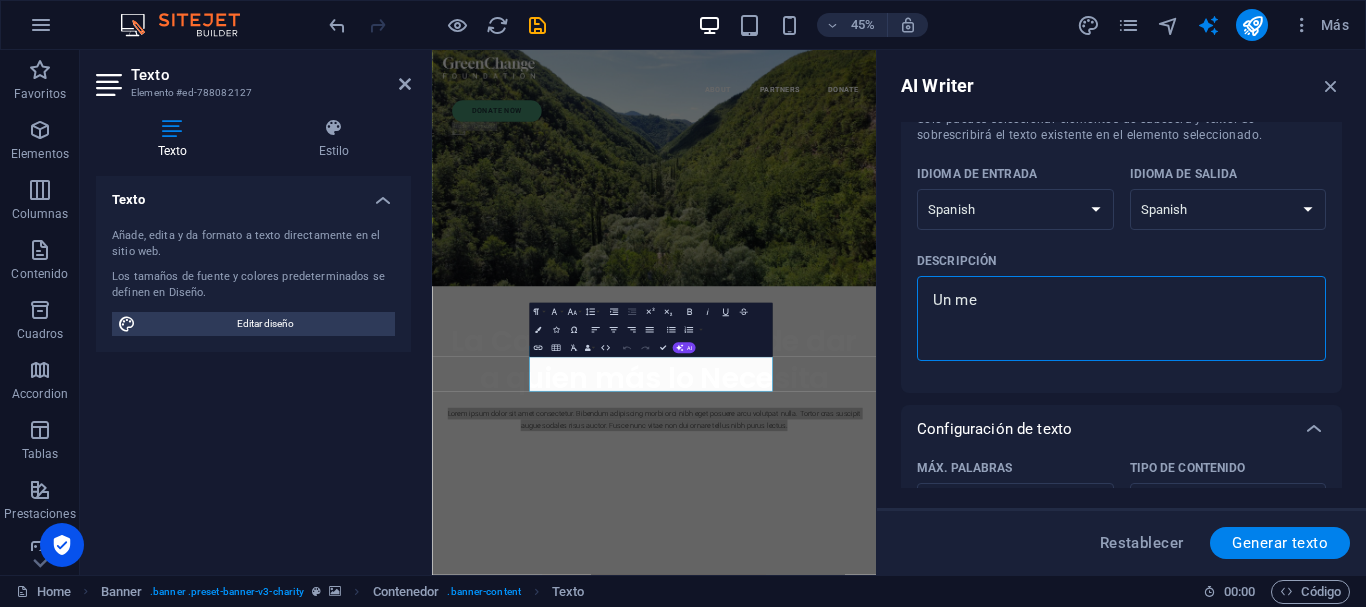 type on "Un men" 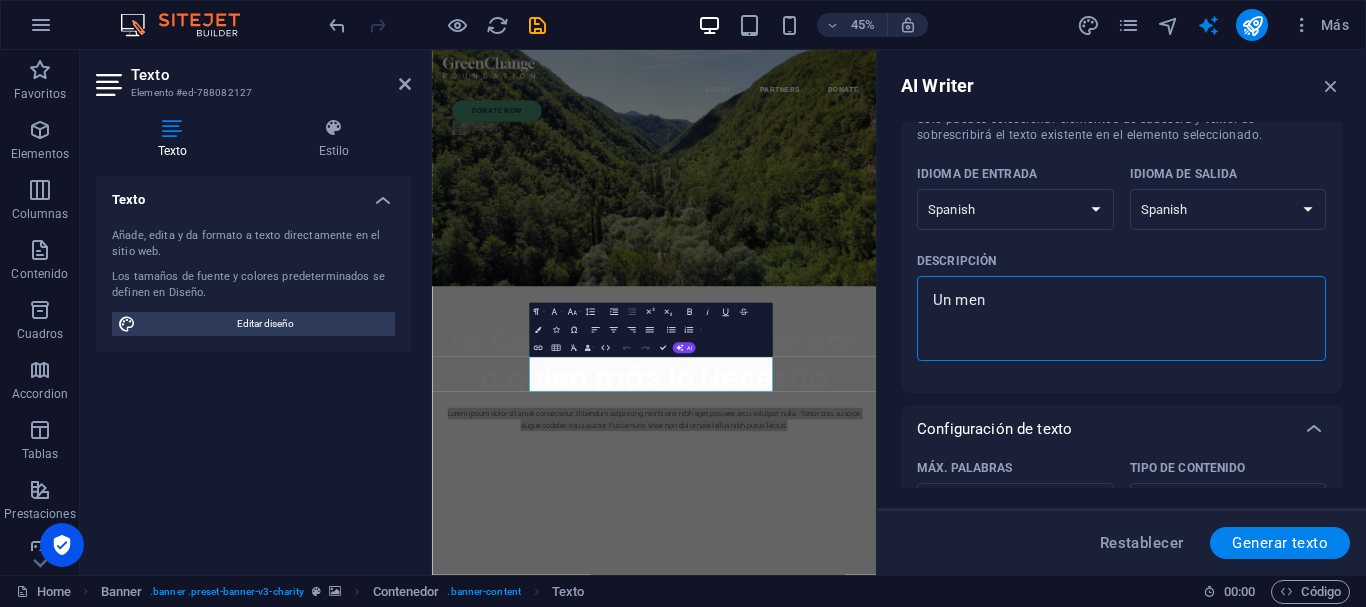 type on "Un mens" 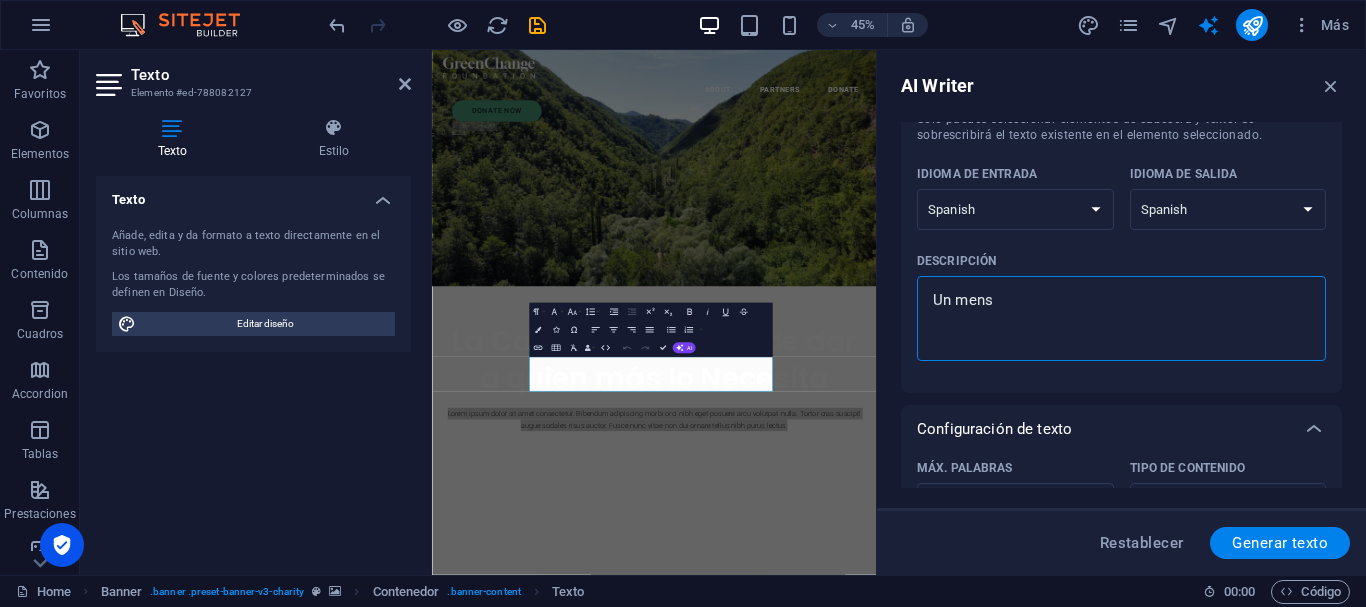 type on "Un mensa" 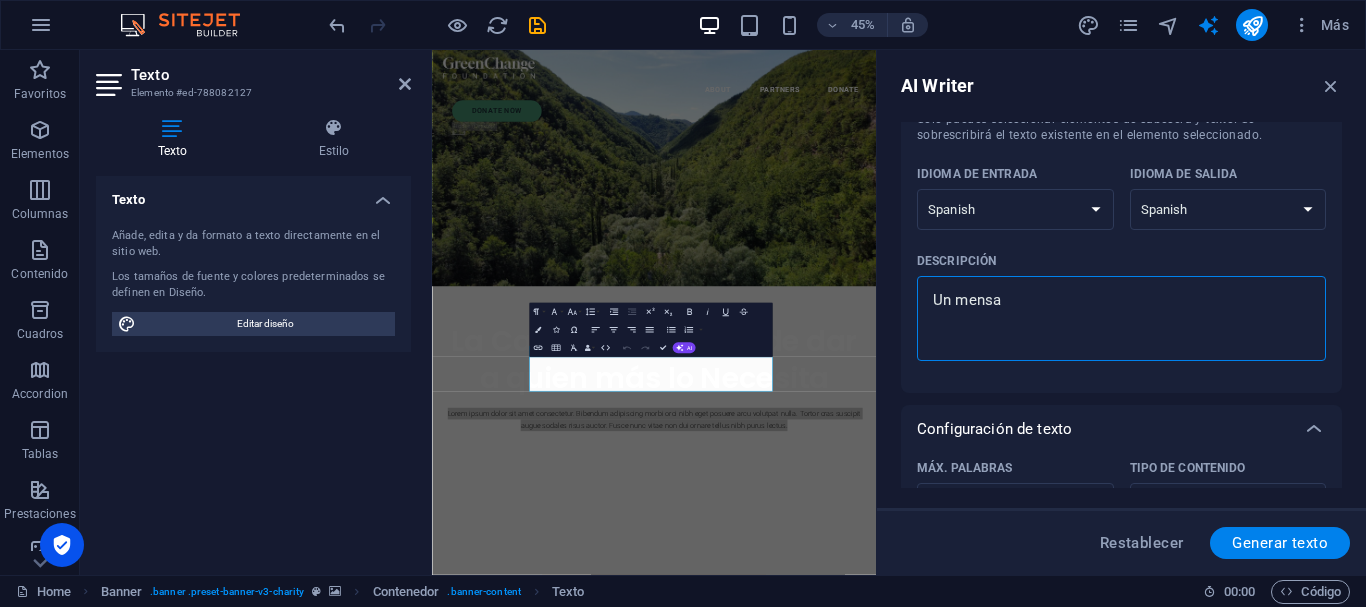 type on "Un mensaj" 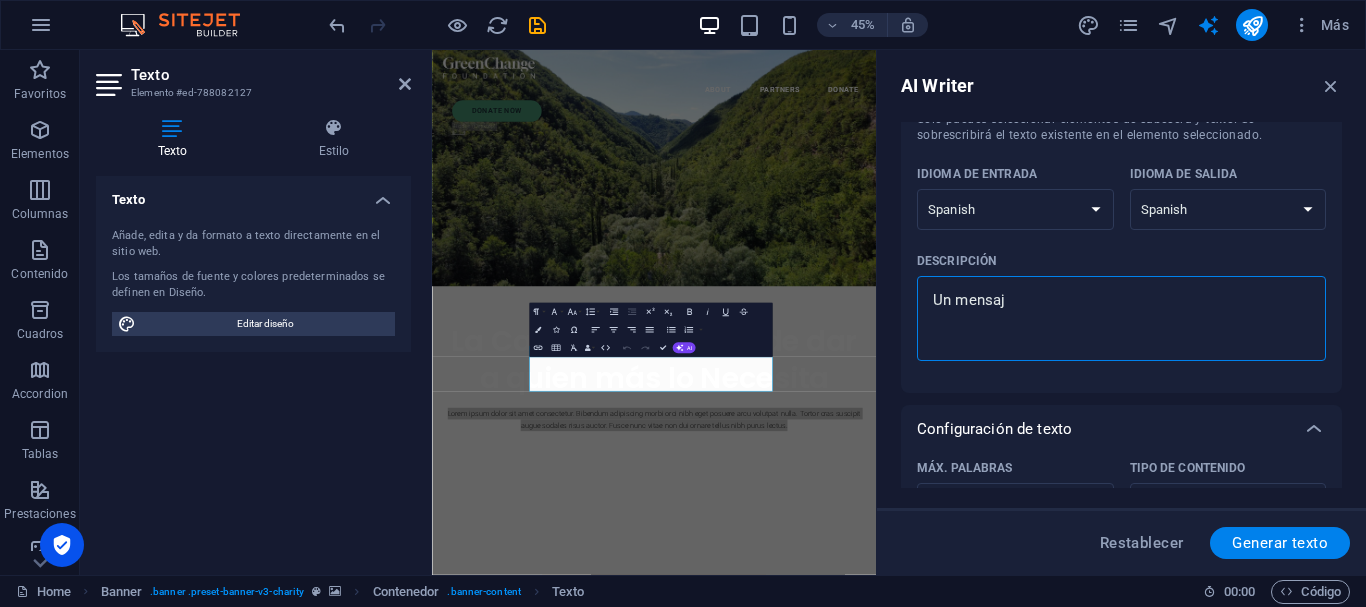 type on "Un mensaje" 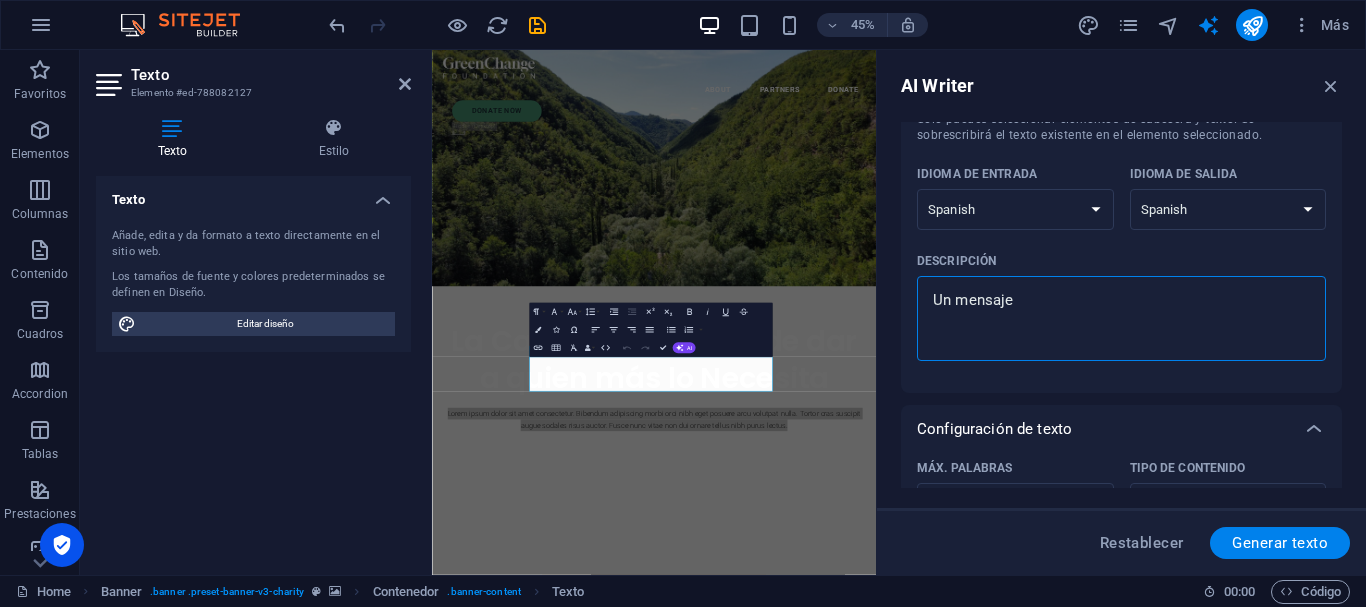 type on "Un mensaje" 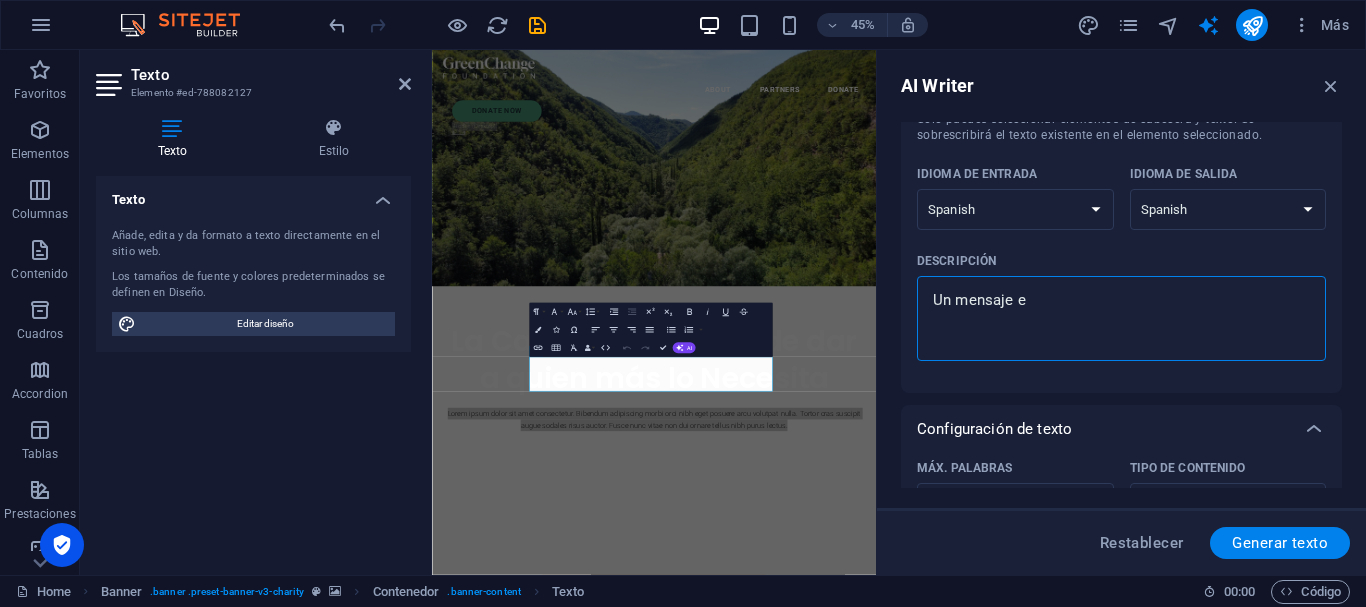 type on "Un mensaje es" 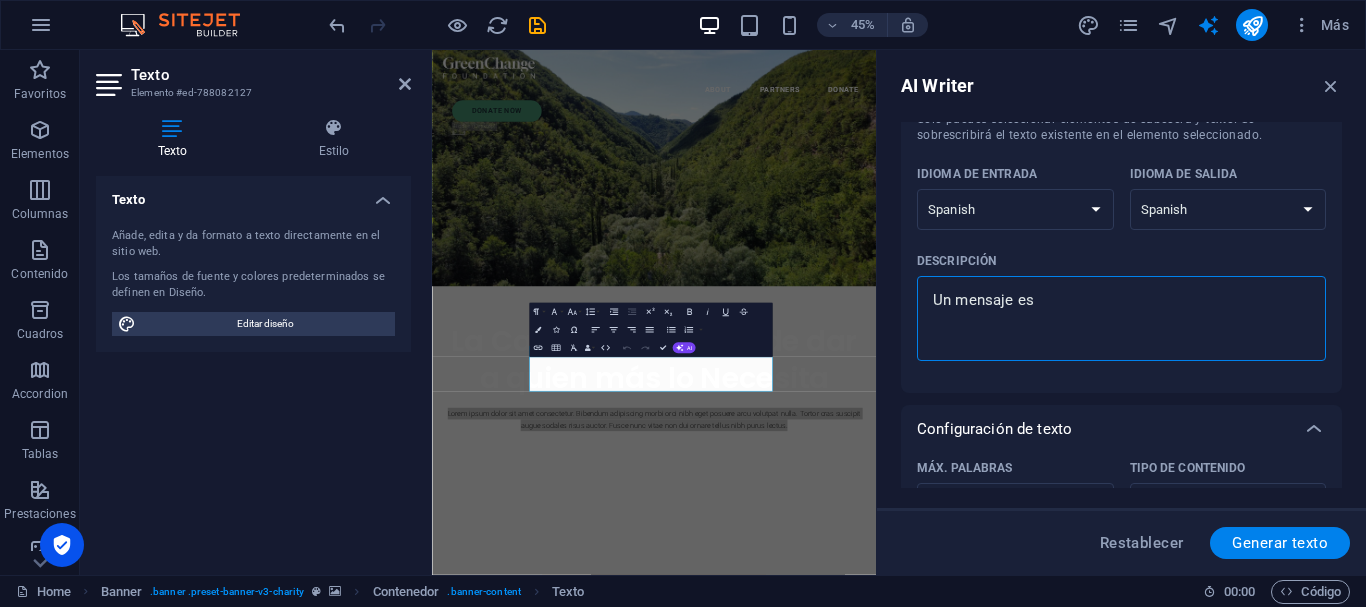 type on "Un mensaje esp" 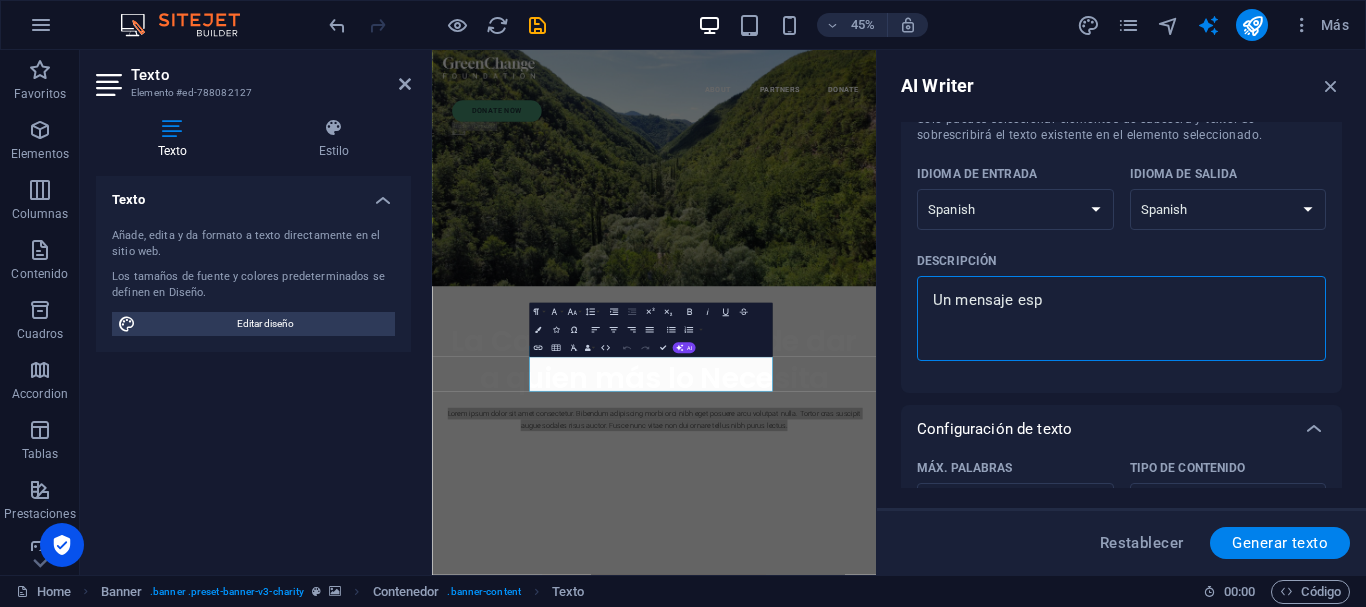 type on "Un mensaje espe" 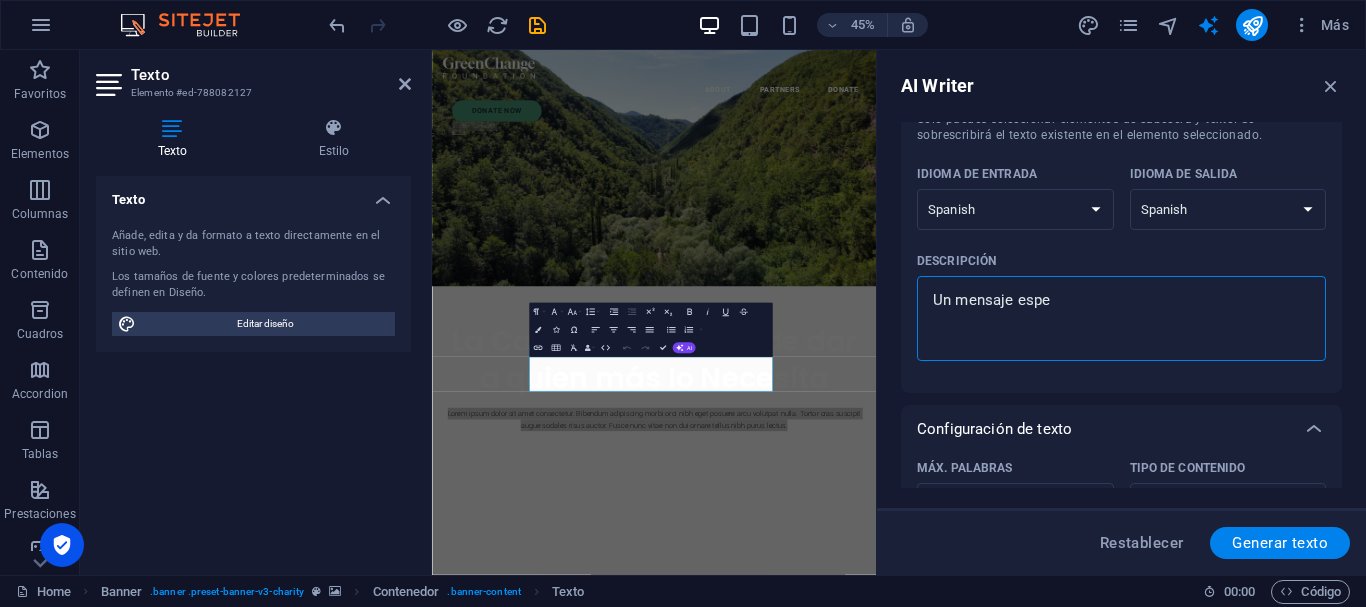 type on "Un mensaje esper" 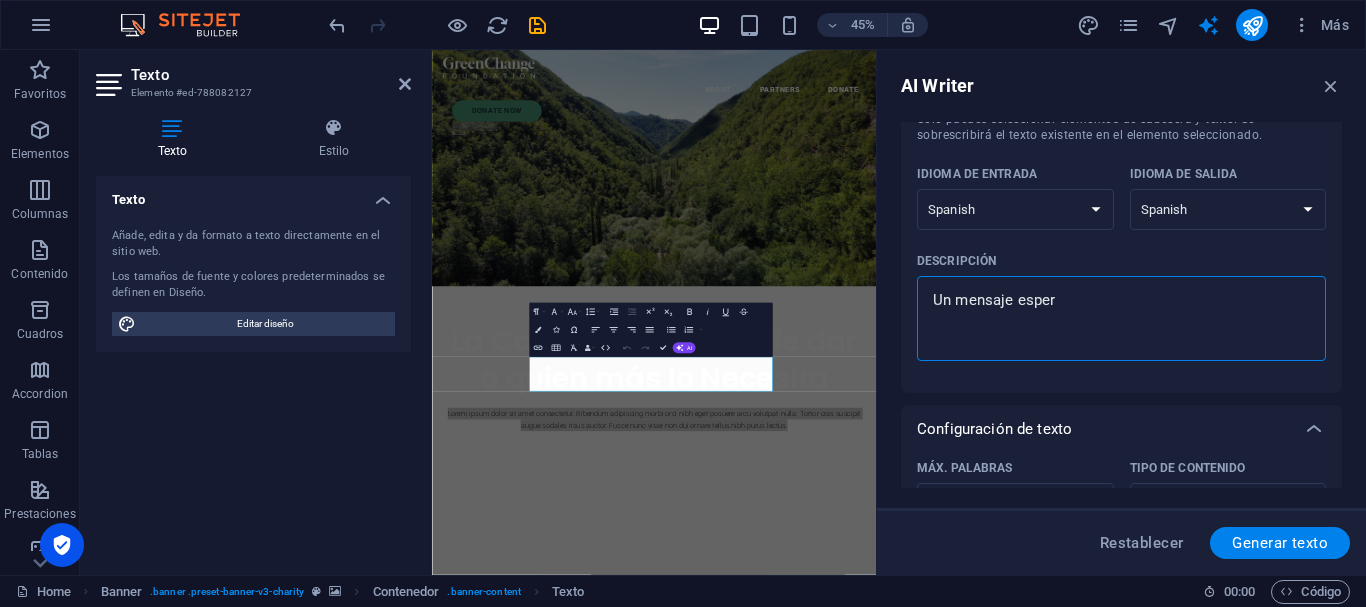 type on "Un mensaje espera" 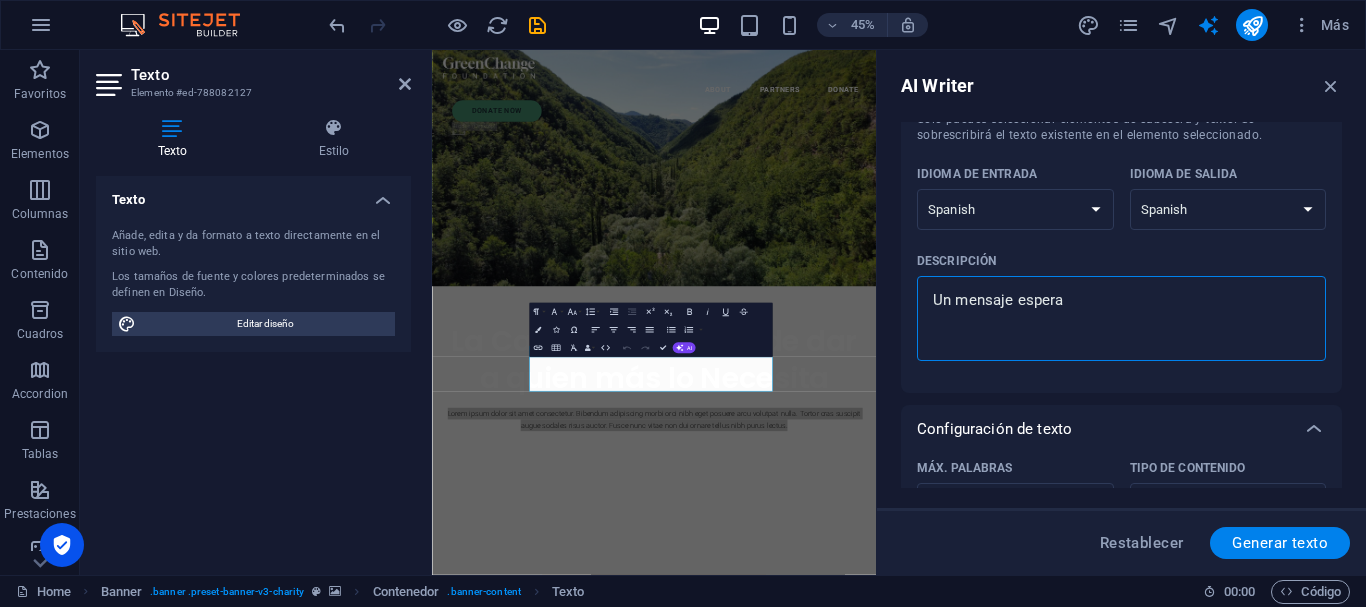 type on "Un mensaje esperan" 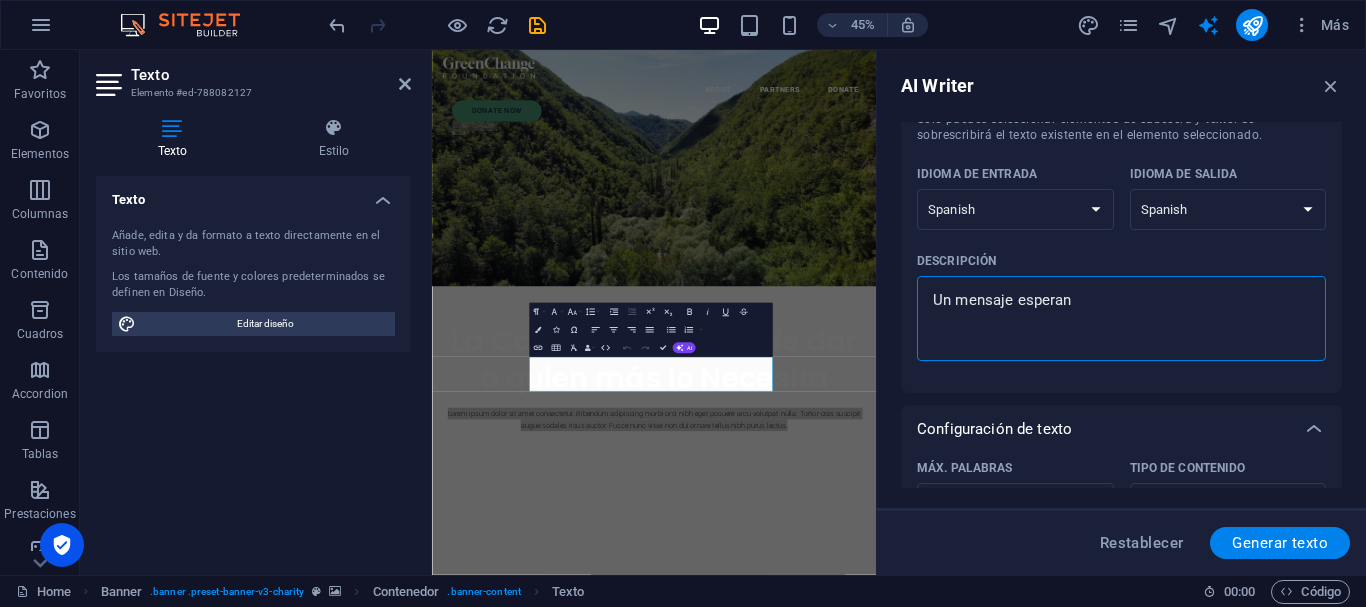 type on "Un mensaje esperanz" 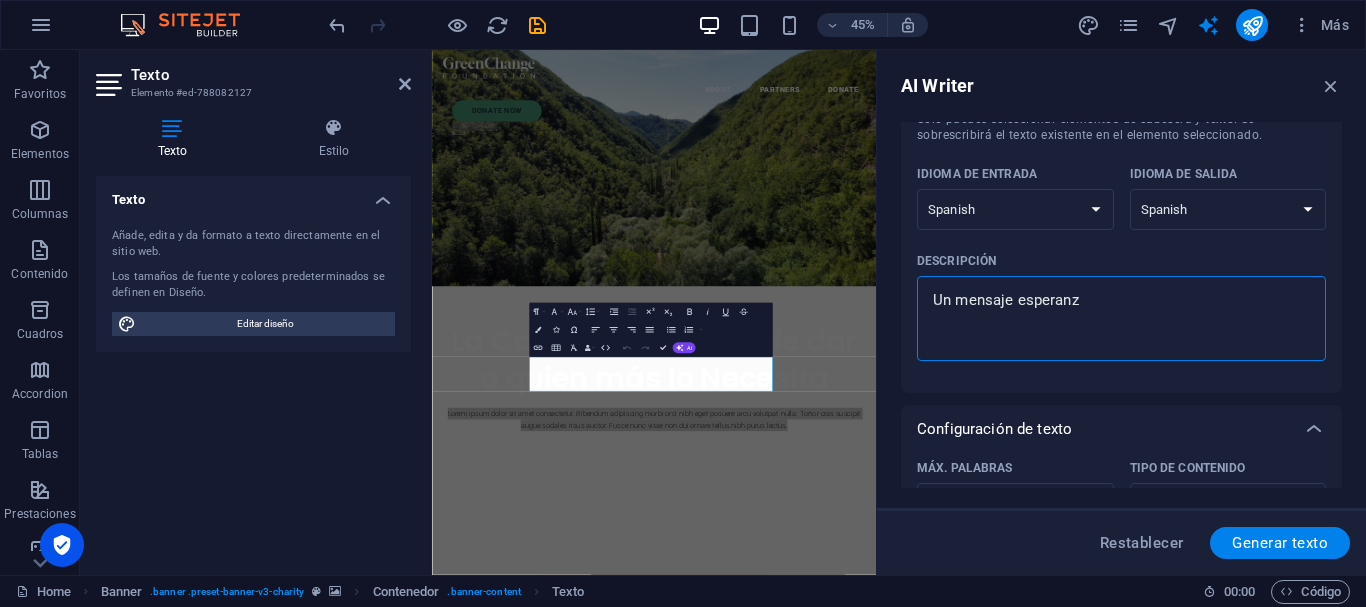 type on "Un mensaje esperanza" 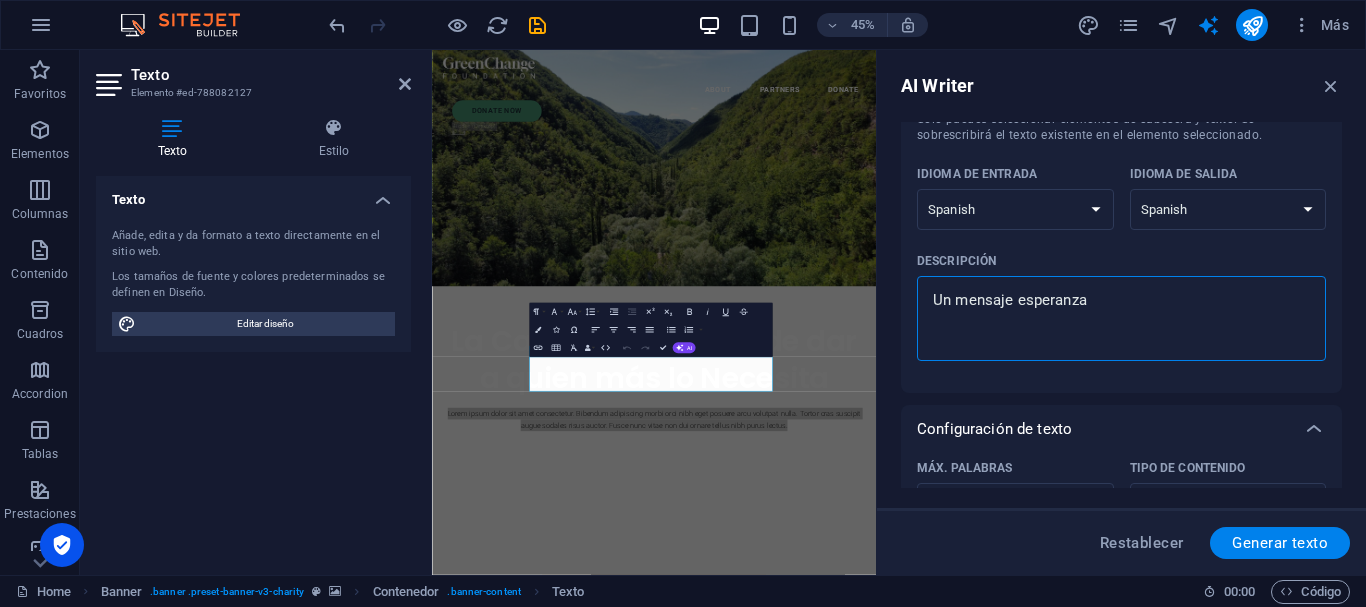 type on "Un mensaje esperanzad" 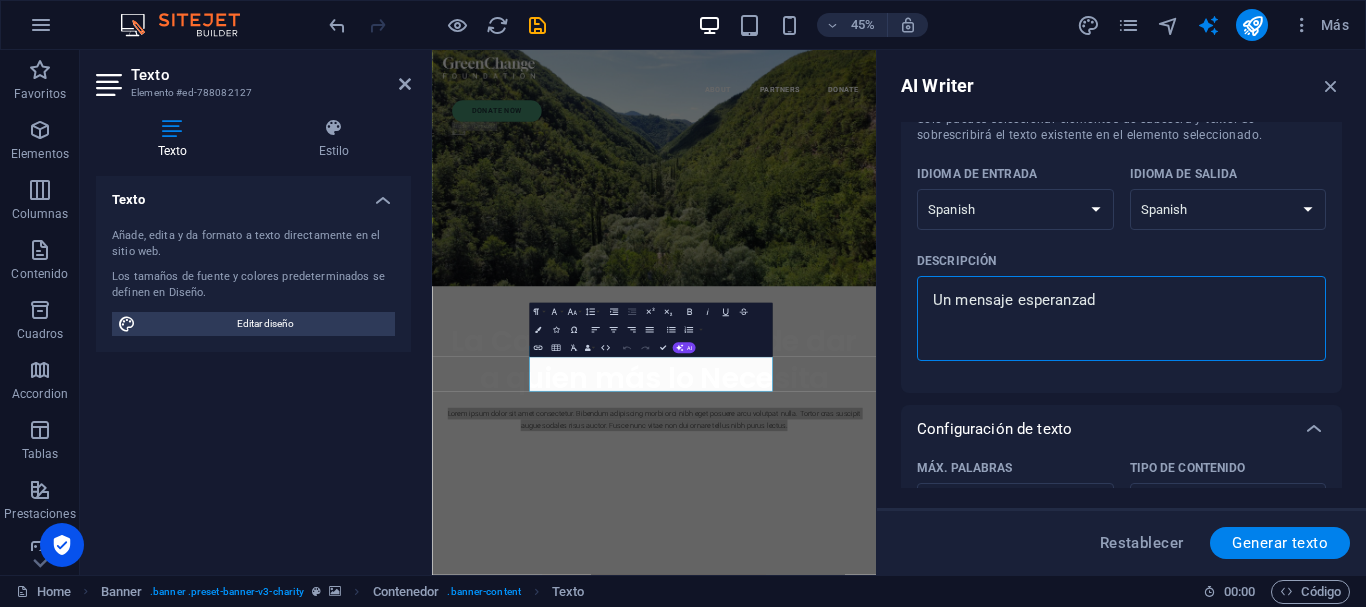 type on "Un mensaje esperanzado" 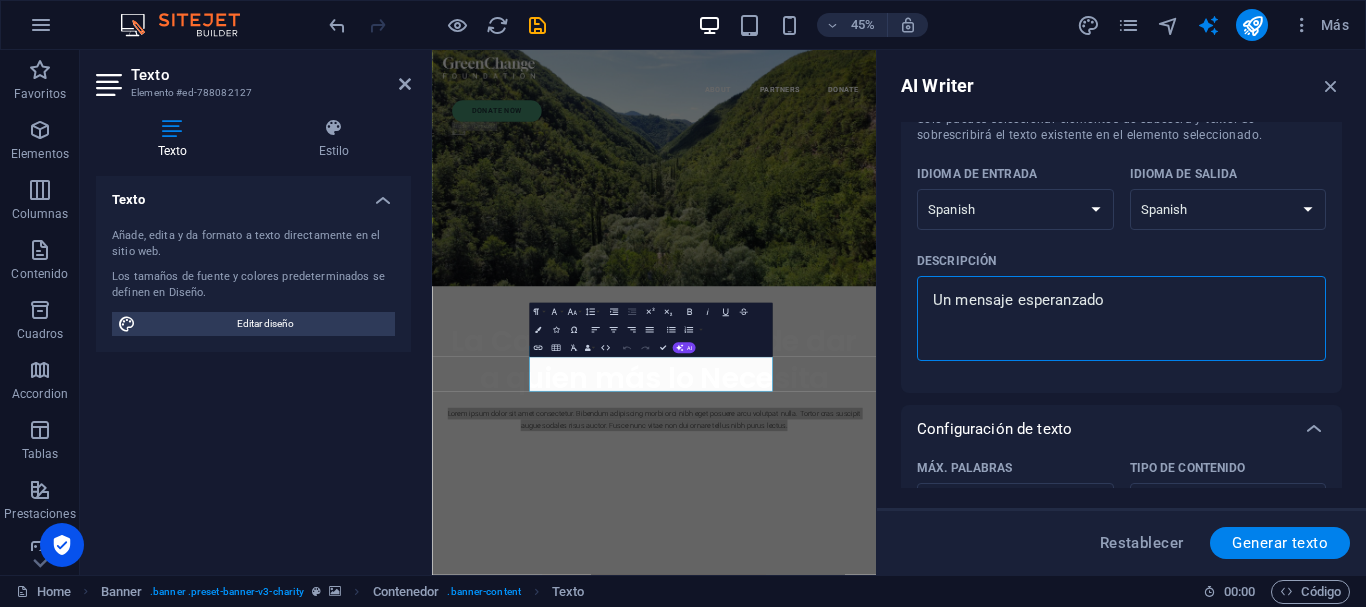 type on "Un mensaje esperanzador" 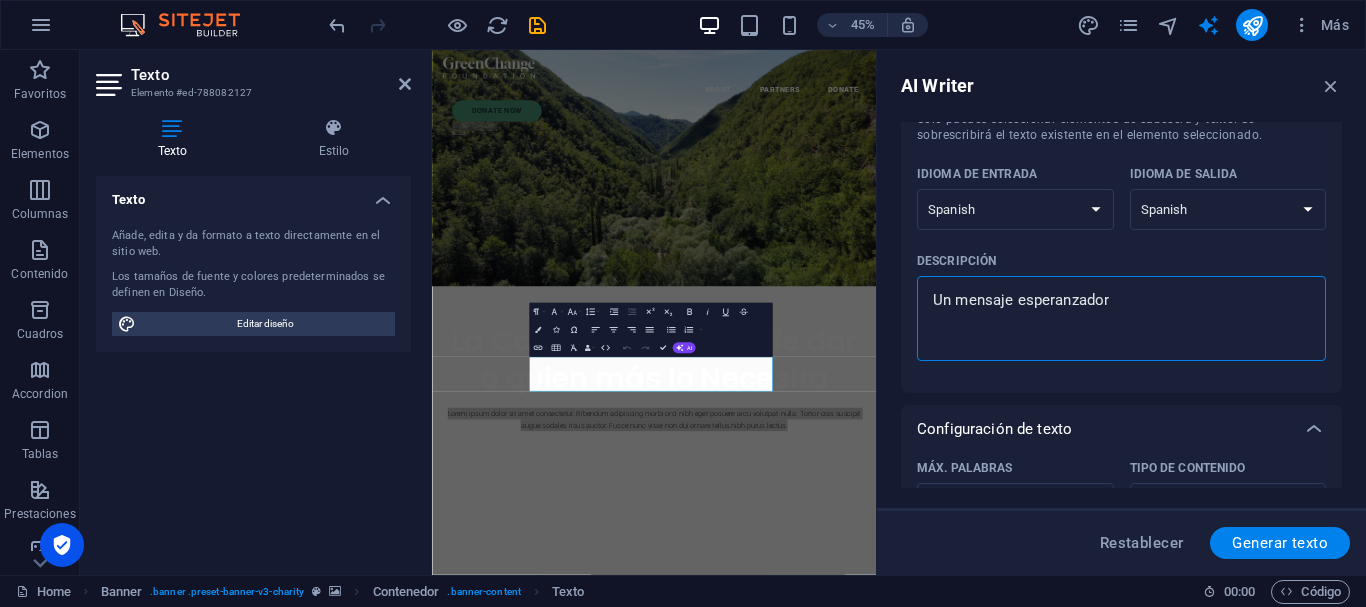 type on "Un mensaje esperanzador" 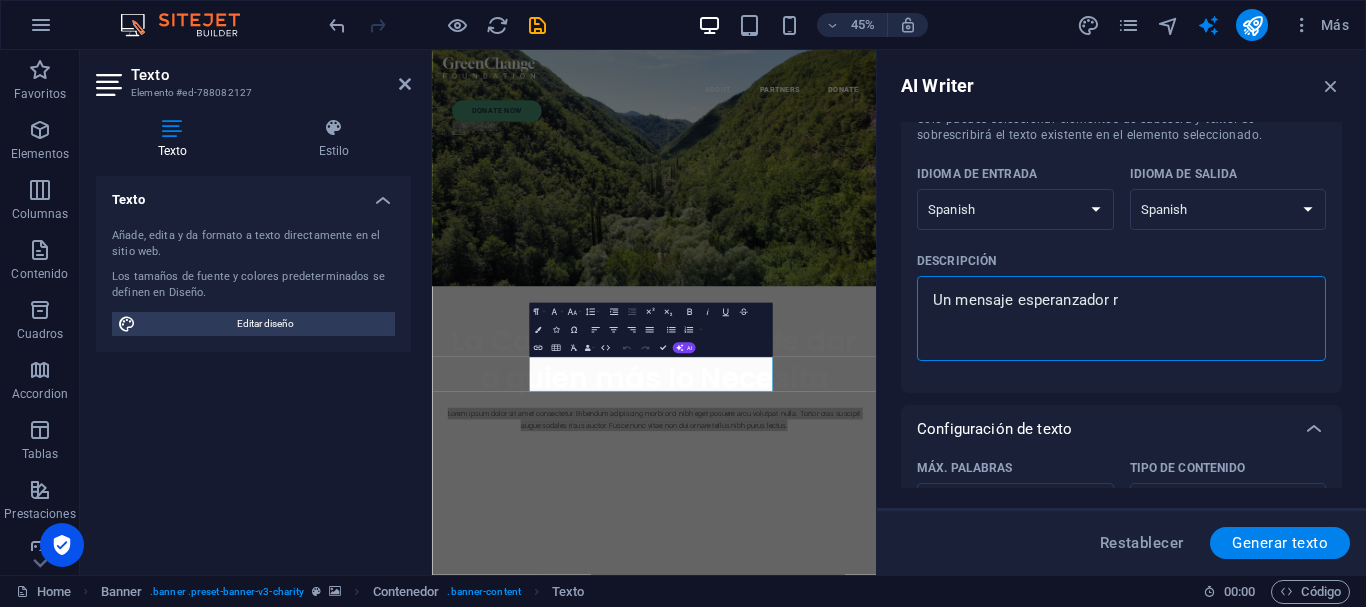 type on "Un mensaje esperanzador re" 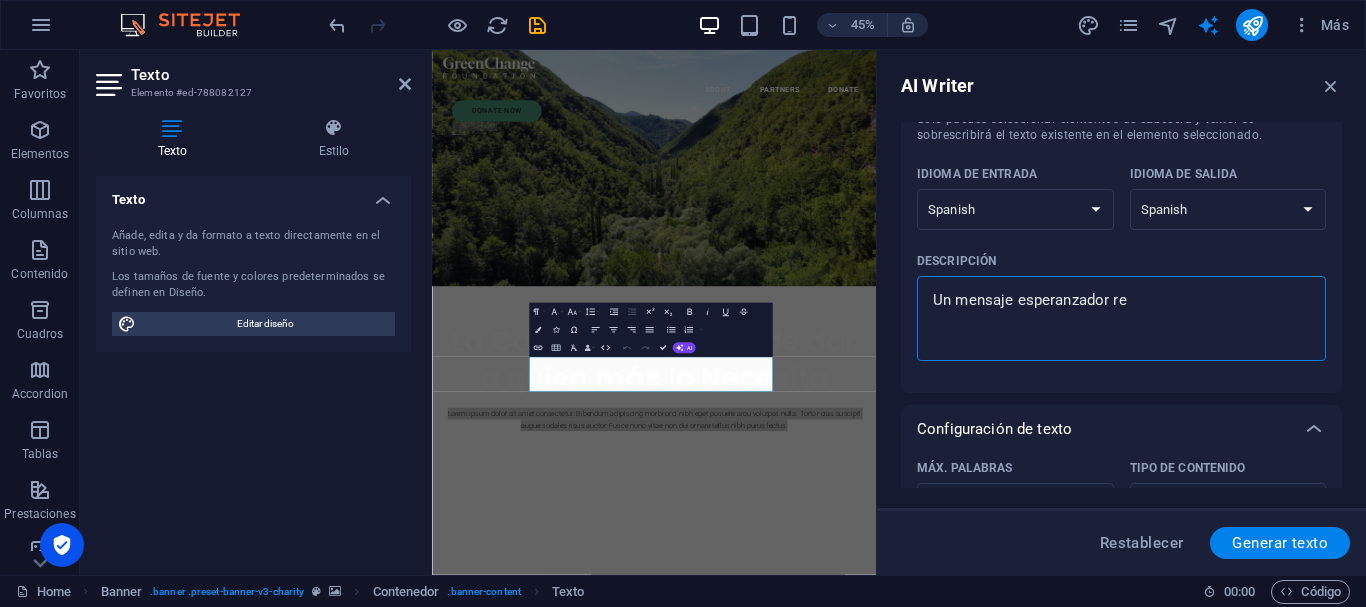 type on "Un mensaje esperanzador rel" 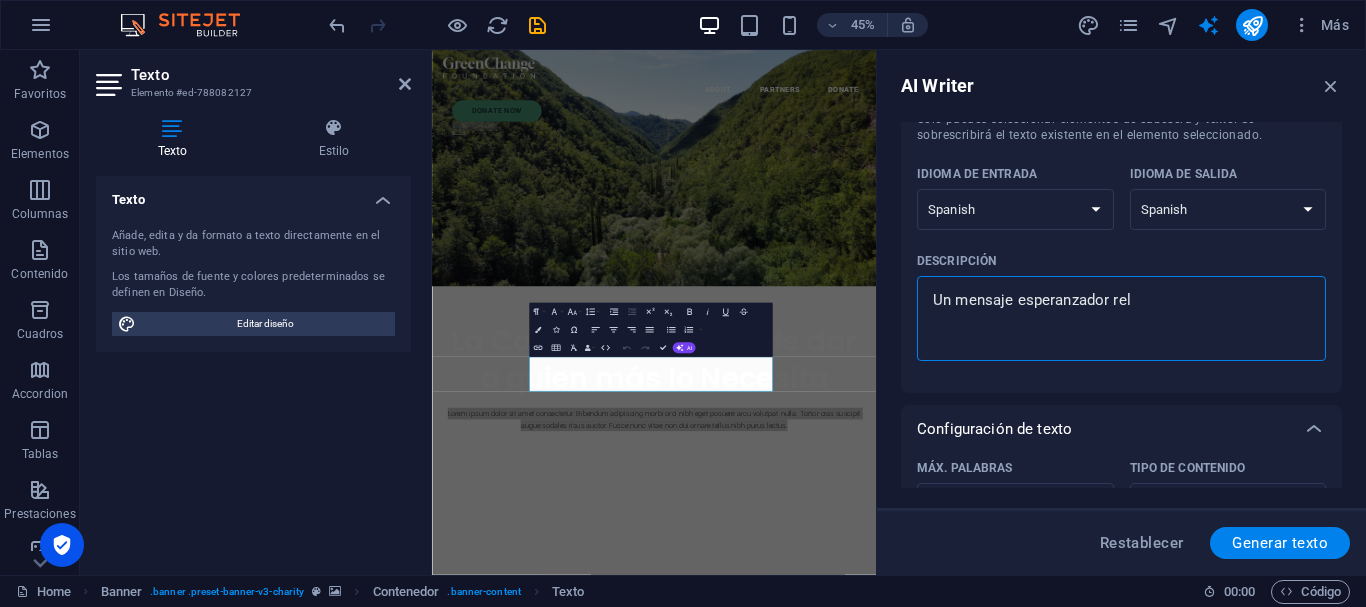 type on "Un mensaje esperanzador rela" 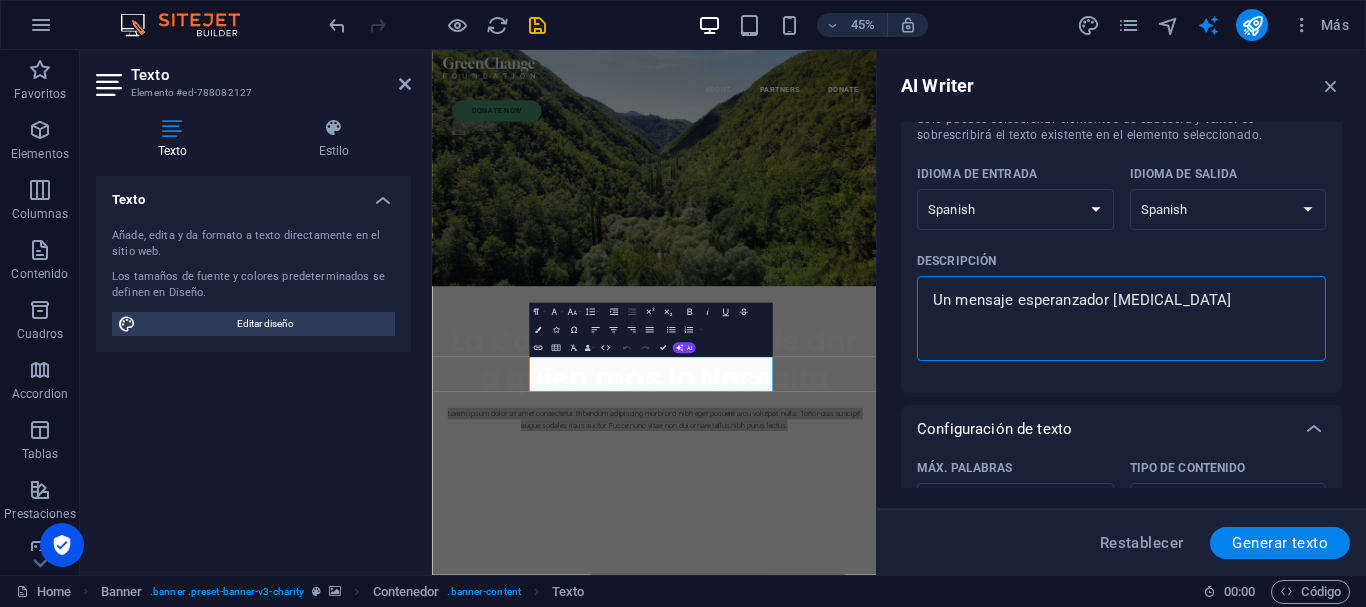 type on "Un mensaje esperanzador relac" 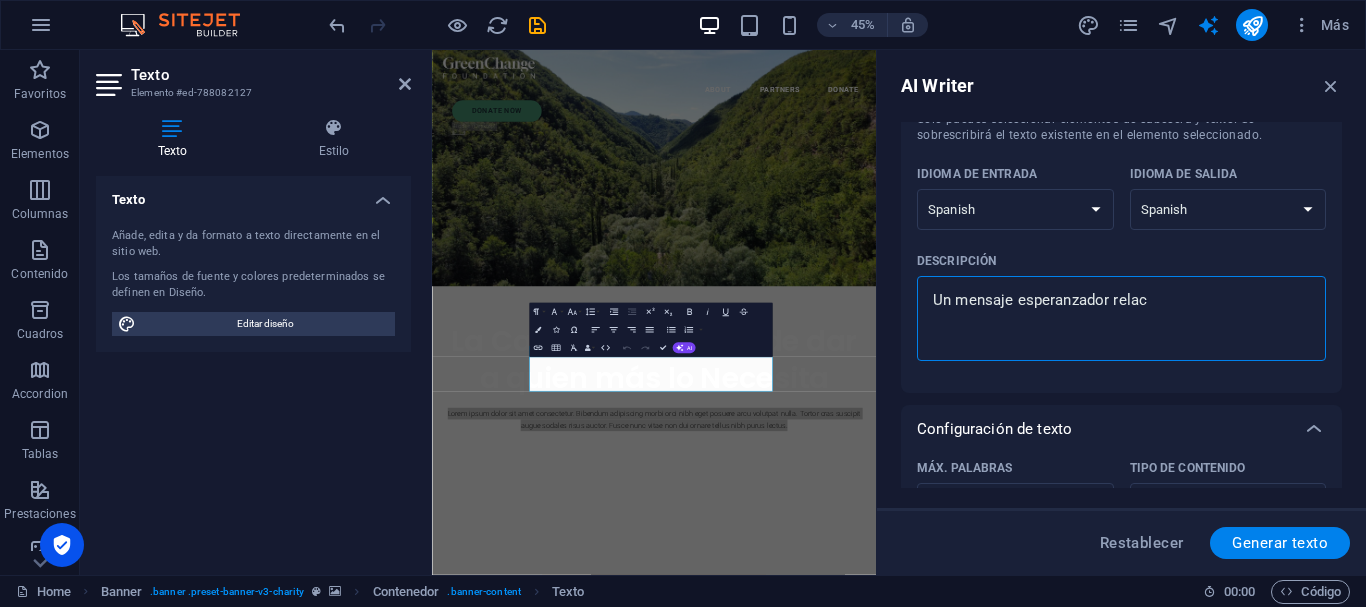 type on "Un mensaje esperanzador relaci" 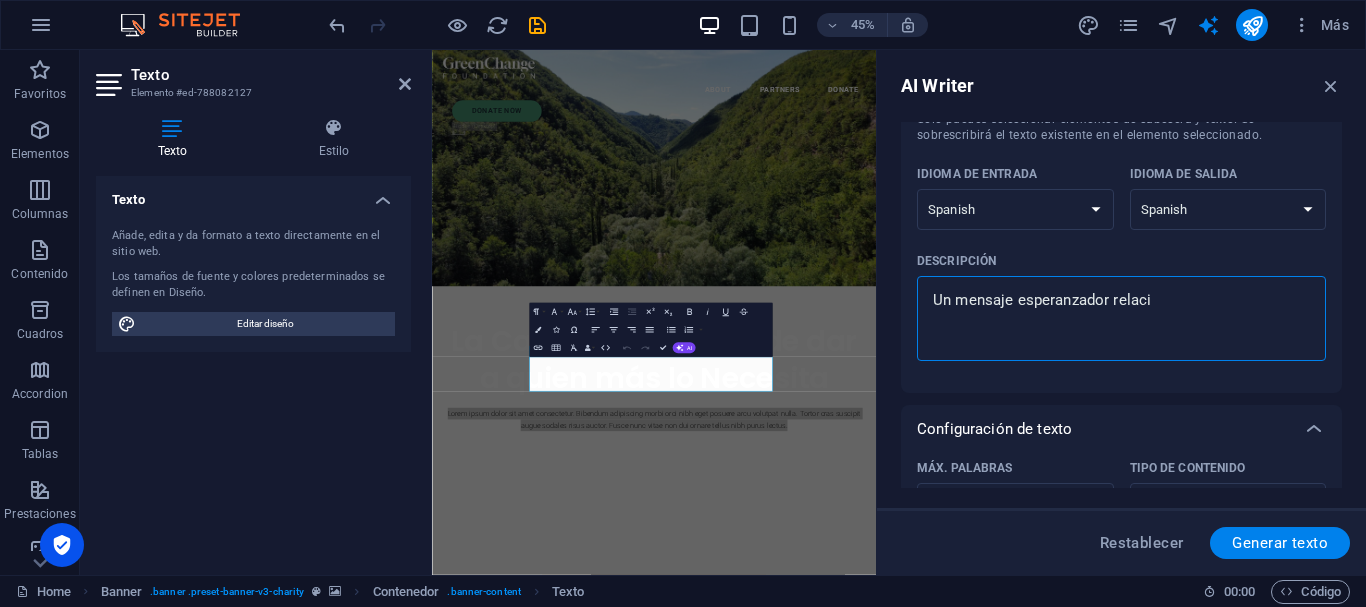 type on "Un mensaje esperanzador relacio" 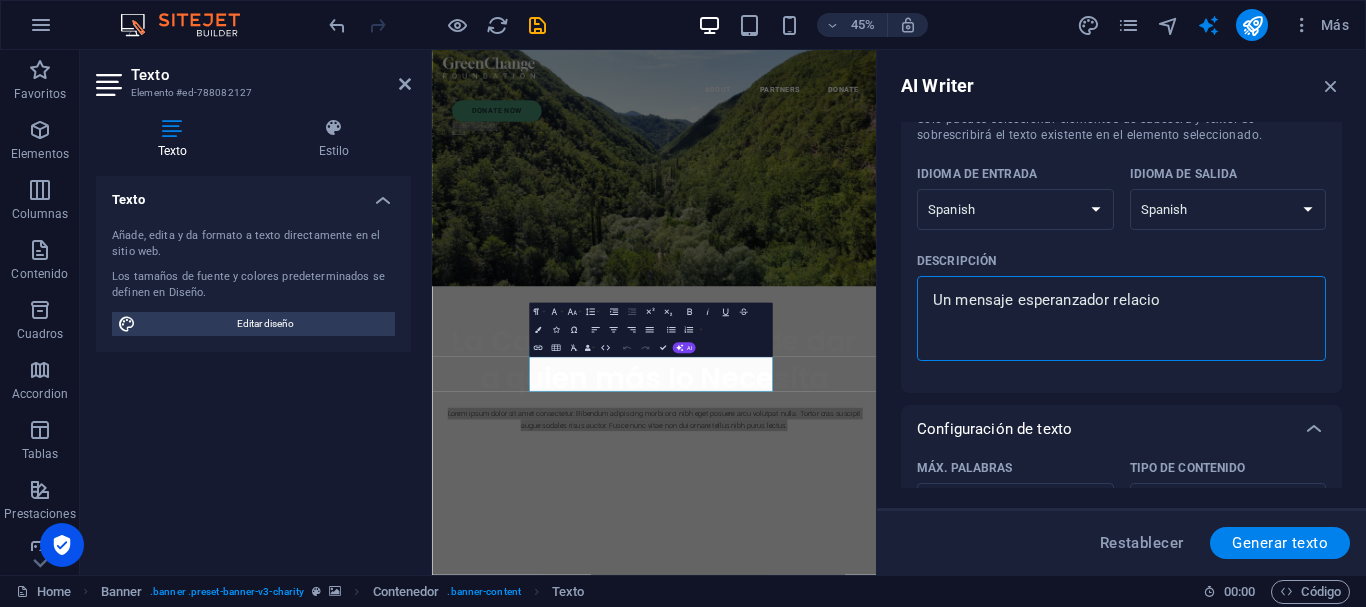 type on "Un mensaje esperanzador relacion" 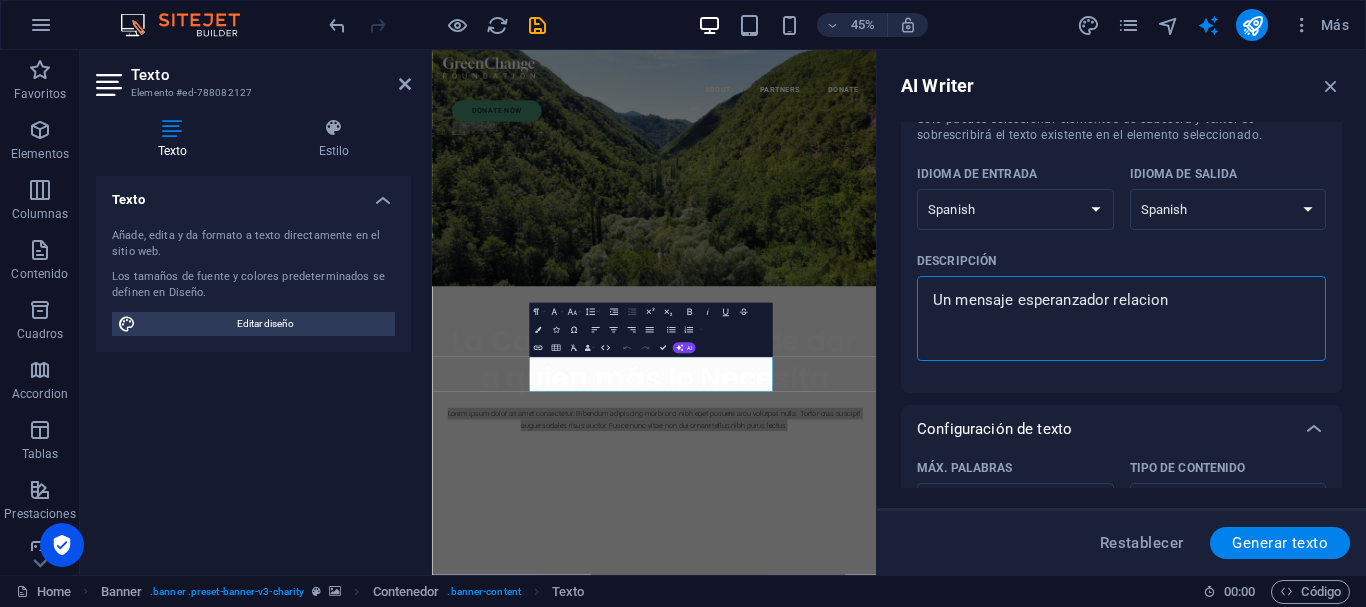 type on "Un mensaje esperanzador relaciona" 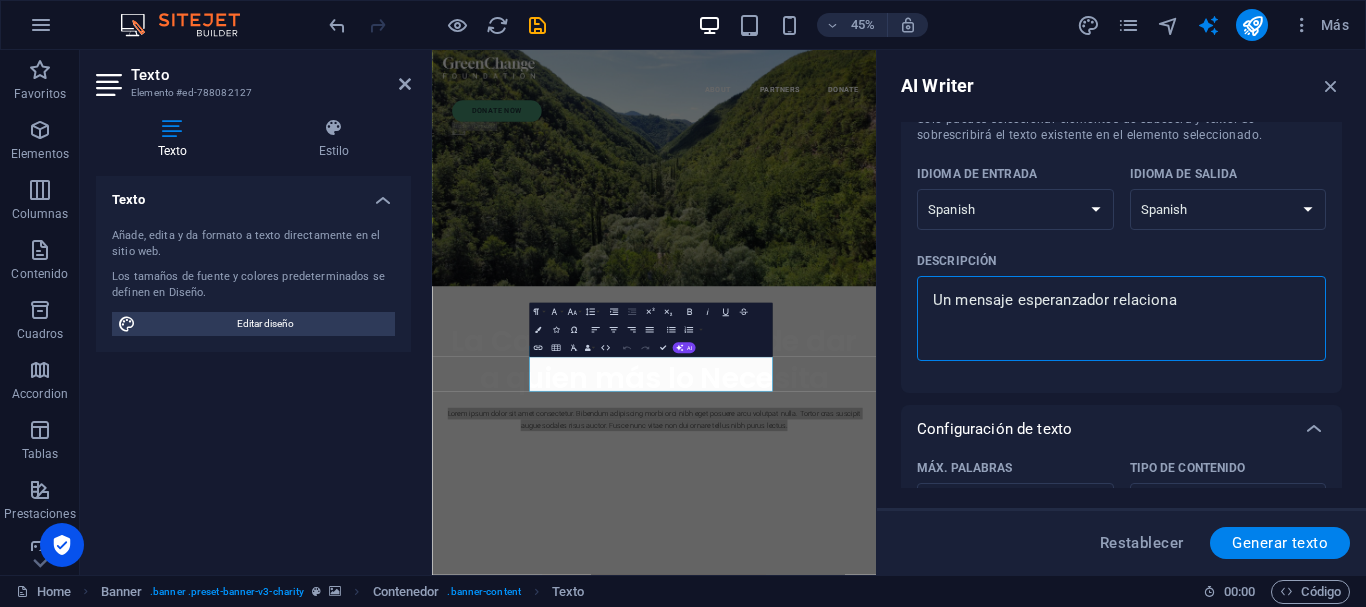 type on "Un mensaje esperanzador relacionad" 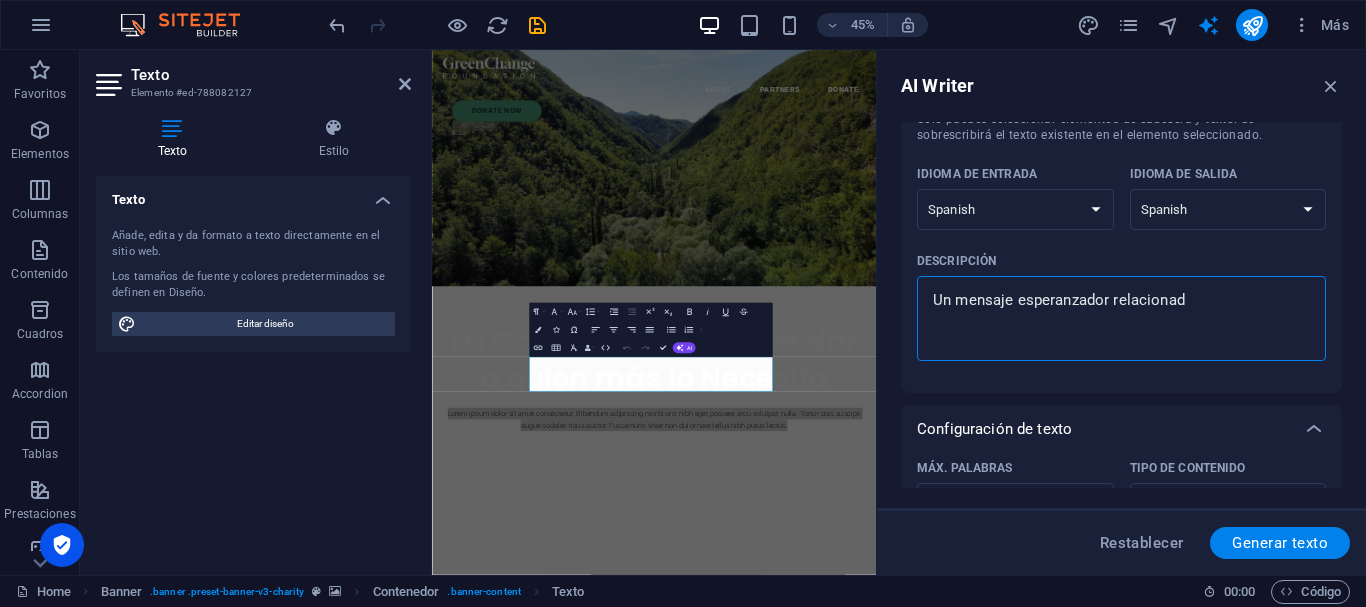 type on "Un mensaje esperanzador relacionado" 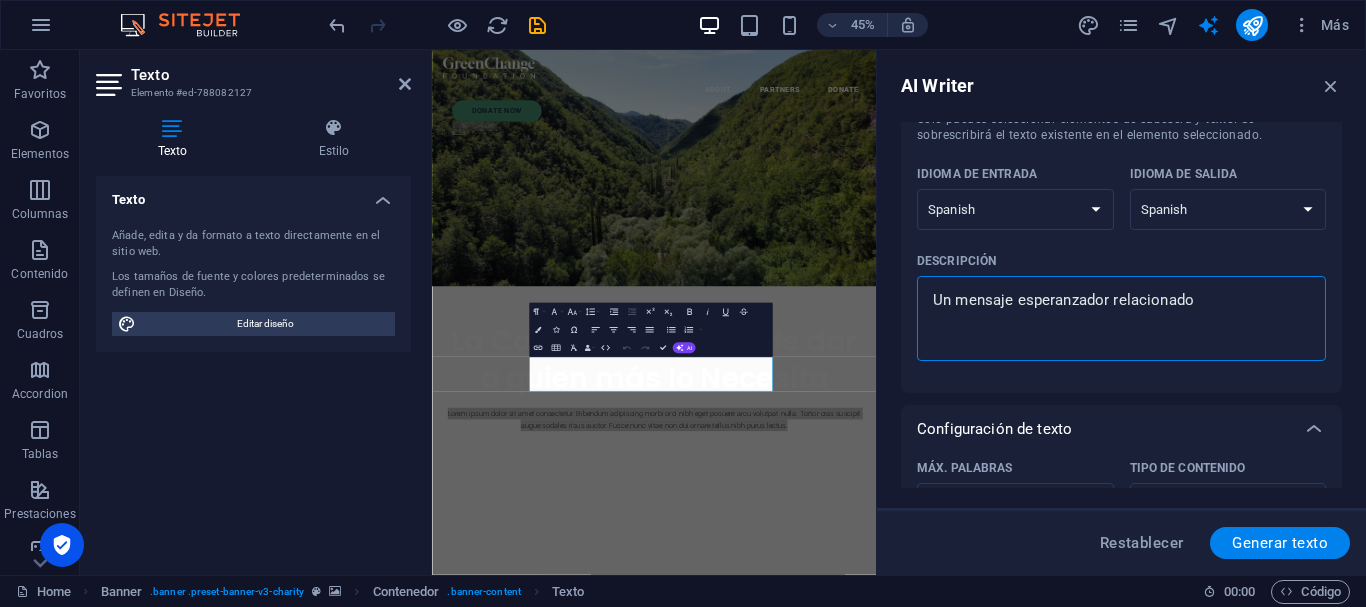 type on "Un mensaje esperanzador relacionado" 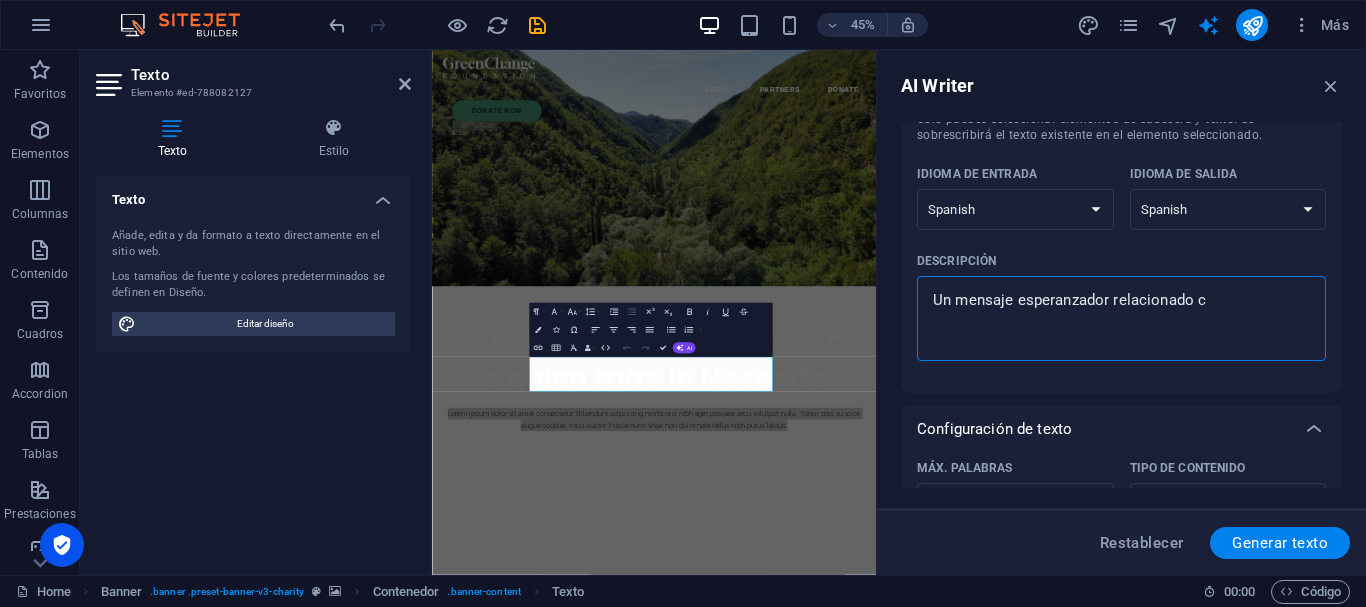 type on "Un mensaje esperanzador relacionado co" 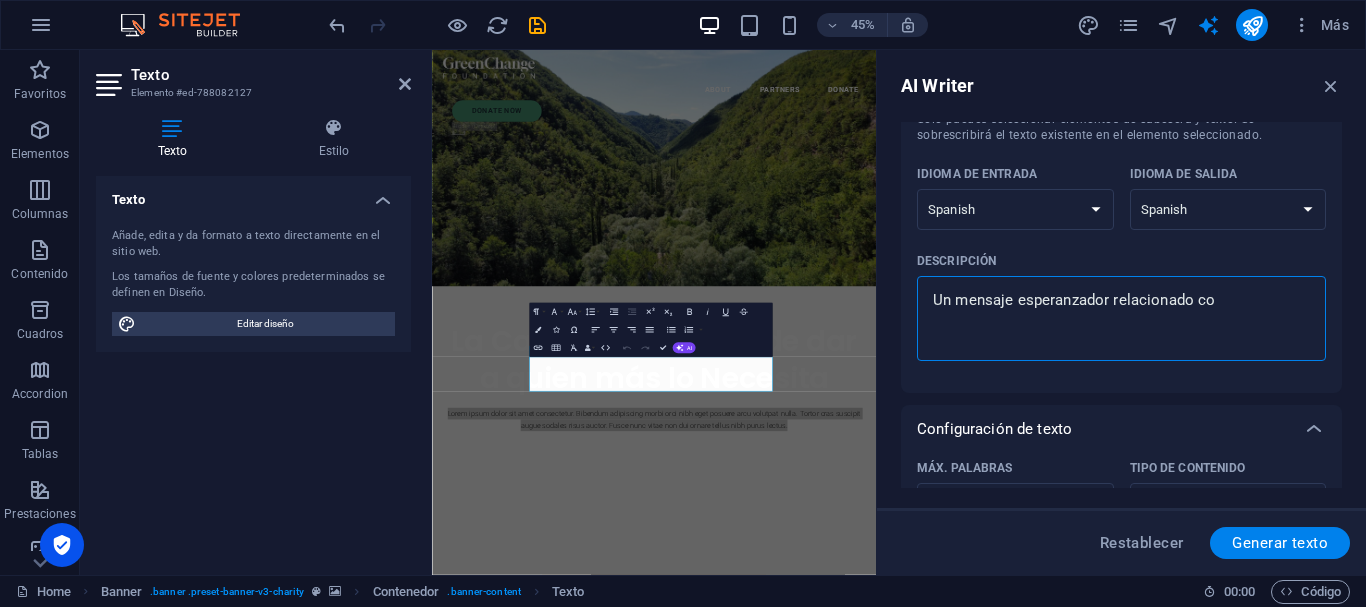type on "Un mensaje esperanzador relacionado con" 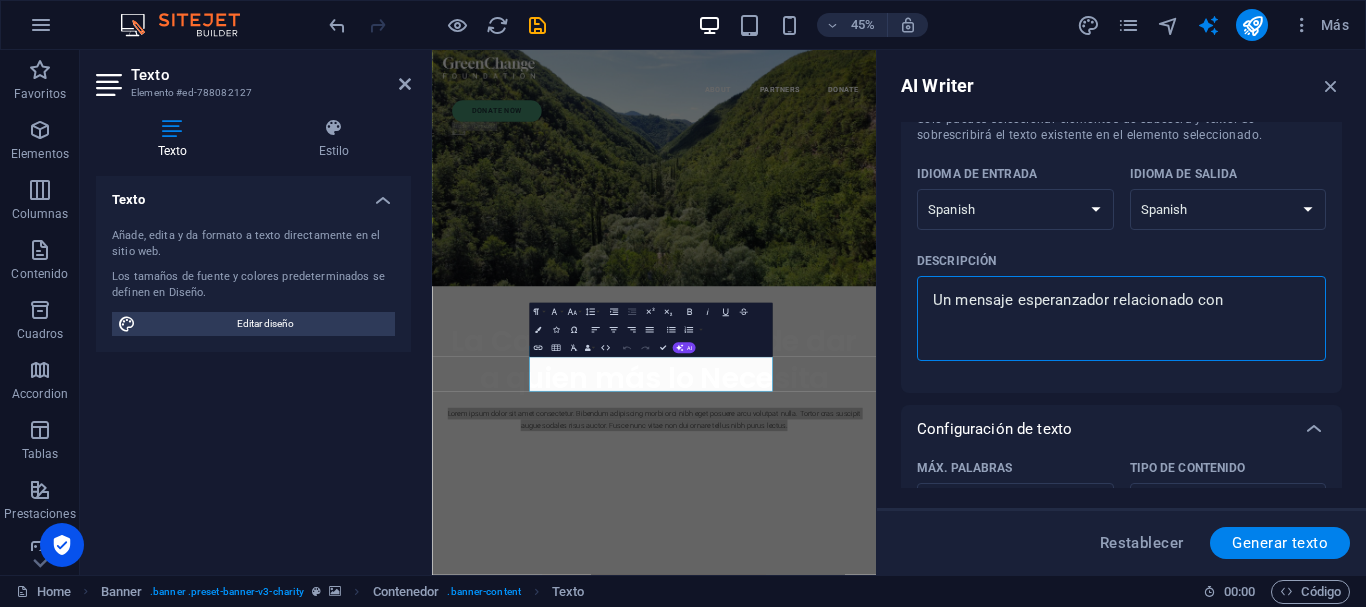 type on "Un mensaje esperanzador relacionado con" 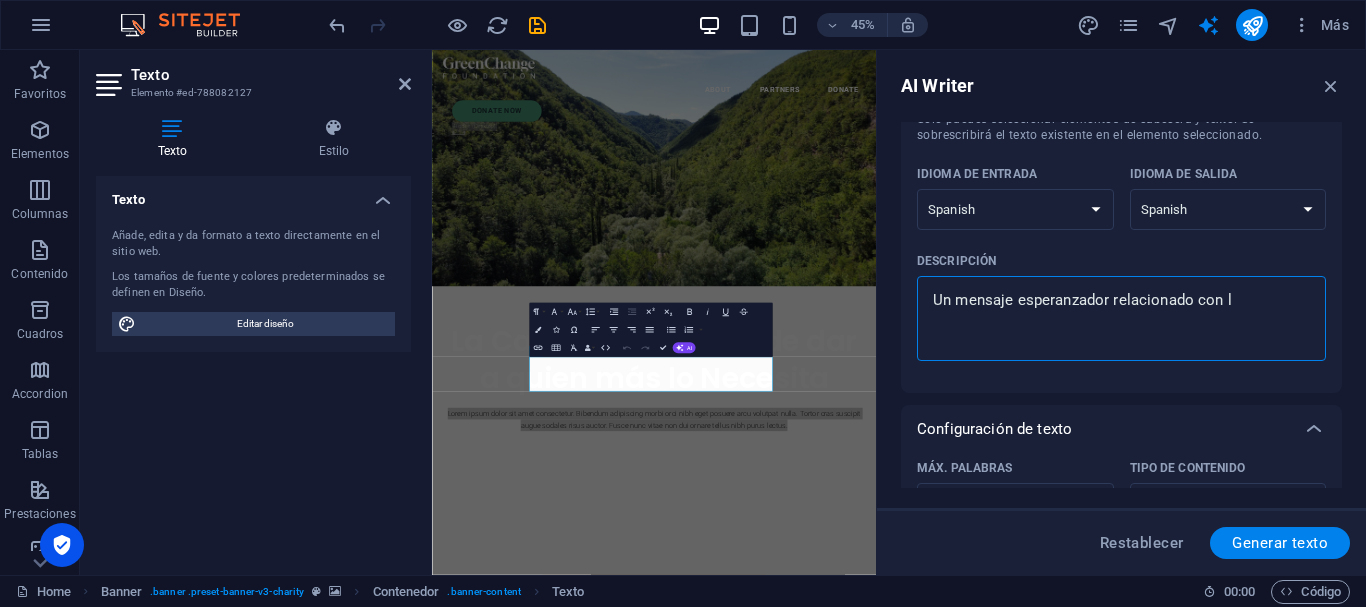 type on "Un mensaje esperanzador relacionado con la" 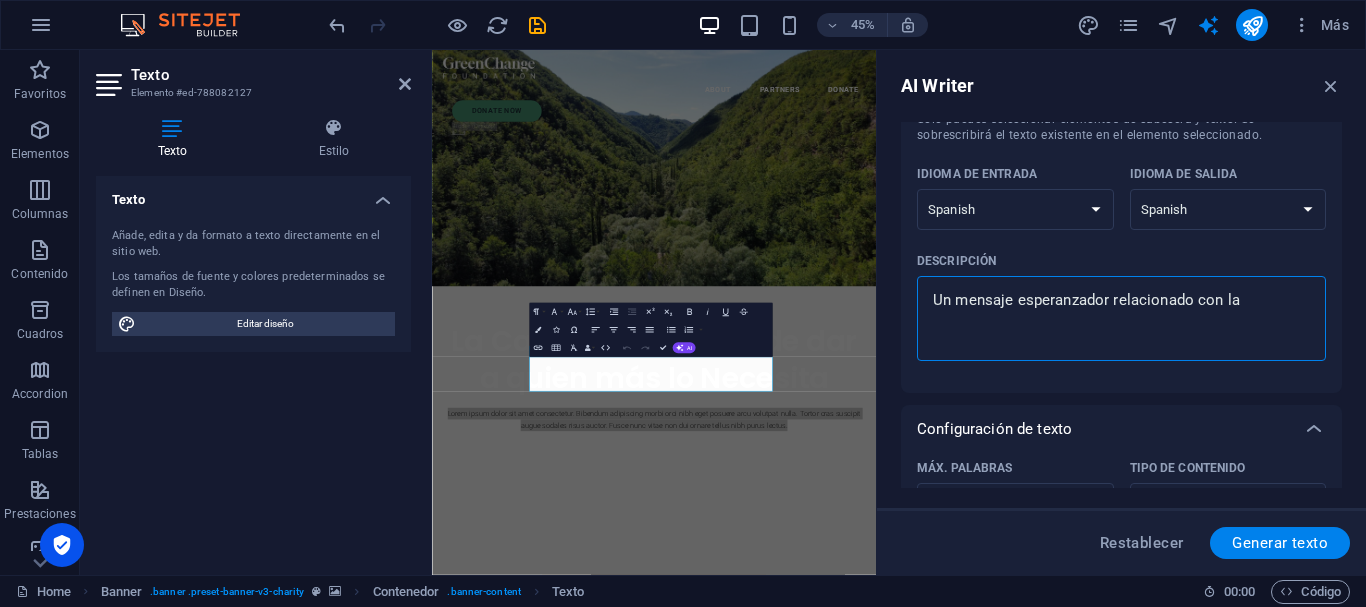 type on "x" 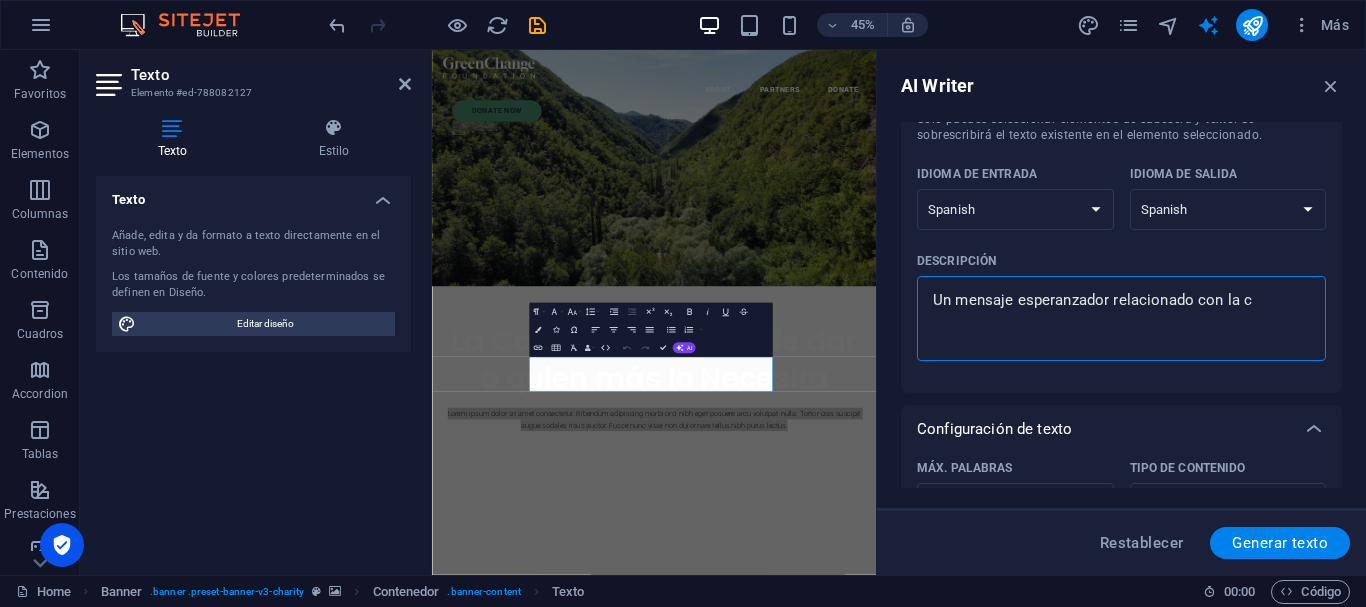 type on "Un mensaje esperanzador relacionado con la ca" 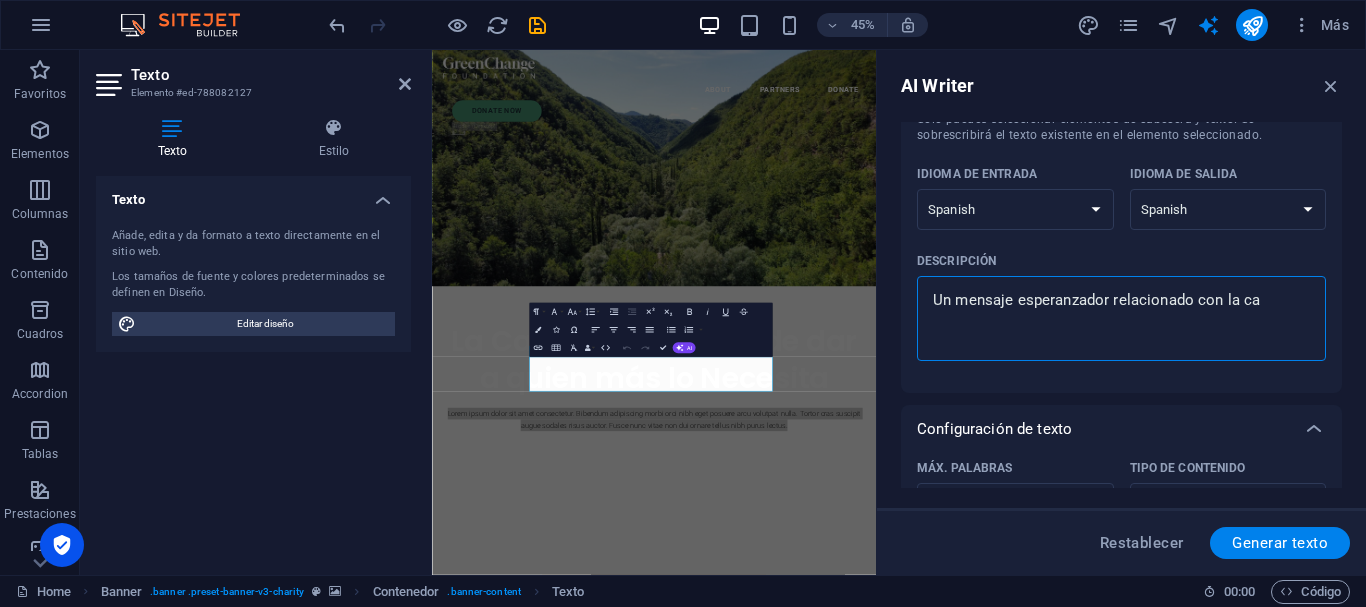 type on "Un mensaje esperanzador relacionado con la car" 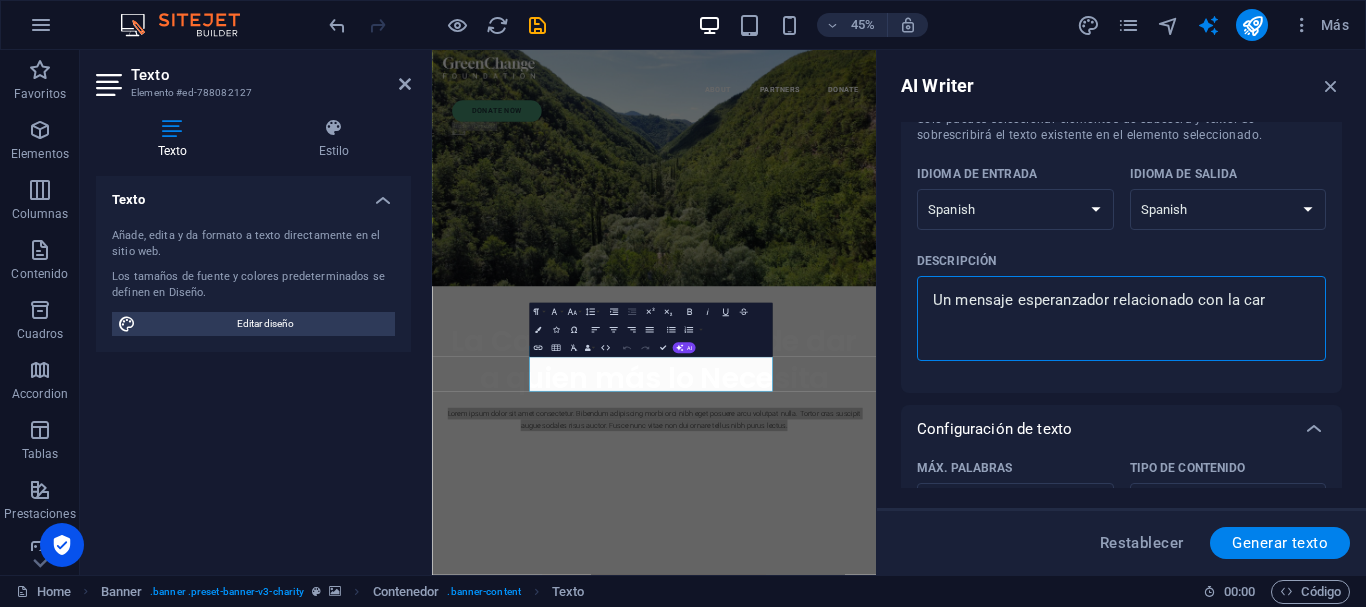 type on "Un mensaje esperanzador relacionado con la cari" 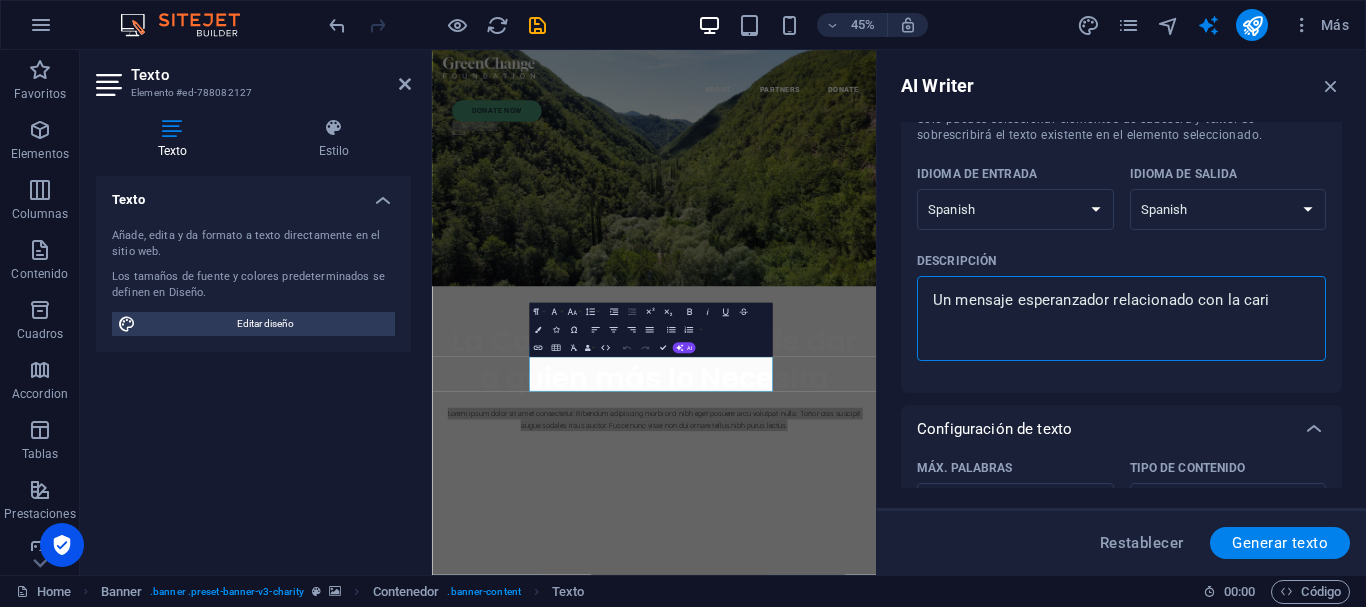 type on "Un mensaje esperanzador relacionado con la carid" 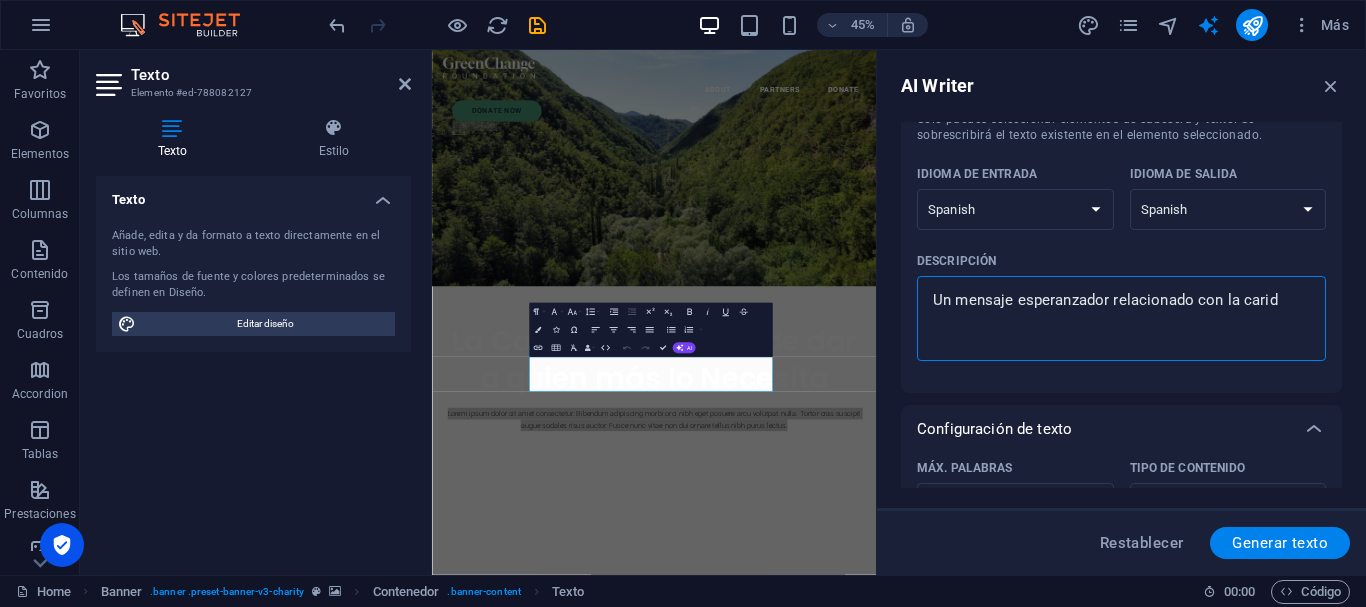 type on "Un mensaje esperanzador relacionado con la carida" 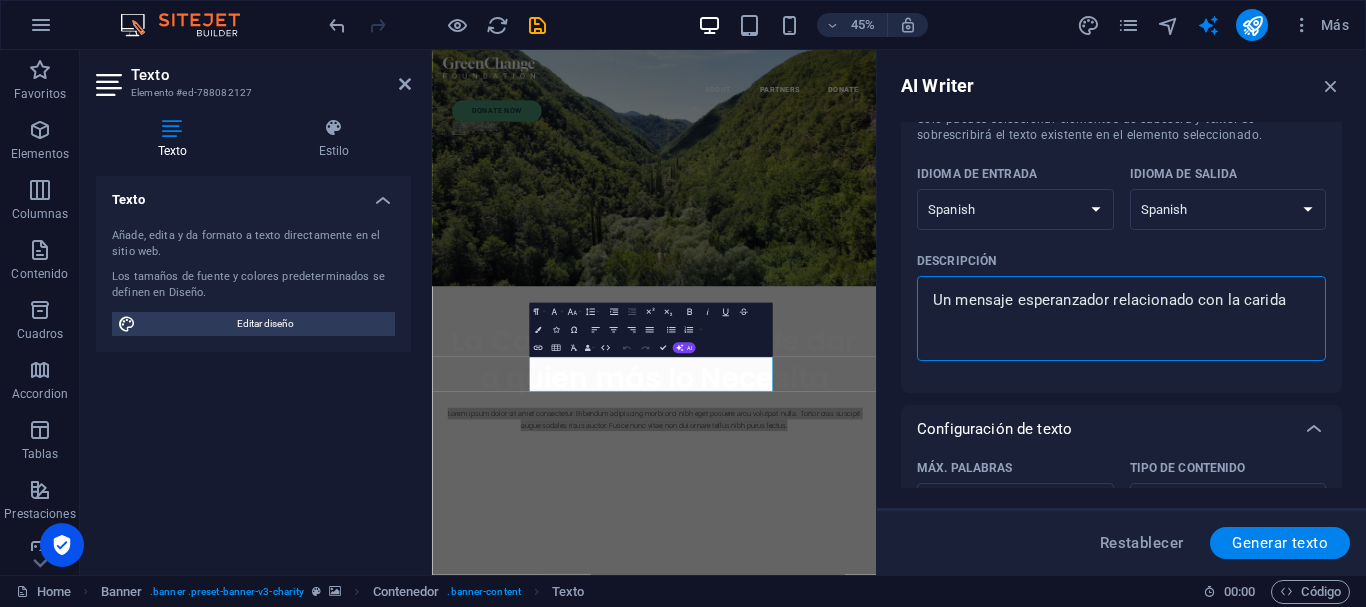 type on "Un mensaje esperanzador relacionado con la caridad" 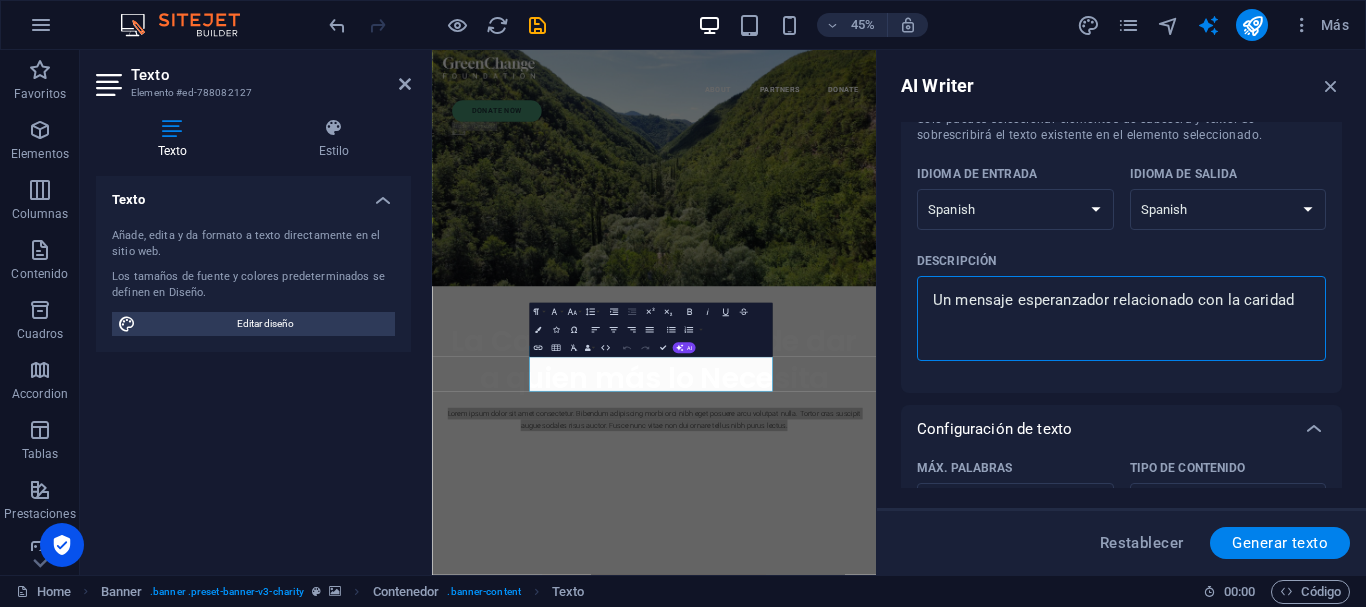 type on "x" 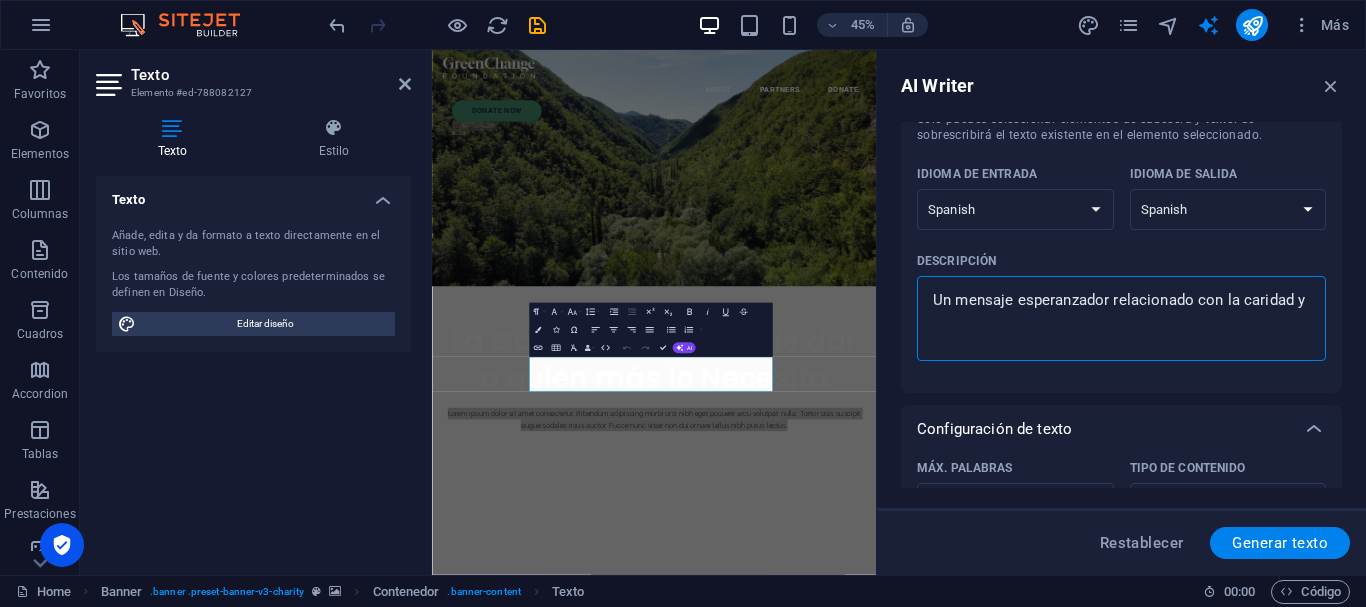 type on "x" 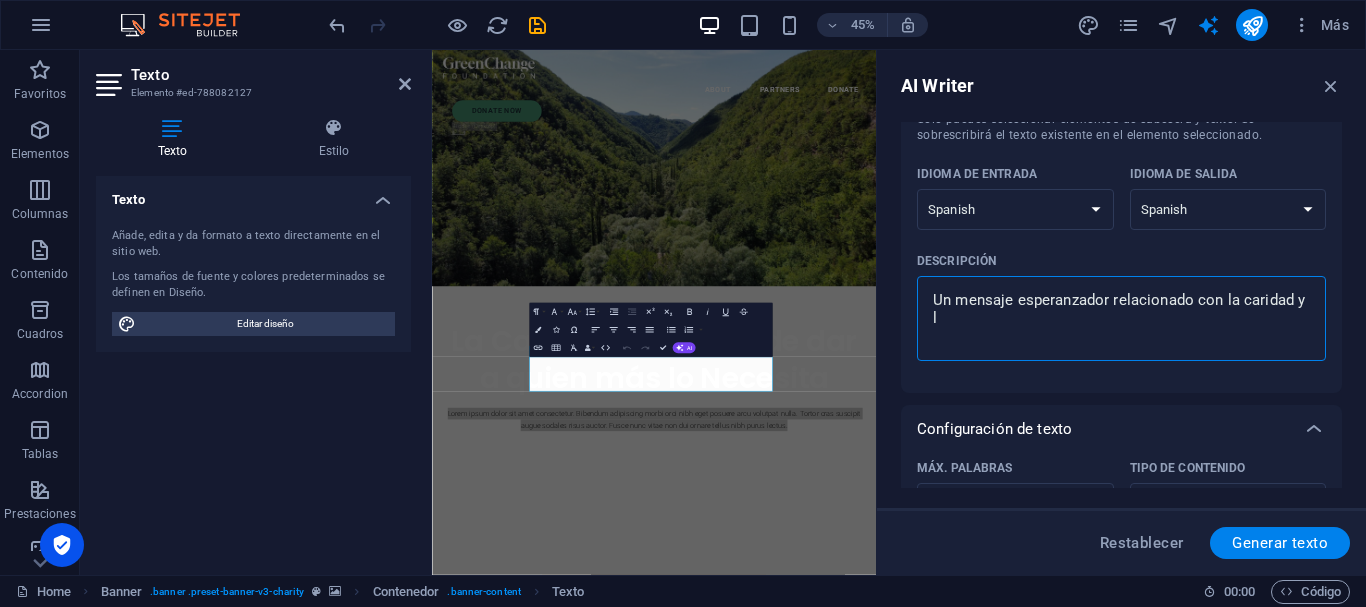 type on "Un mensaje esperanzador relacionado con la caridad y la" 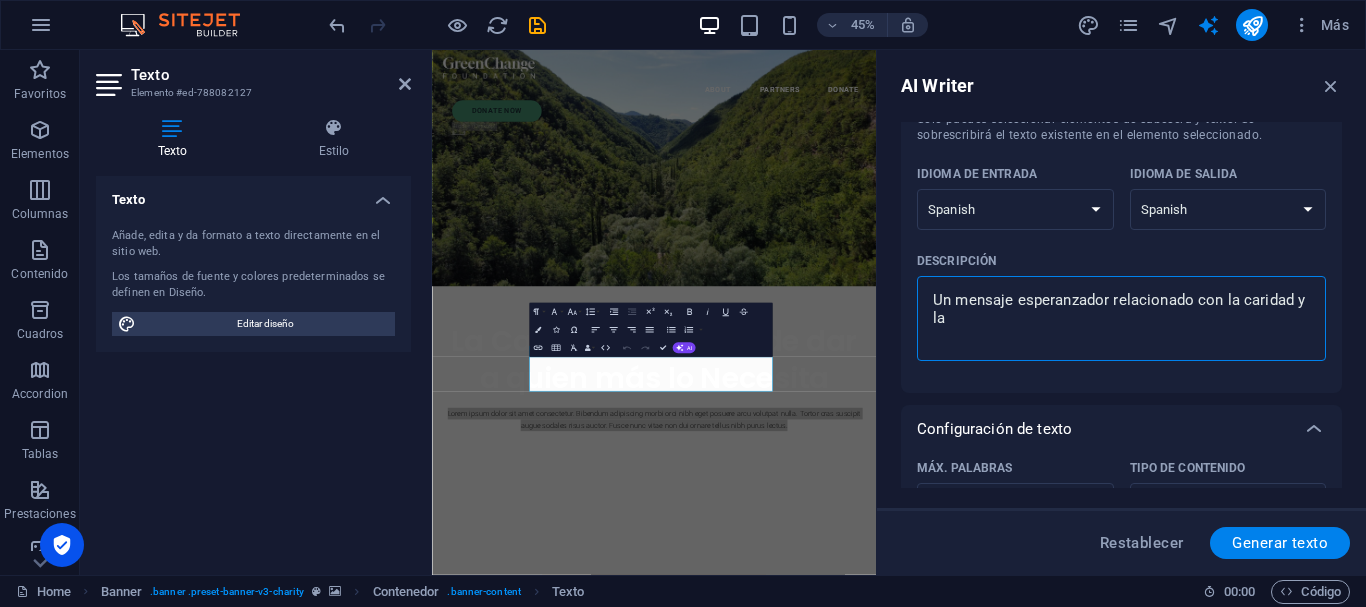 type on "Un mensaje esperanzador relacionado con la caridad y la" 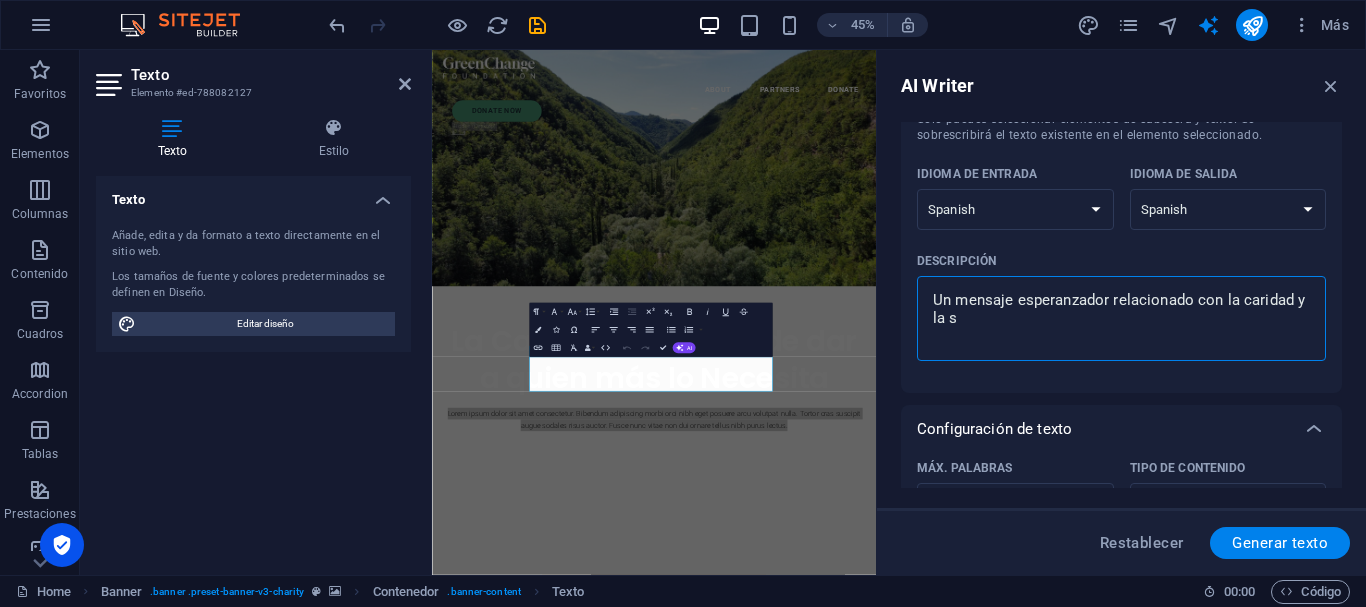 type on "Un mensaje esperanzador relacionado con la caridad y la so" 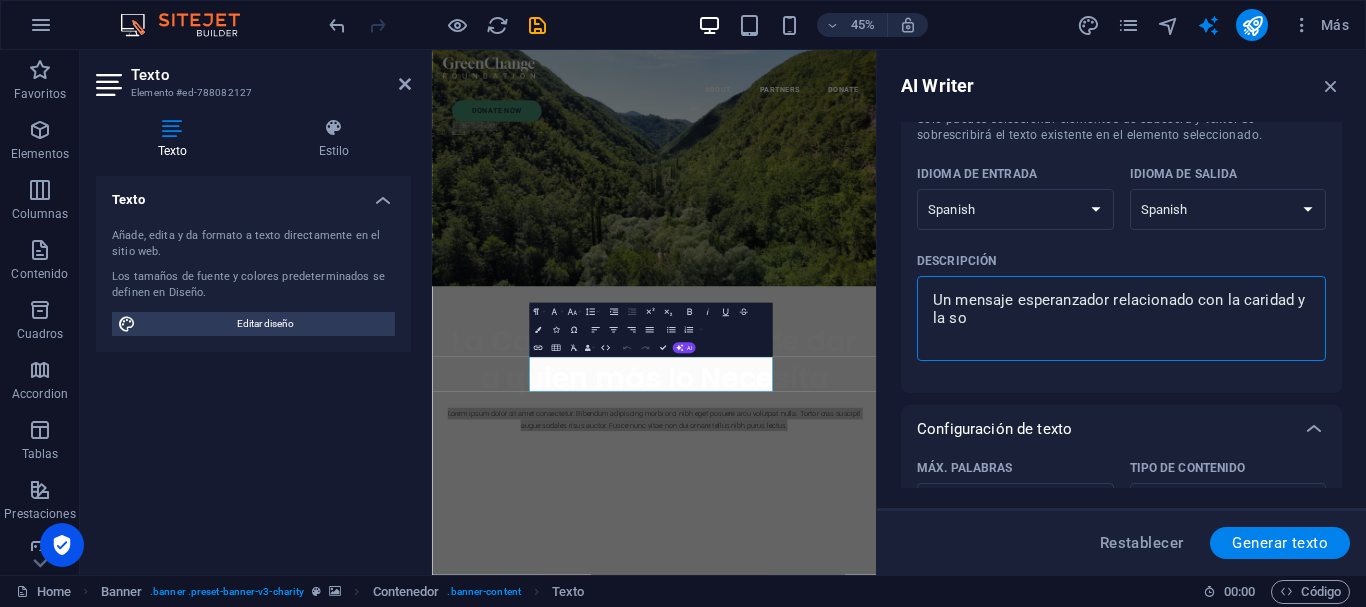 type on "Un mensaje esperanzador relacionado con la caridad y la sol" 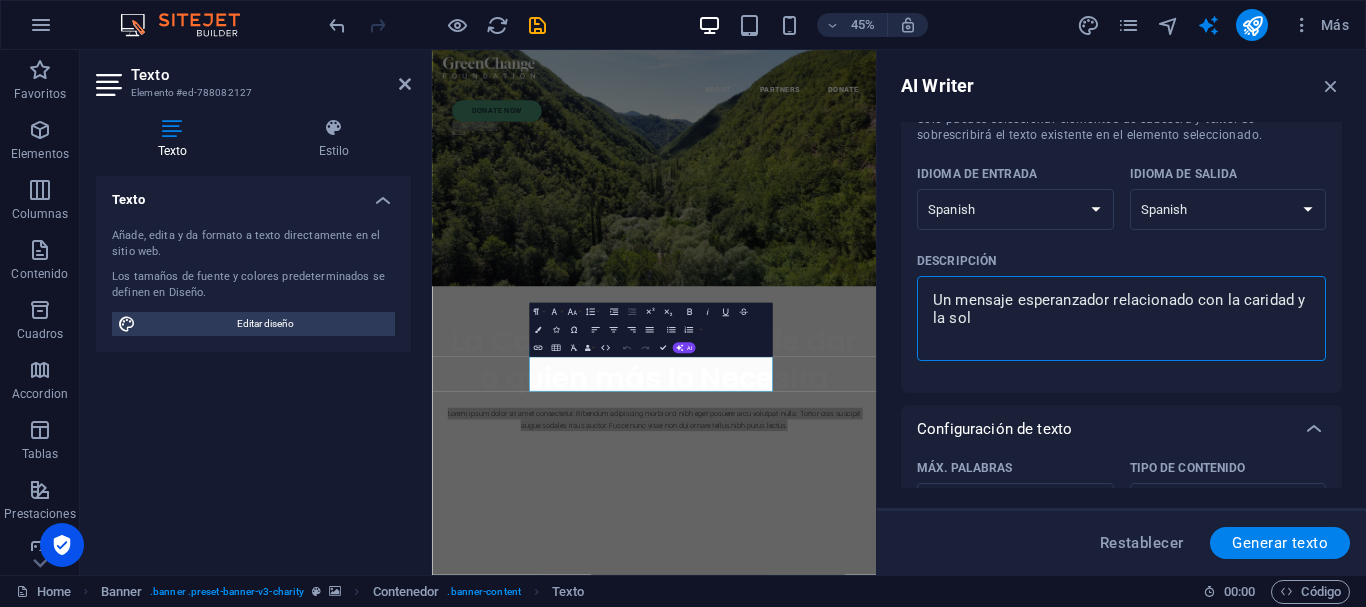 type on "Un mensaje esperanzador relacionado con la caridad y la soli" 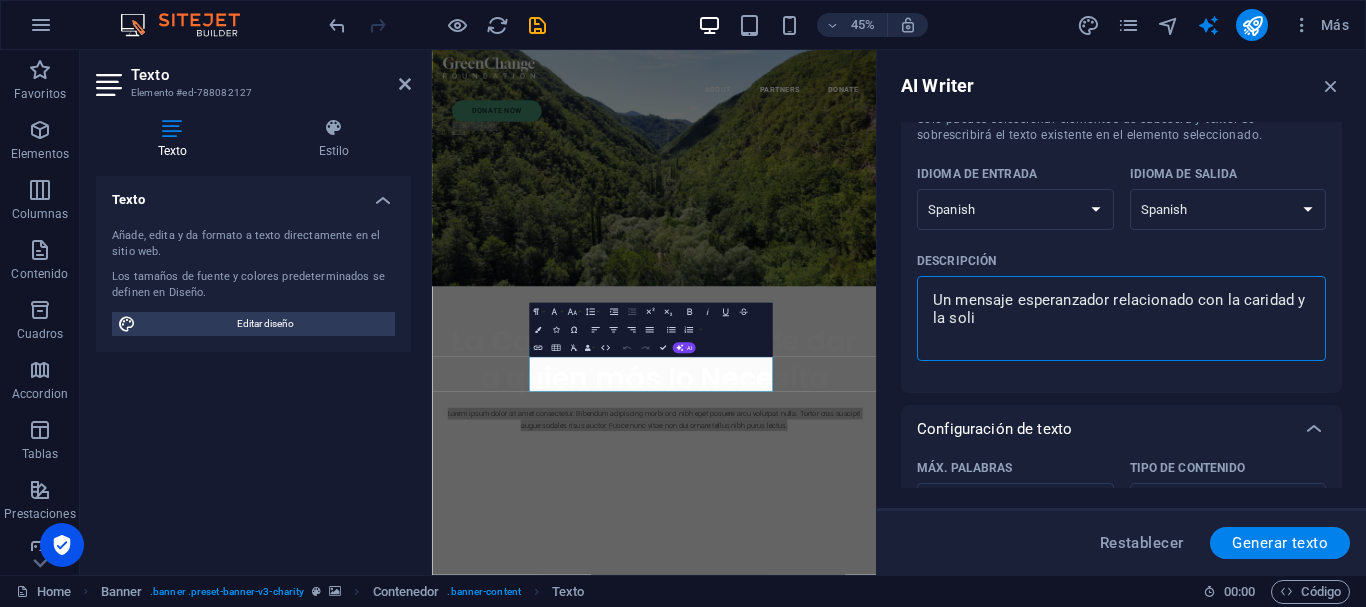 type on "Un mensaje esperanzador relacionado con la caridad y la solid" 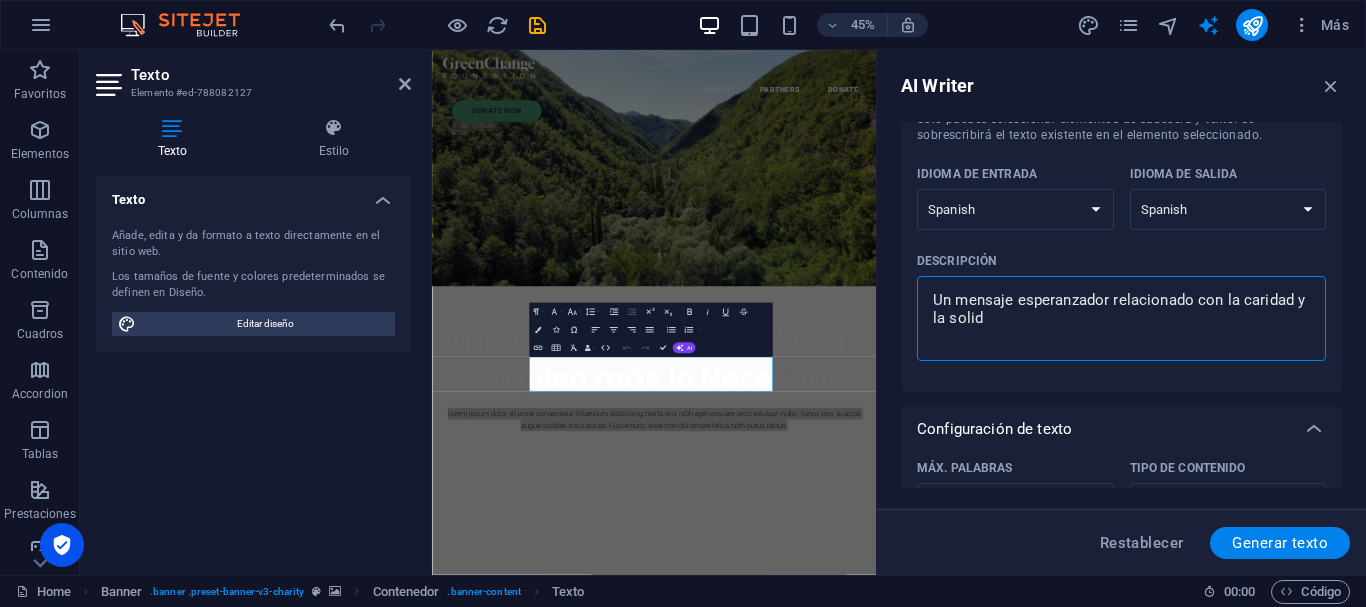type on "Un mensaje esperanzador relacionado con la caridad y la solida" 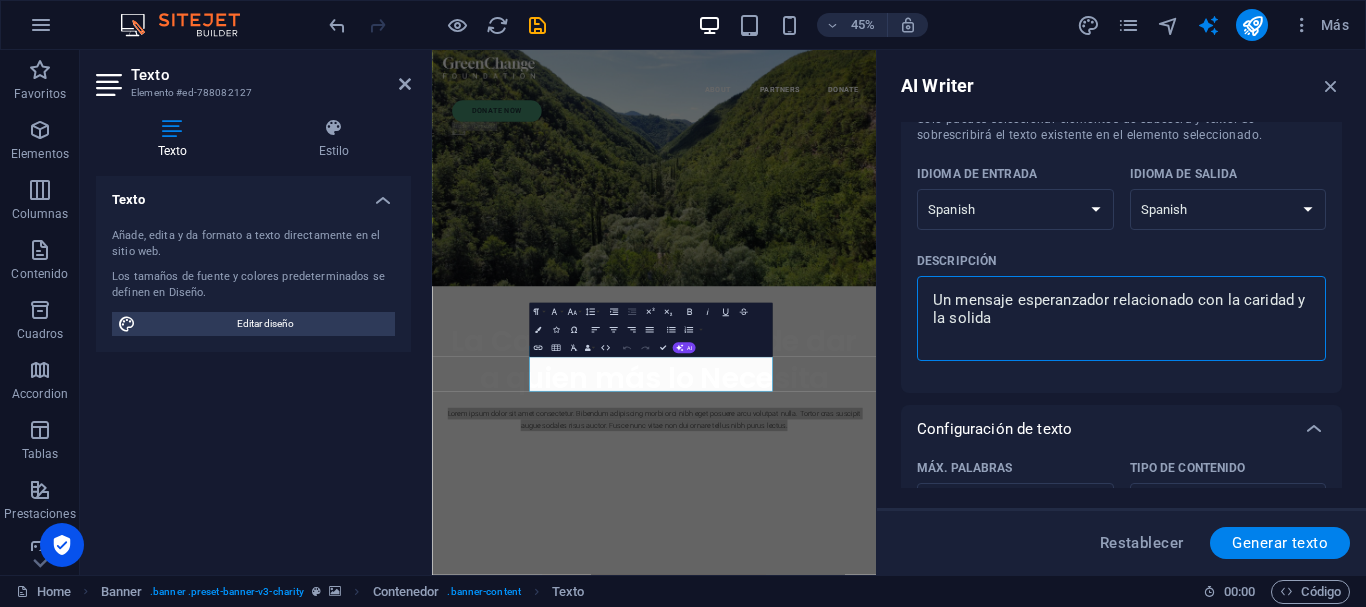 type on "Un mensaje esperanzador relacionado con la caridad y la solidar" 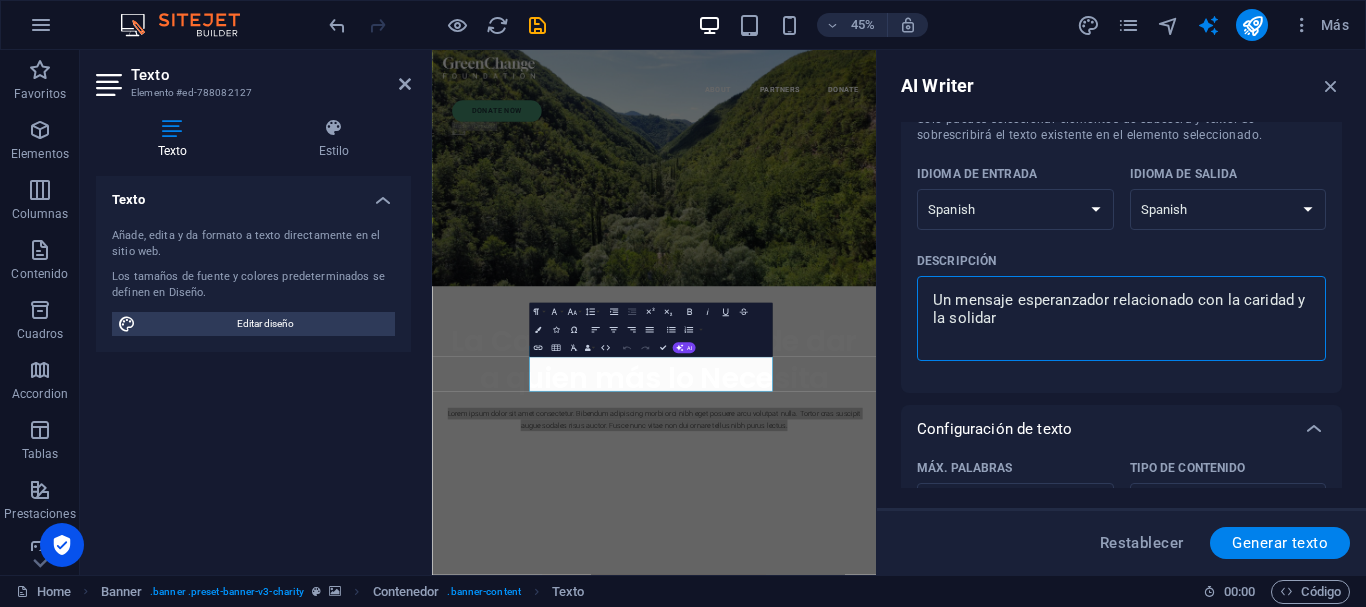 type on "Un mensaje esperanzador relacionado con la caridad y la solidari" 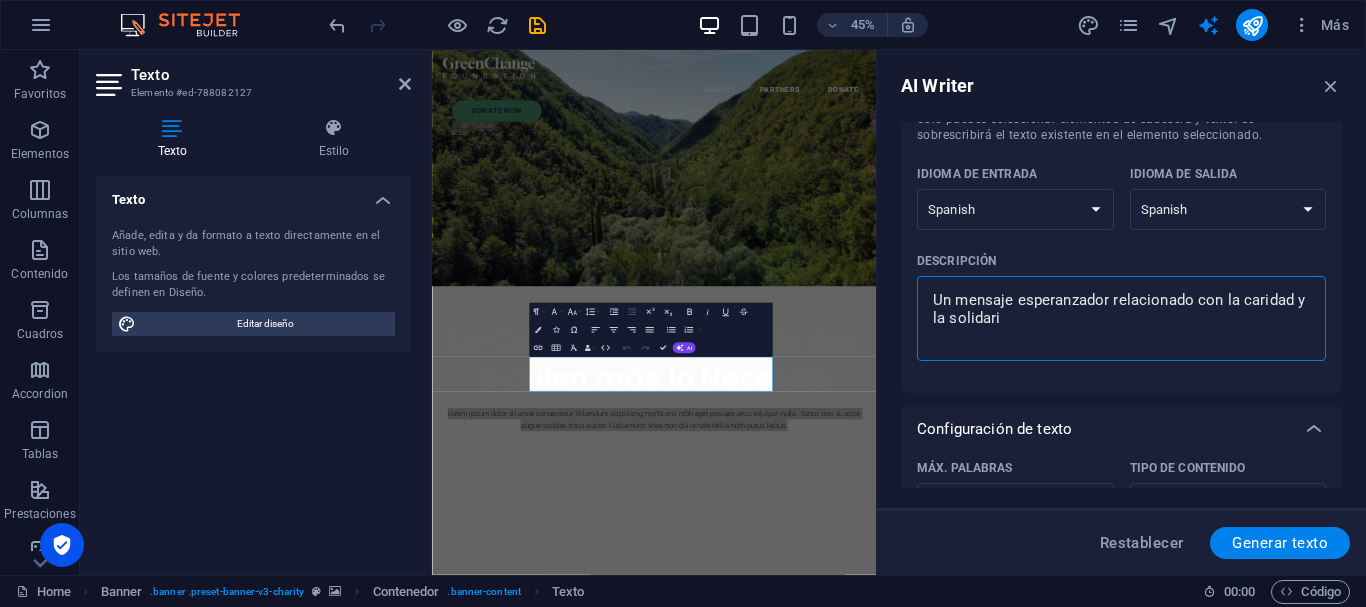 type on "Un mensaje esperanzador relacionado con la caridad y la solidarid" 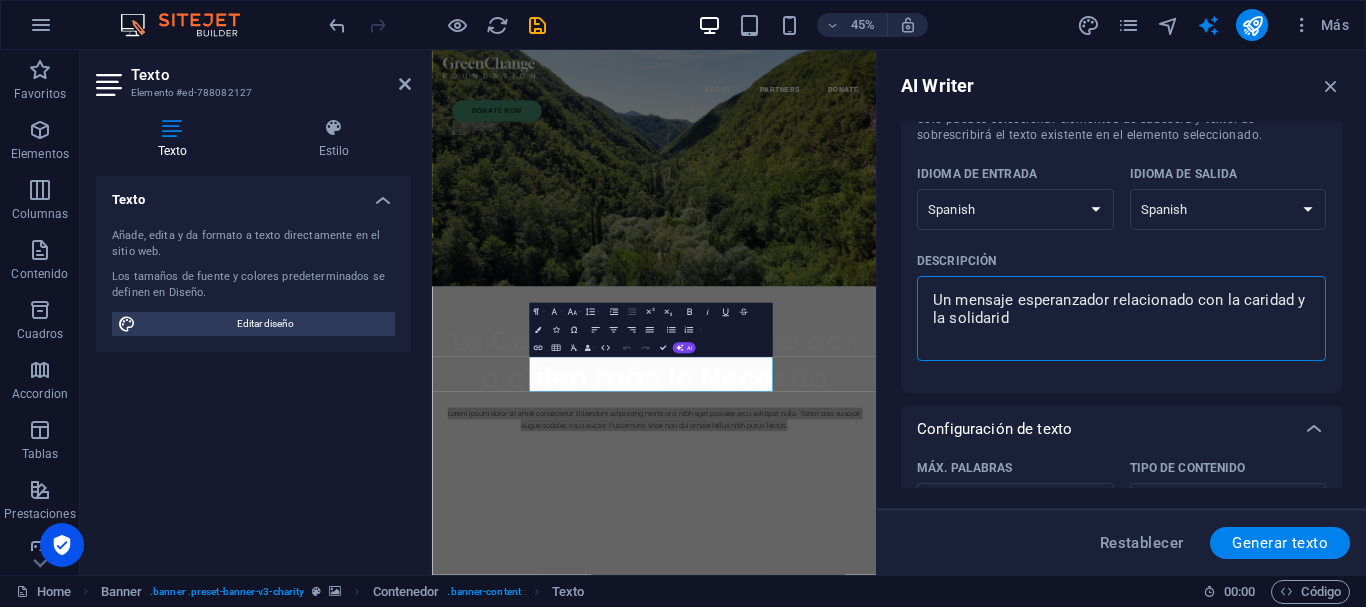 type on "Un mensaje esperanzador relacionado con la caridad y la solidarida" 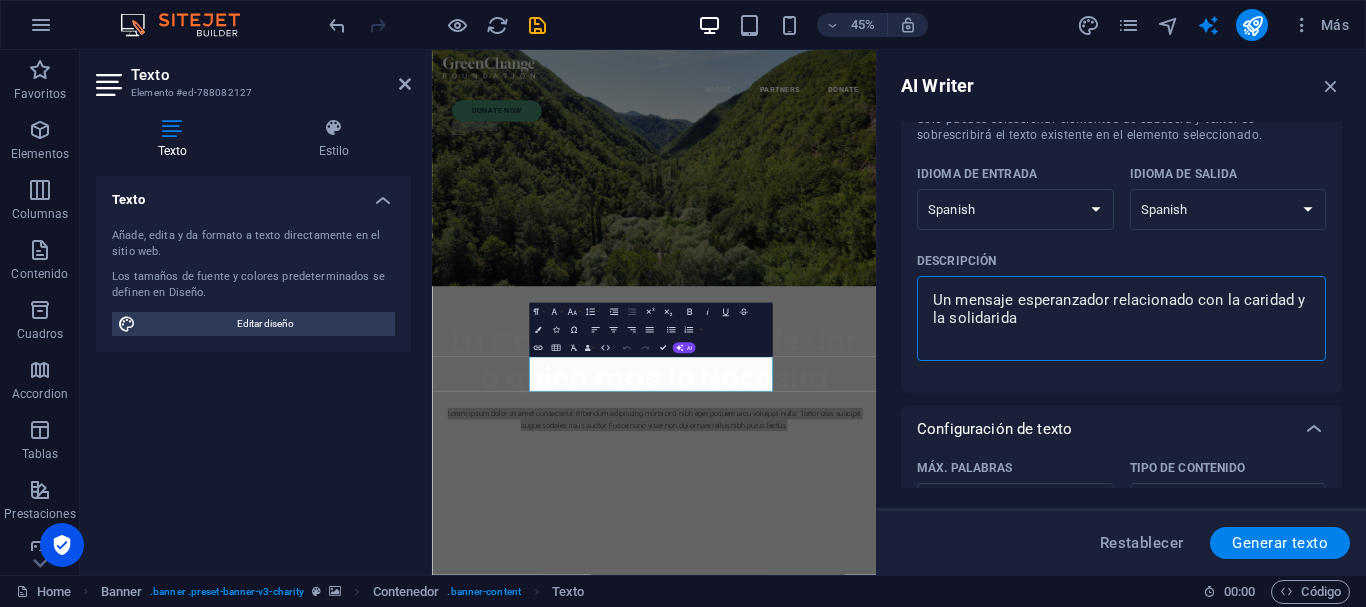 type on "Un mensaje esperanzador relacionado con la caridad y la solidaridad" 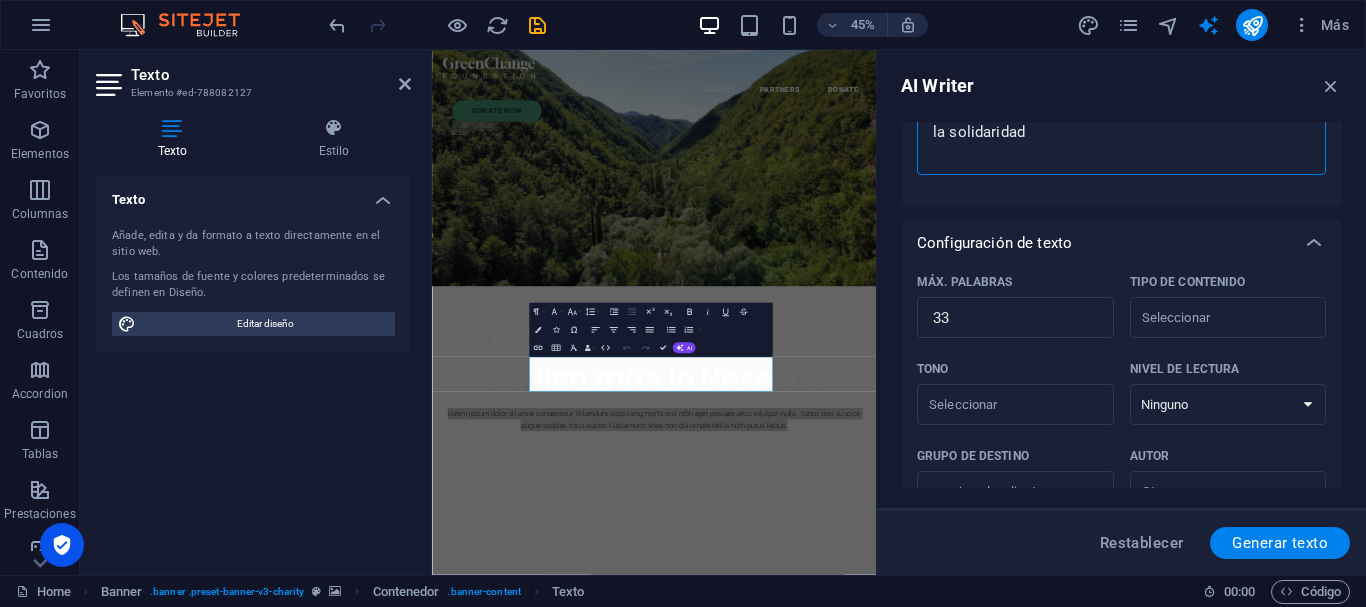 scroll, scrollTop: 333, scrollLeft: 0, axis: vertical 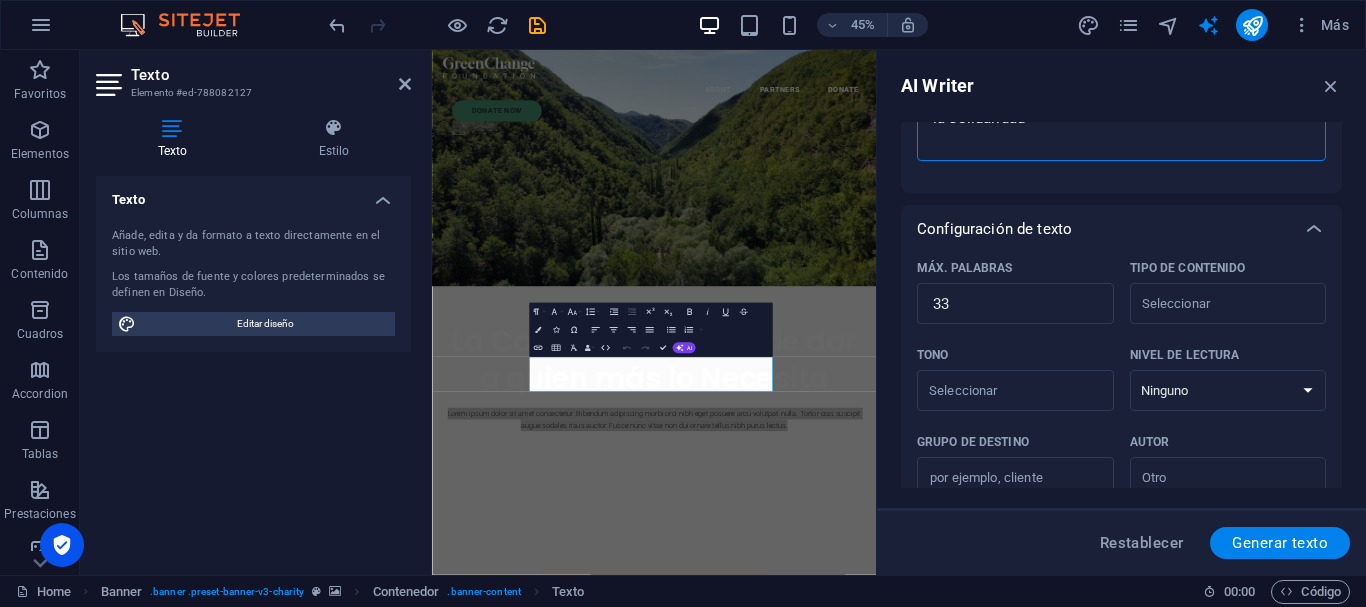 type on "Un mensaje esperanzador relacionado con la caridad y la solidaridad" 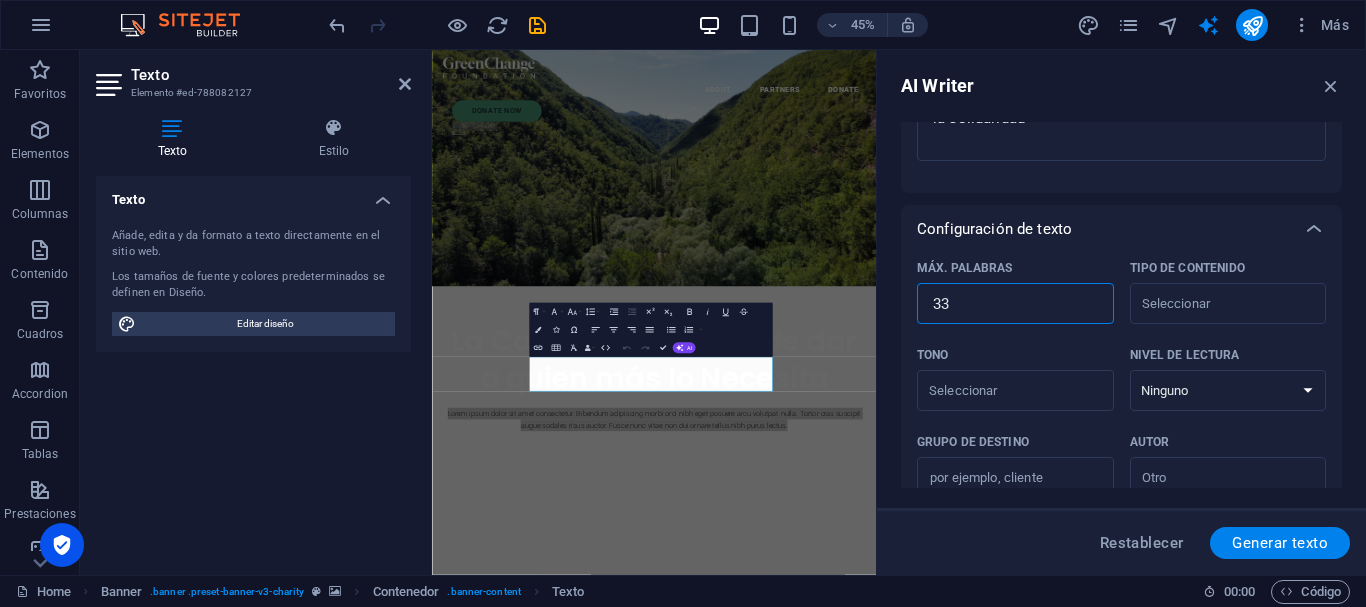 drag, startPoint x: 957, startPoint y: 308, endPoint x: 931, endPoint y: 302, distance: 26.683329 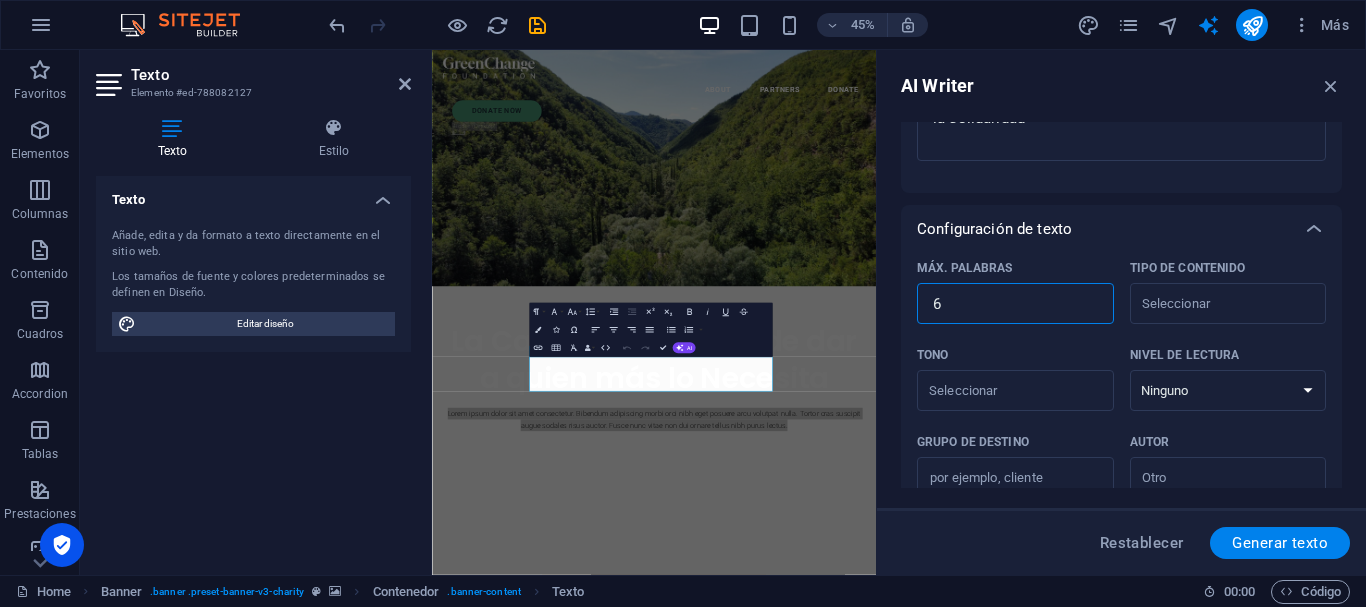 type on "x" 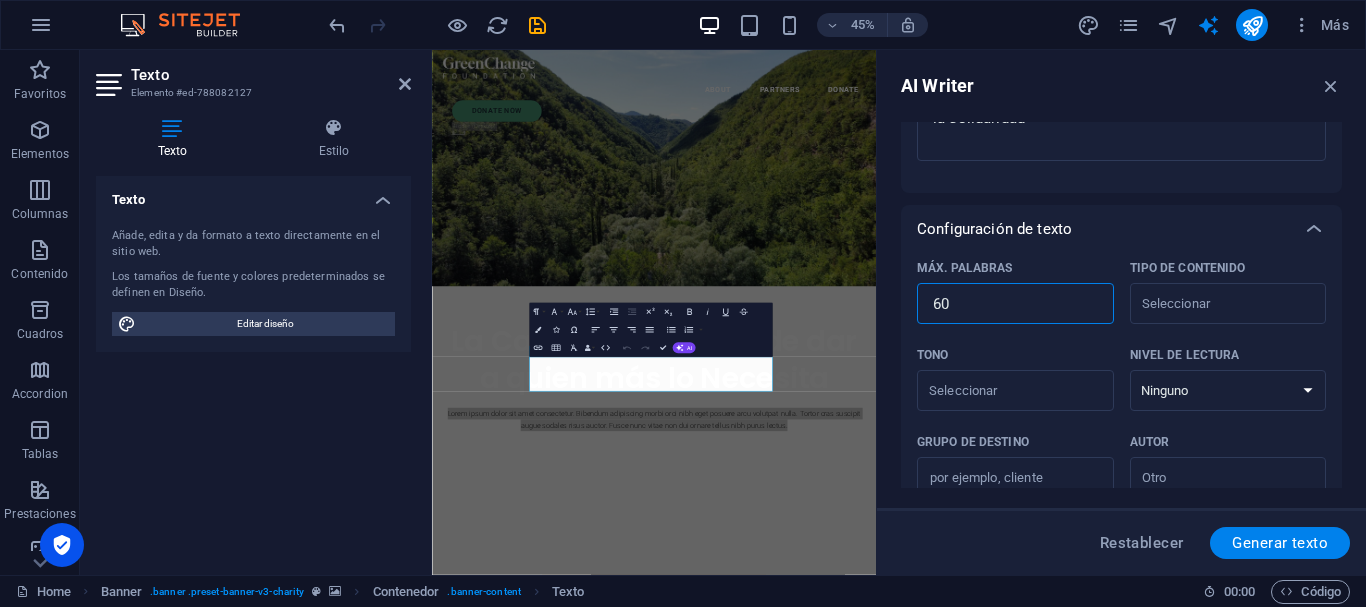 type on "60" 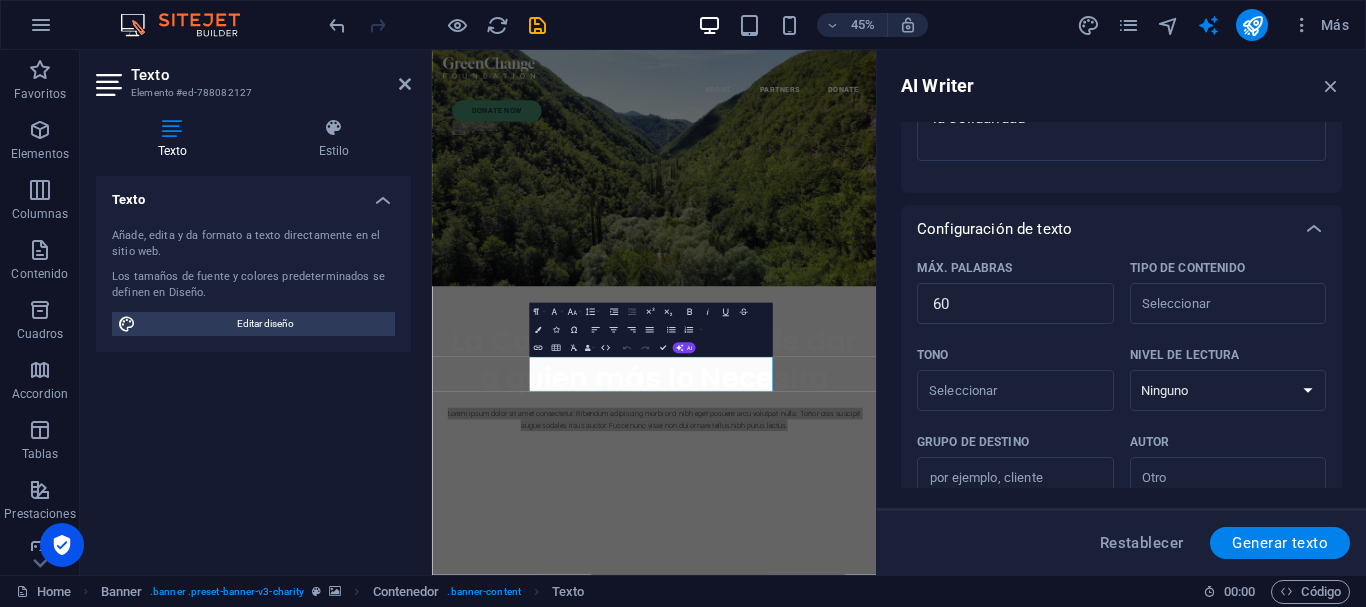 click on "Tono" at bounding box center [1011, 355] 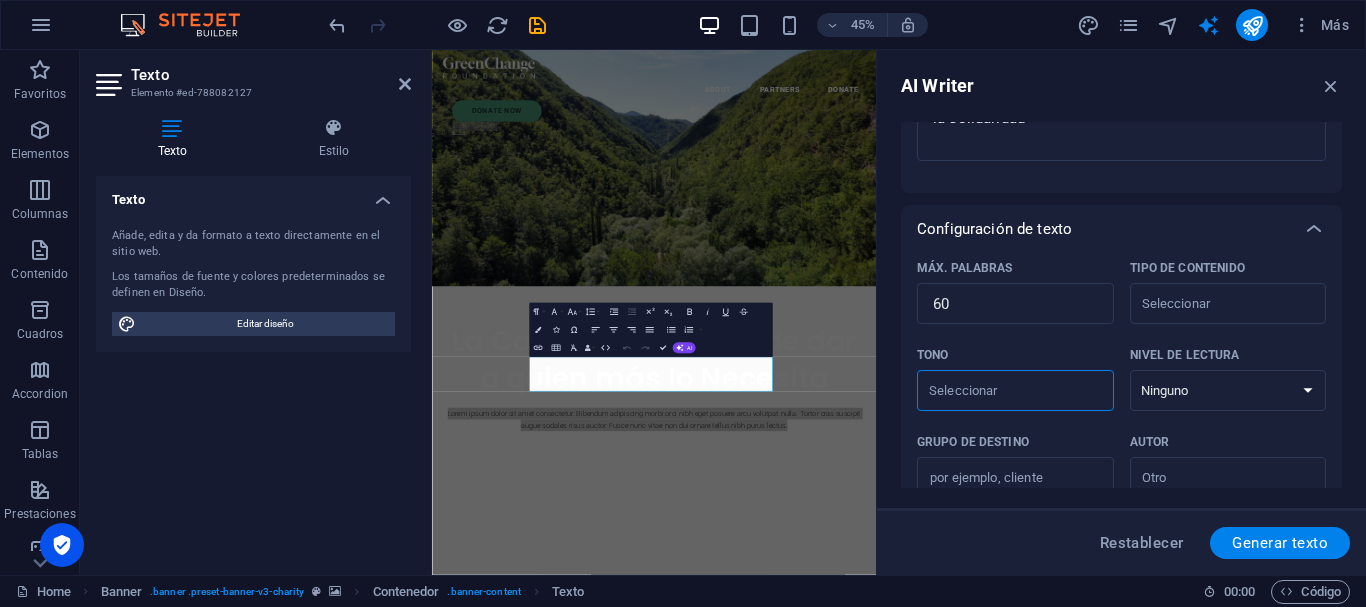 click on "Tipo de contenido ​" at bounding box center (1212, 303) 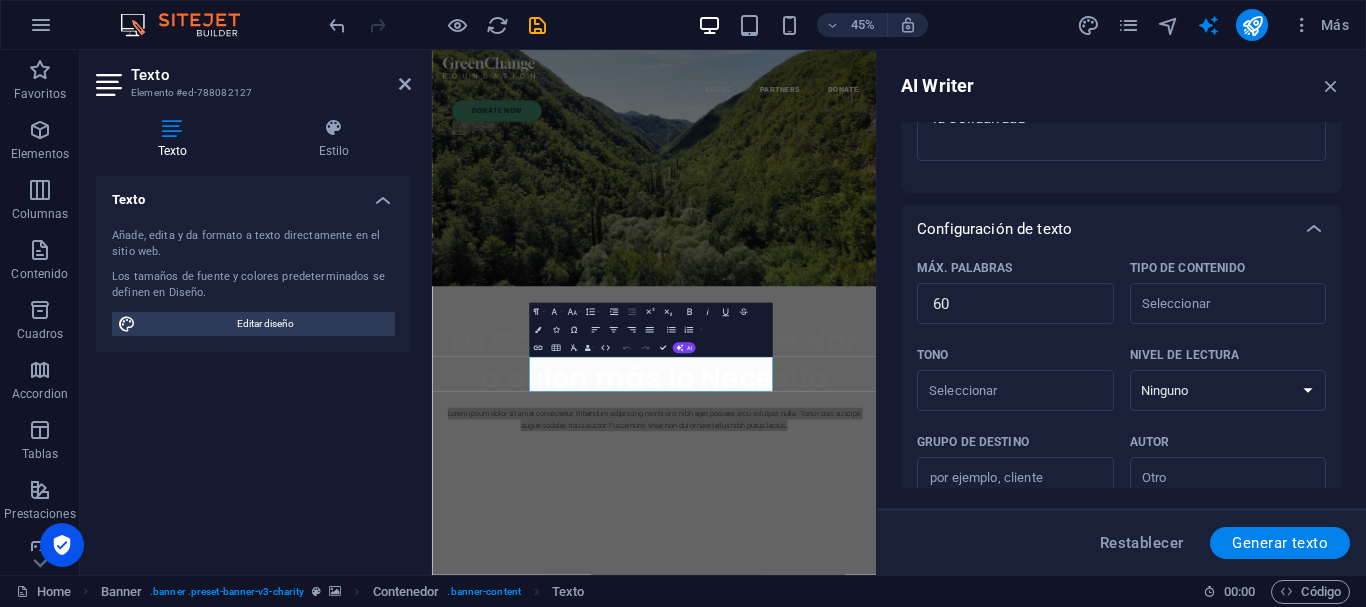 click on "Configuración de texto" at bounding box center (1103, 229) 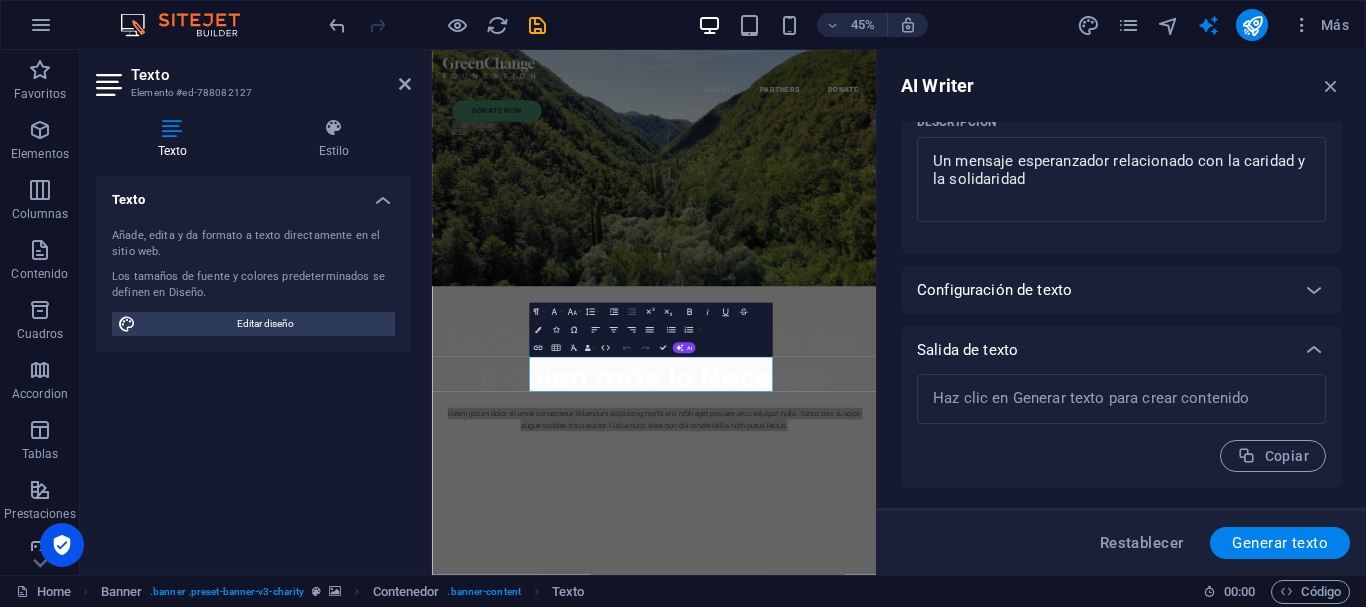 scroll, scrollTop: 272, scrollLeft: 0, axis: vertical 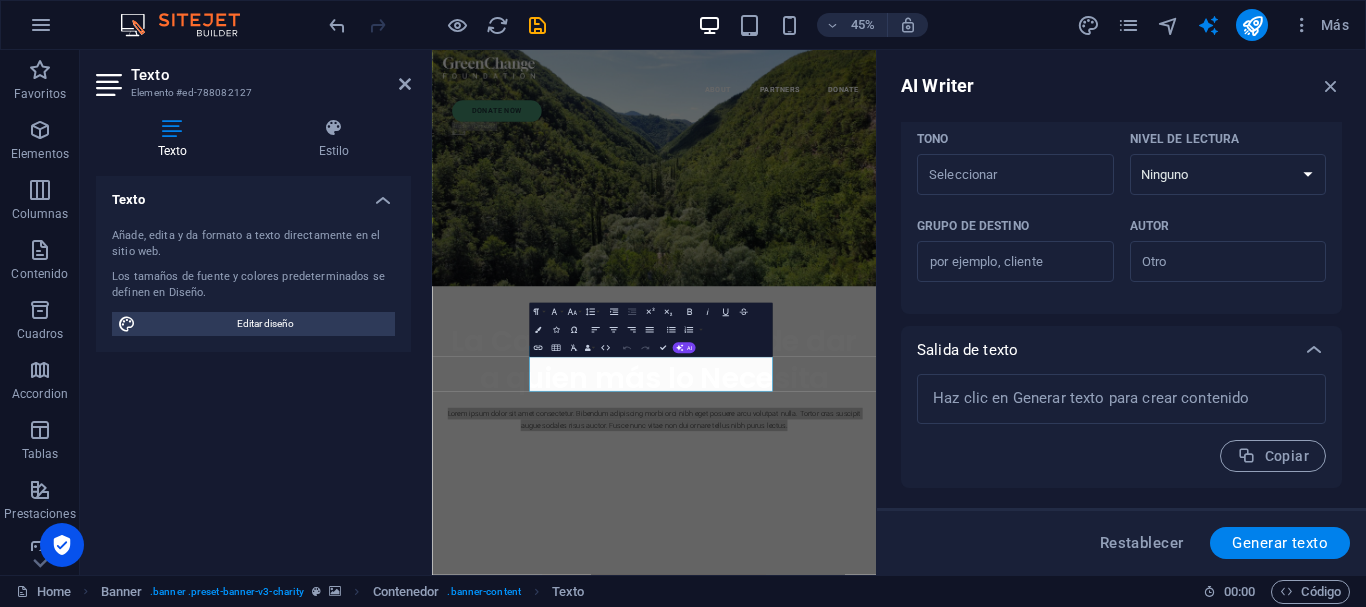 click on "Generar texto" at bounding box center (1280, 543) 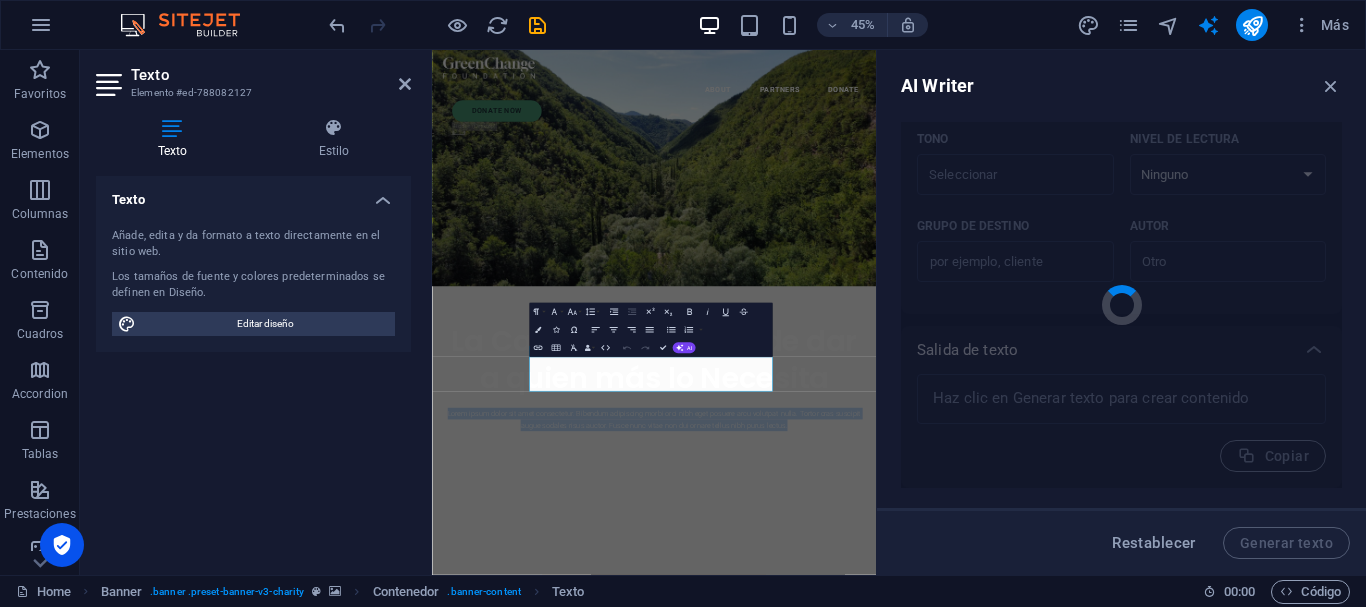 type 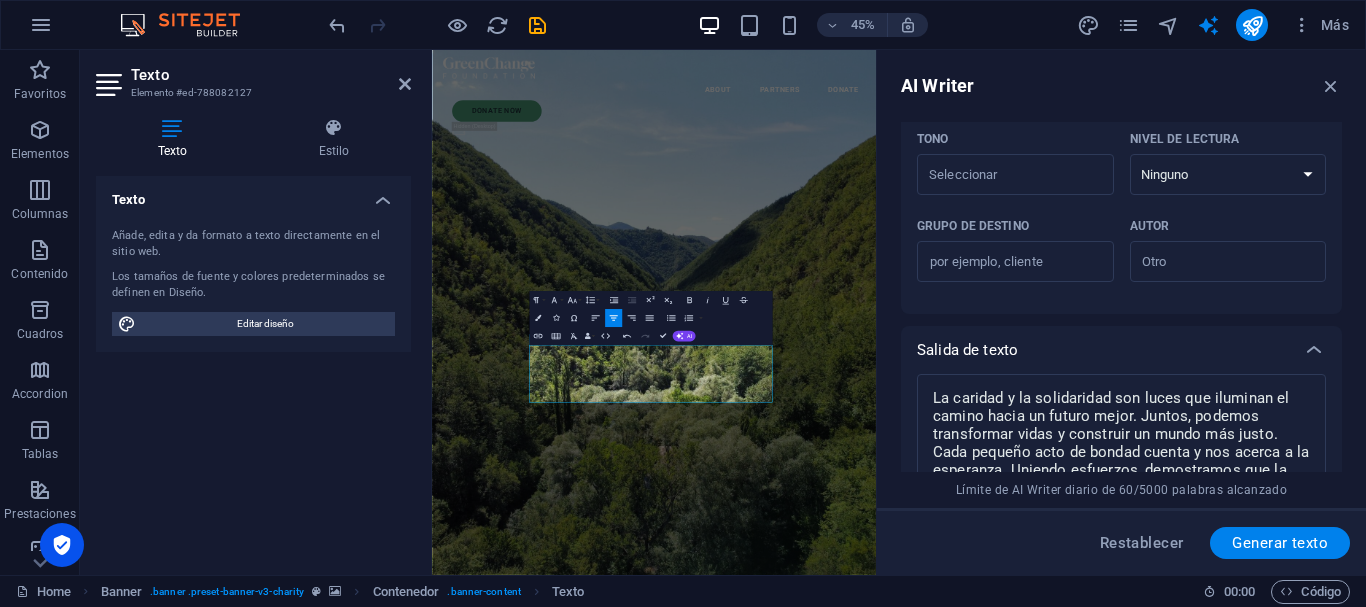 scroll, scrollTop: 760, scrollLeft: 0, axis: vertical 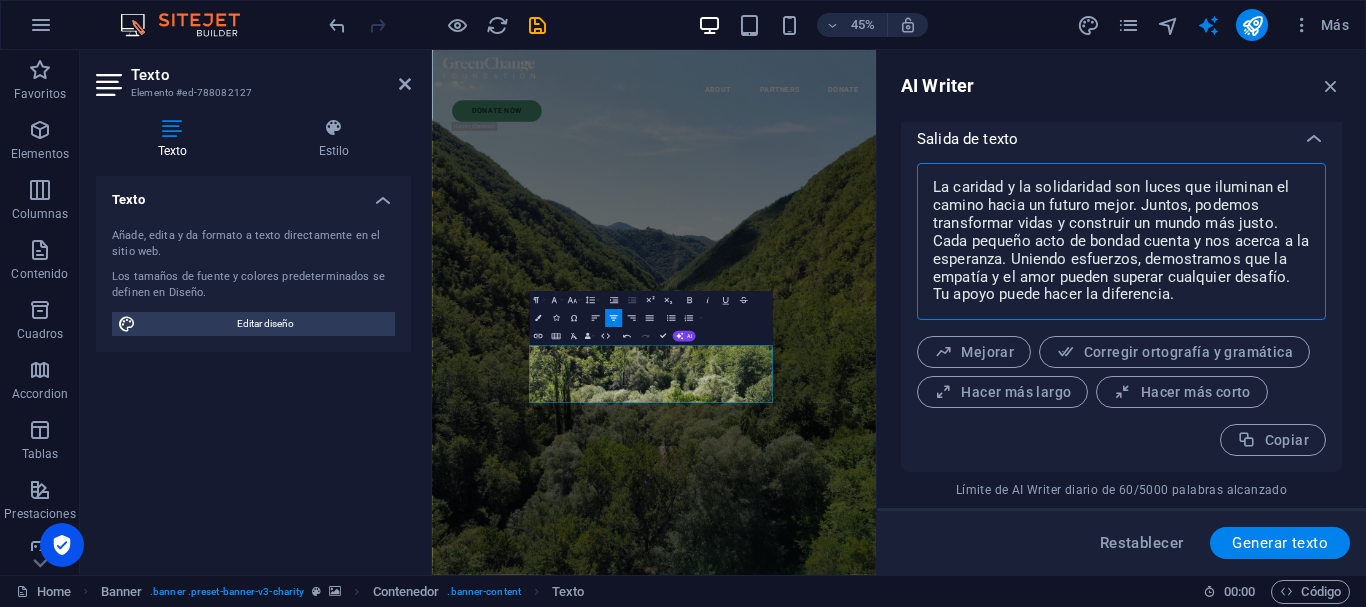 click on "La caridad y la solidaridad son luces que iluminan el camino hacia un futuro mejor. Juntos, podemos transformar vidas y construir un mundo más justo. Cada pequeño acto de bondad cuenta y nos acerca a la esperanza. Uniendo esfuerzos, demostramos que la empatía y el amor pueden superar cualquier desafío. Tu apoyo puede hacer la diferencia." at bounding box center (1121, 241) 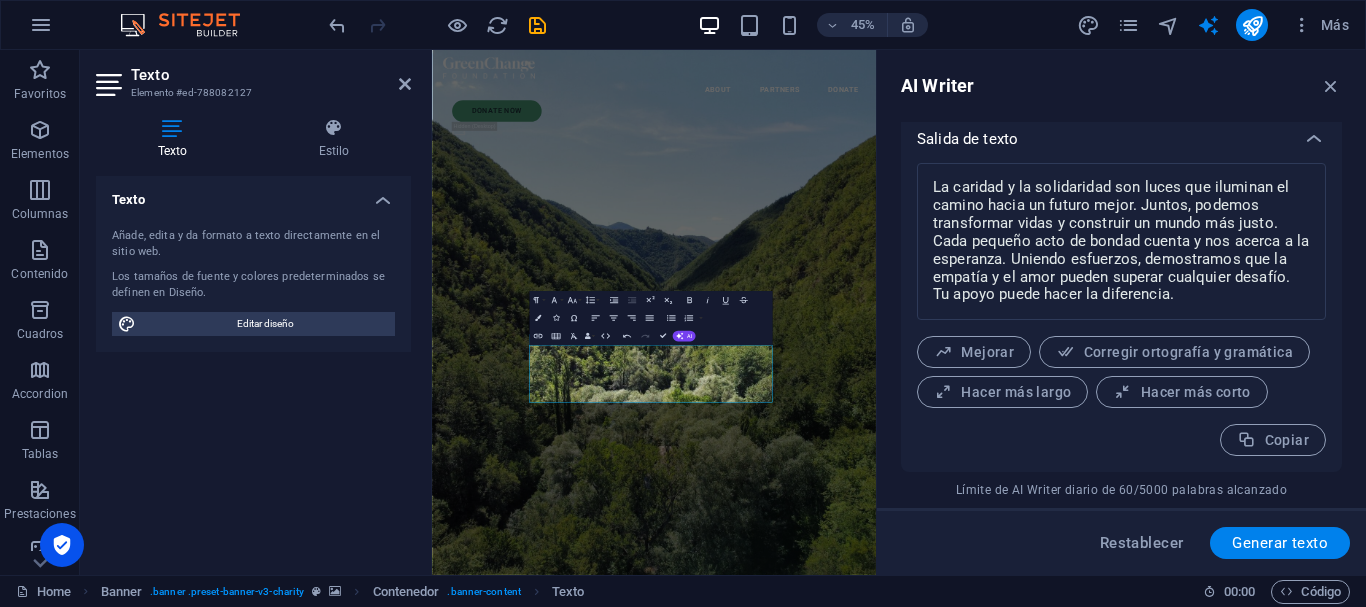 type on "x" 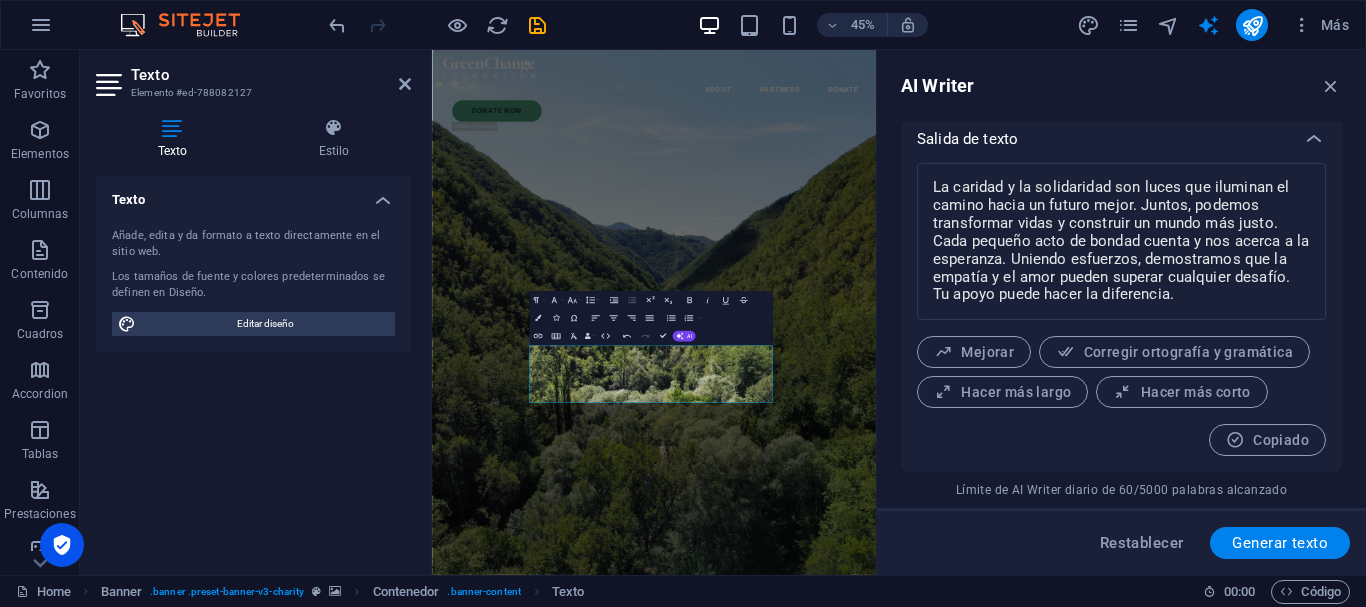 click at bounding box center [1331, 86] 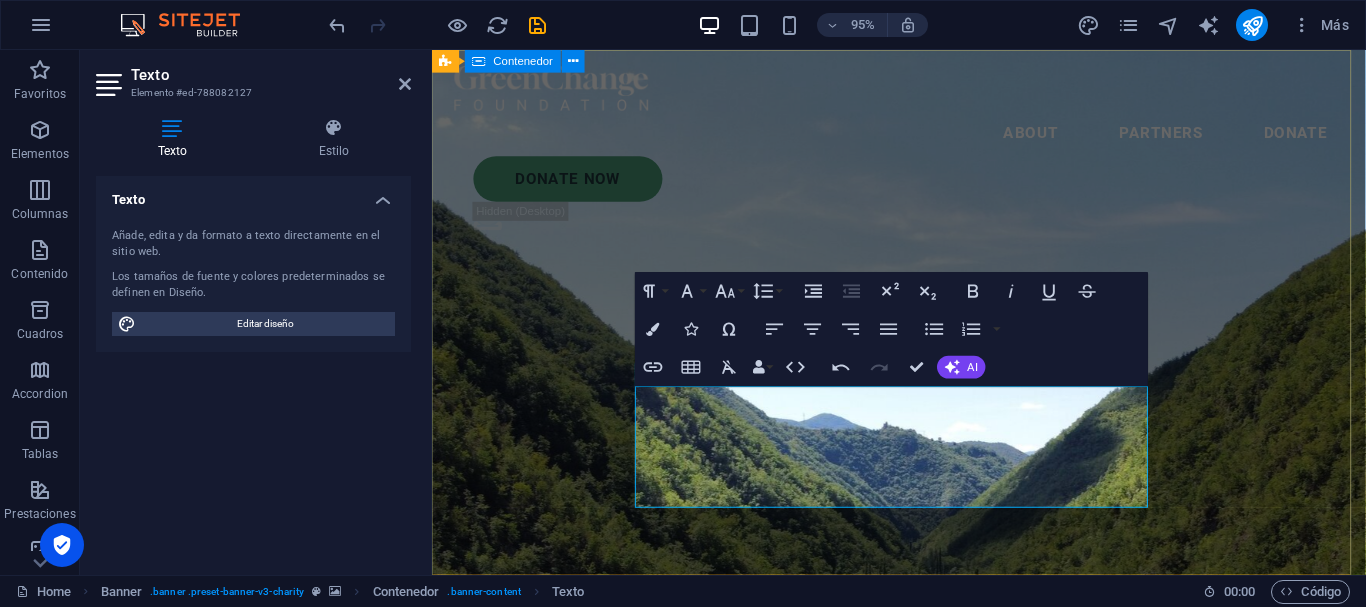 click on "La Caridad es el Acto de dar a quien más lo Necesita La caridad y la solidaridad son luces que iluminan el camino hacia un futuro mejor. Juntos, podemos transformar vidas y construir un mundo más justo. Cada pequeño acto de bondad cuenta y nos acerca a la esperanza. Uniendo esfuerzos, demostramos que la empatía y el amor pueden superar cualquier desafío. Tu apoyo puede hacer la diferencia." at bounding box center [923, 1430] 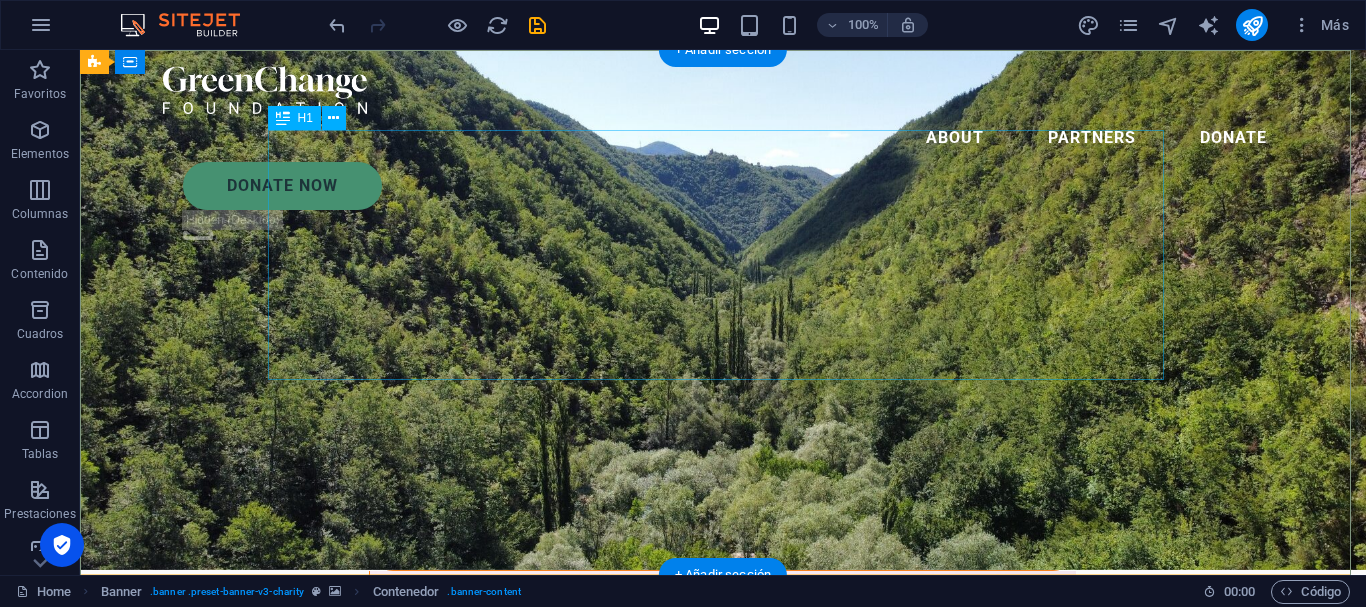 scroll, scrollTop: 0, scrollLeft: 0, axis: both 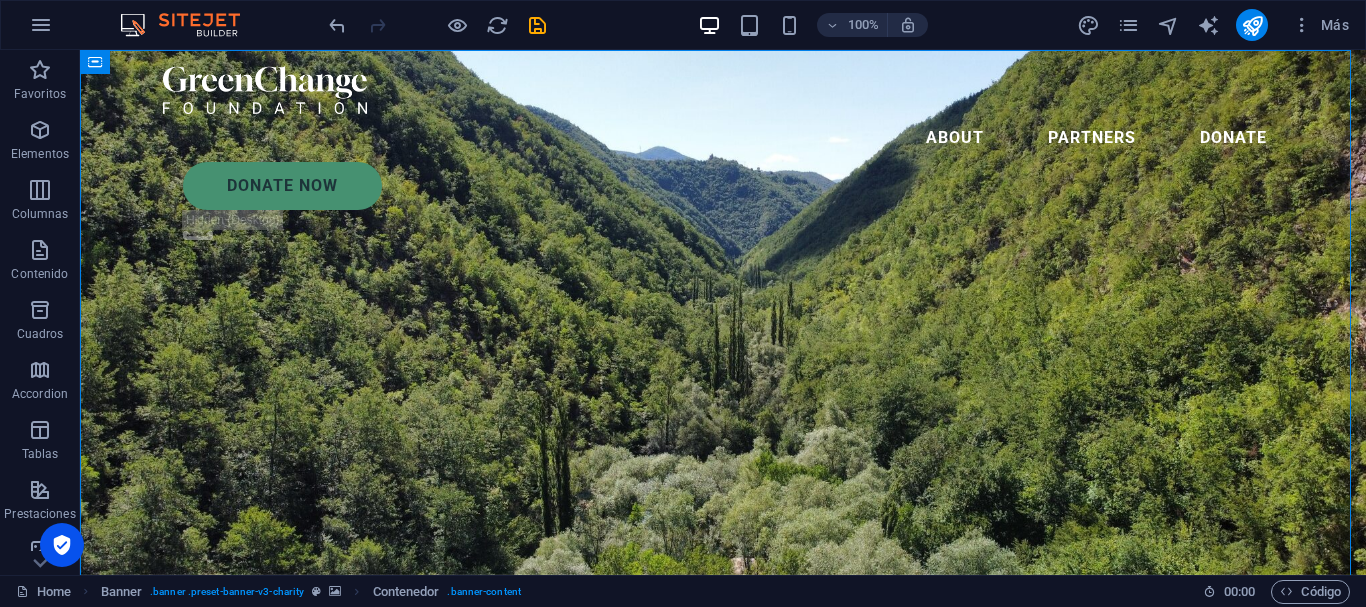 click at bounding box center [40, 250] 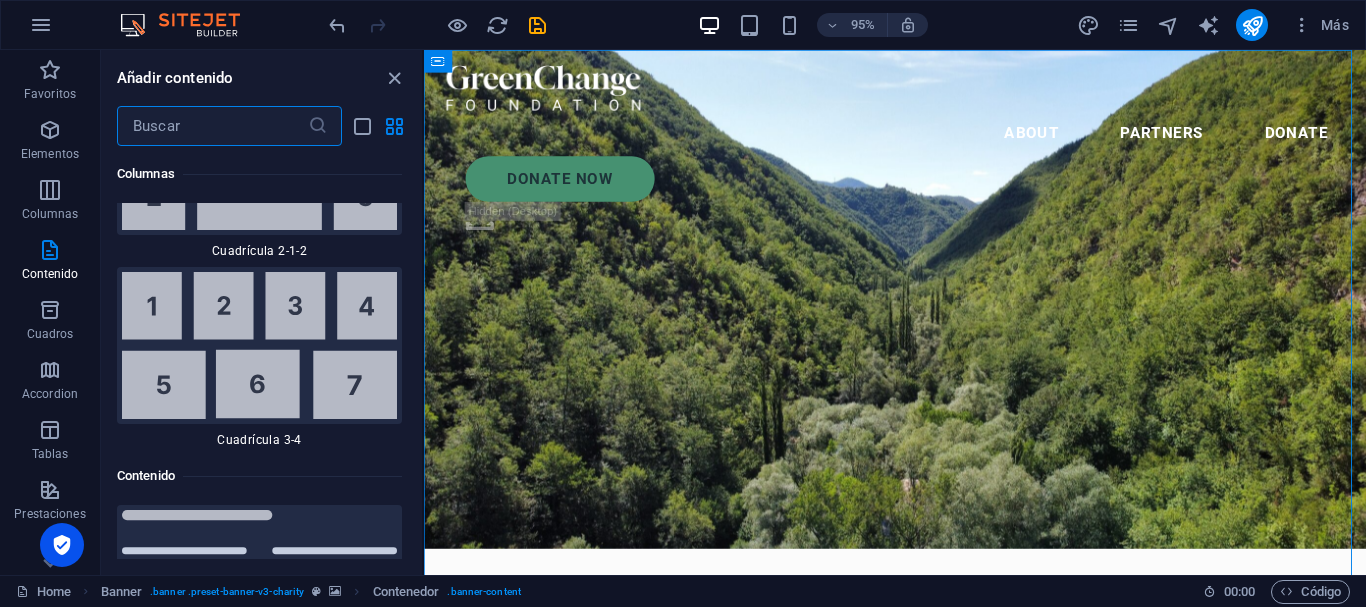 scroll, scrollTop: 6487, scrollLeft: 0, axis: vertical 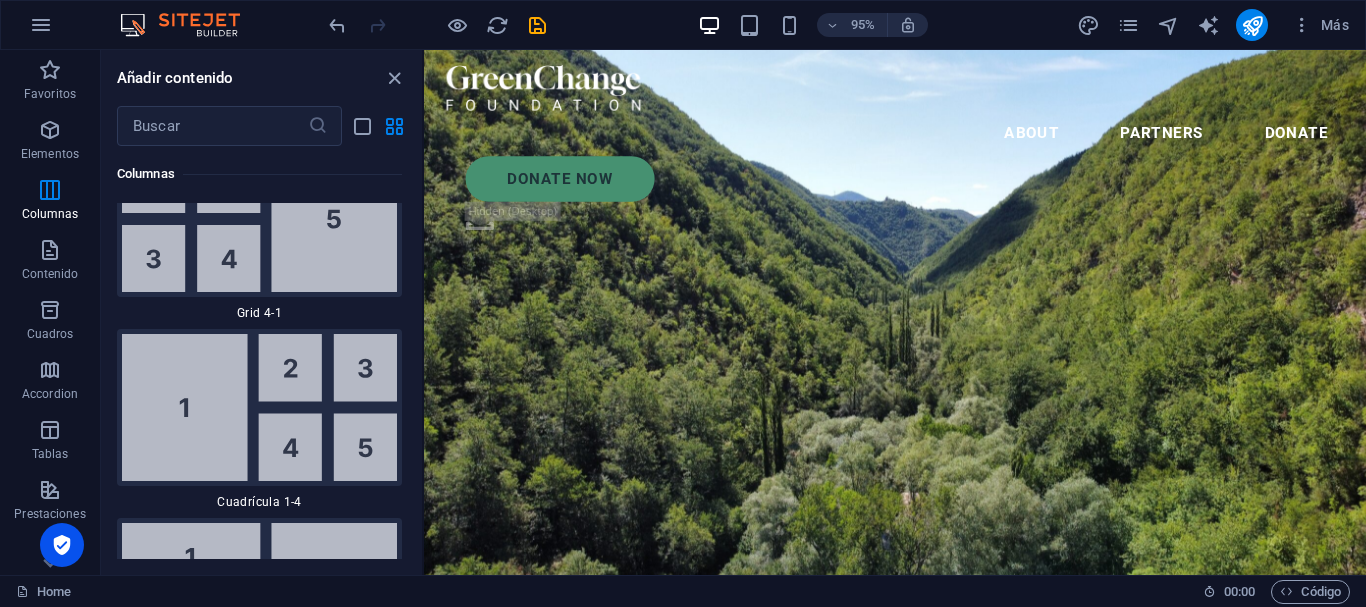 click at bounding box center (50, 250) 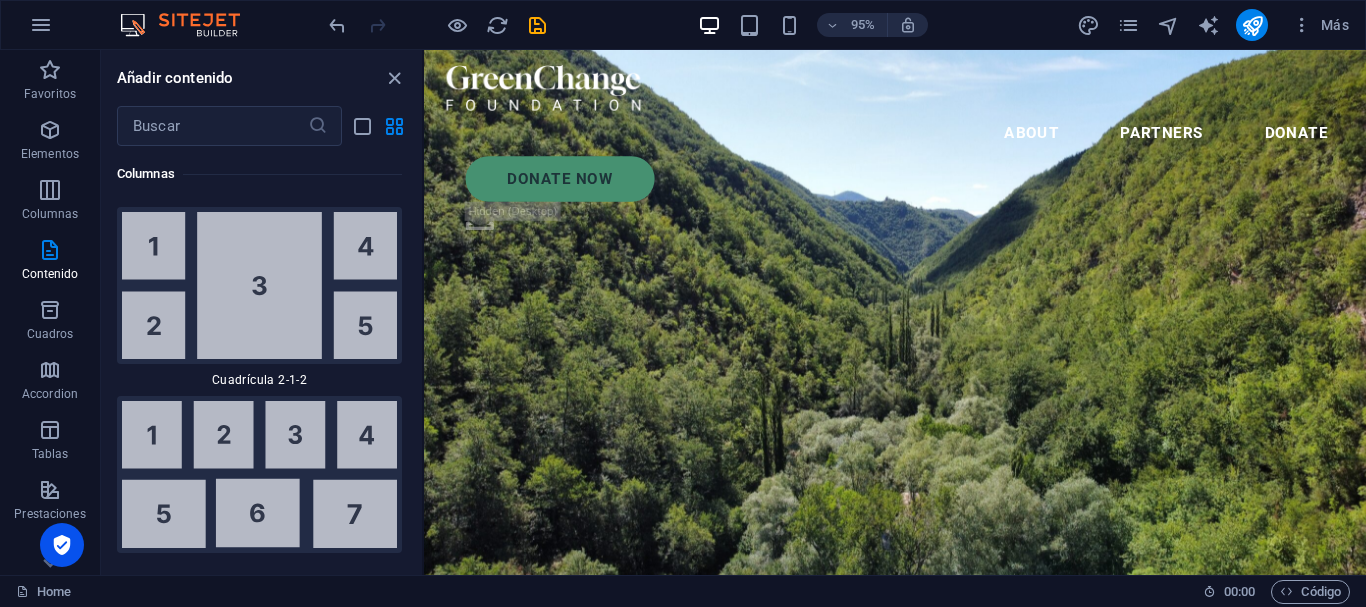 scroll, scrollTop: 6354, scrollLeft: 0, axis: vertical 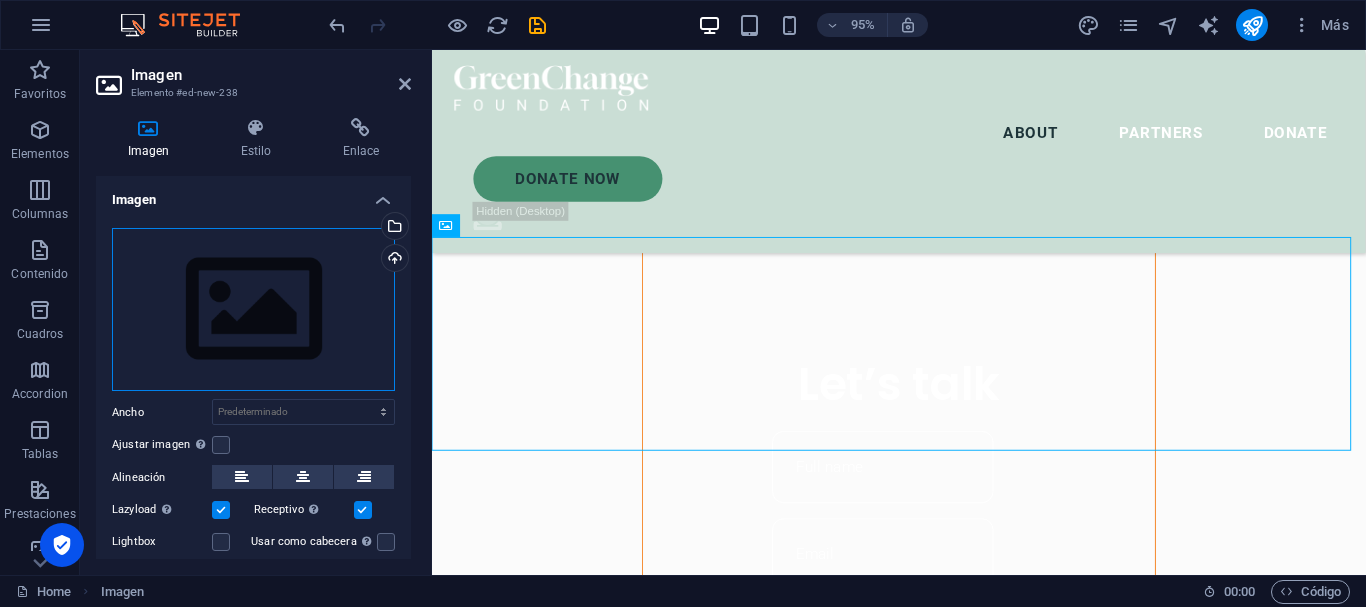 click on "Arrastra archivos aquí, haz clic para escoger archivos o  selecciona archivos de Archivos o de nuestra galería gratuita de fotos y vídeos" at bounding box center [253, 310] 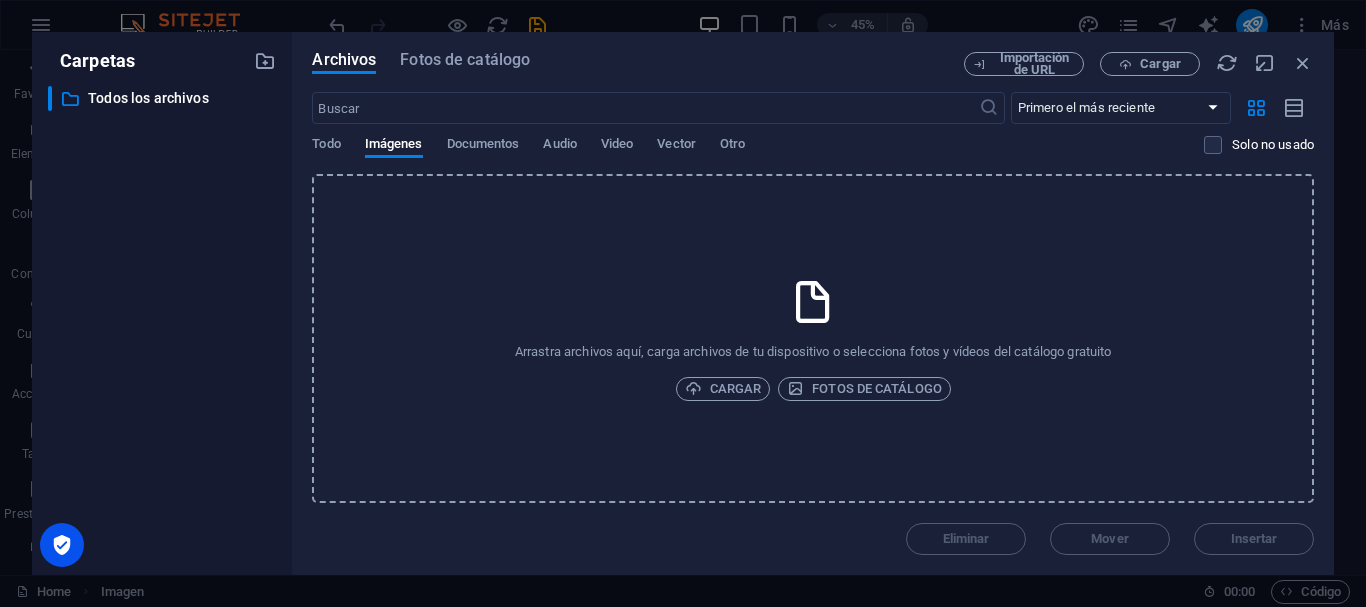 click on "Cargar" at bounding box center (723, 389) 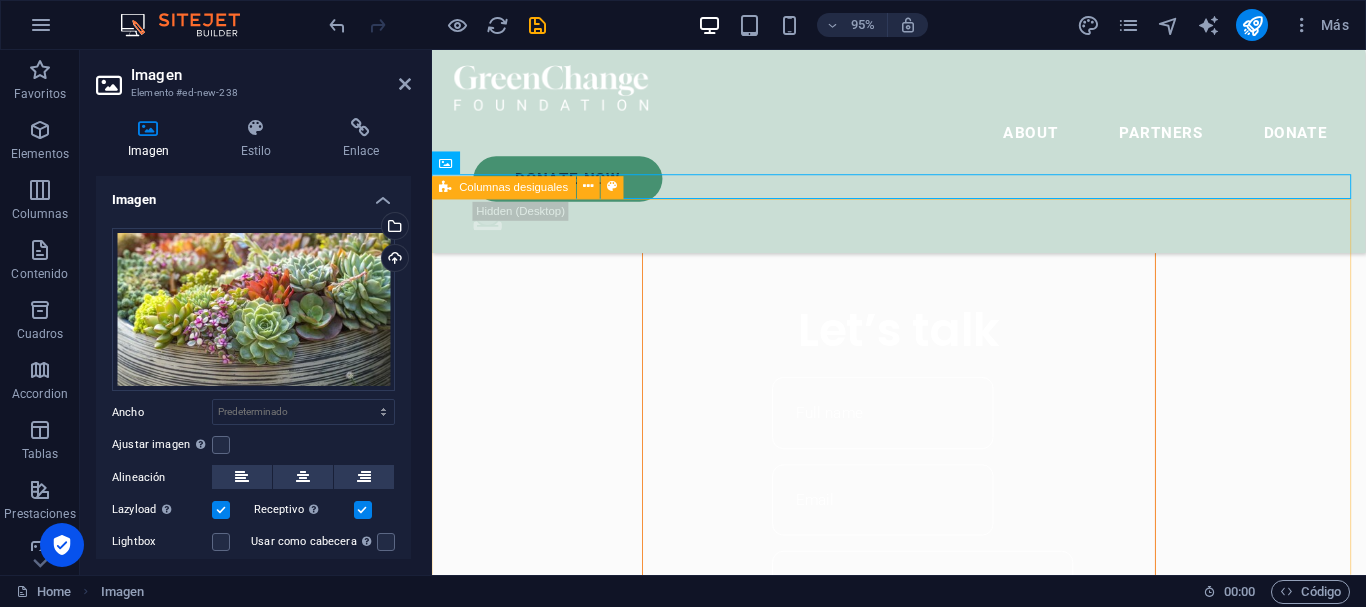 scroll, scrollTop: 1267, scrollLeft: 0, axis: vertical 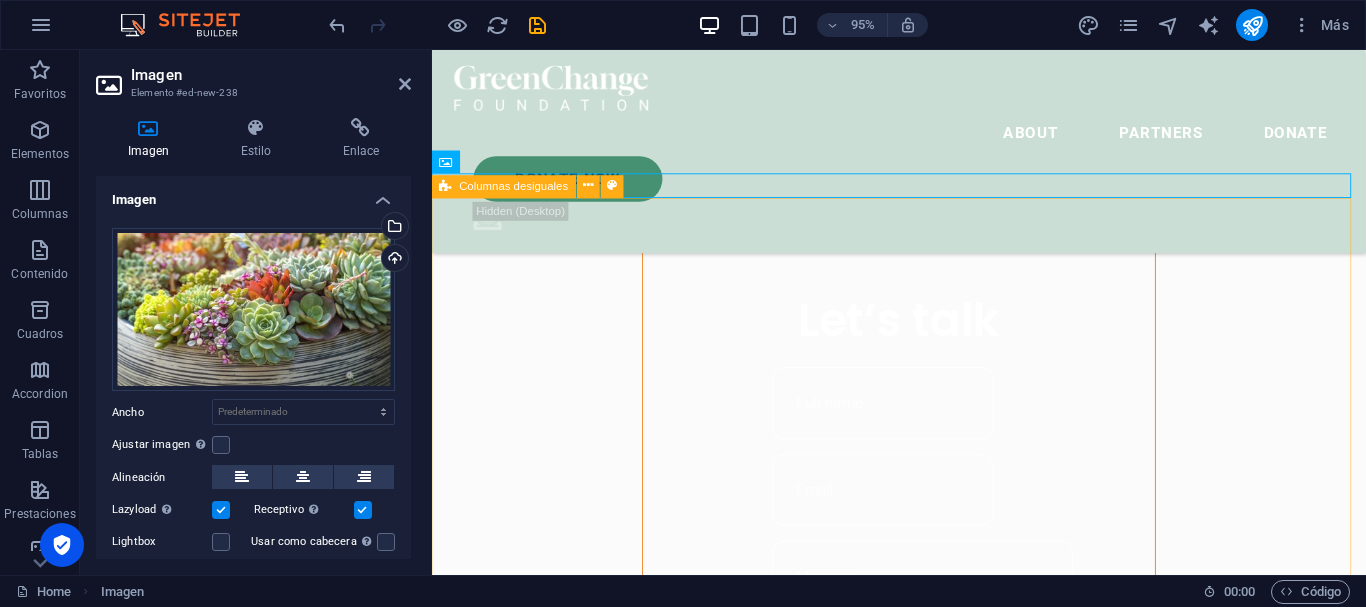 click on "ABOUT US Help for the Earth is the help for all of us Lorem ipsum dolor sit amet consectetur. Bibendum adipiscing morbi orci nibh eget posuere arcu volutpat nulla. Tortor cras suscipit augue sodales risus auctor. Fusce nunc vitae non dui ornare tellus nibh purus lectus. Lorem ipsum dolor sit amet consectetur. Bibendum adipiscing morbi orci nibh eget posuere arcu volutpat nulla. Tortor cras suscipit augue sodales risus auctor. Fusce nunc vitae non dui ornare tellus nibh purus lectus. donate now" at bounding box center [923, 2488] 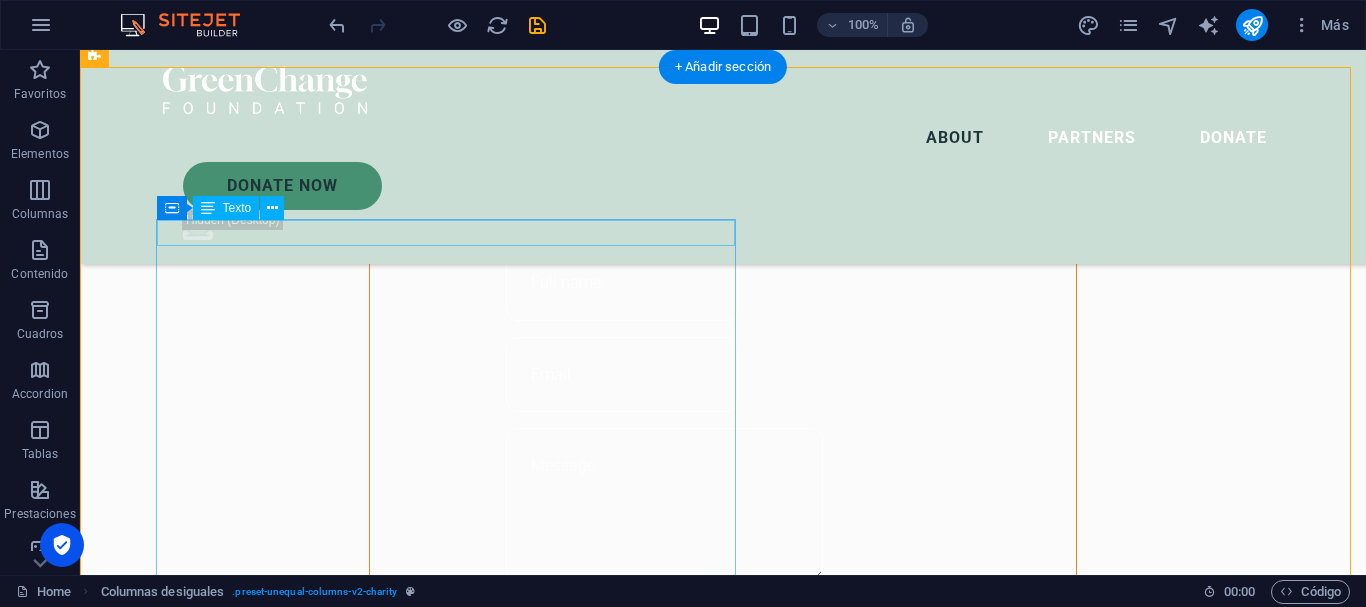 scroll, scrollTop: 1067, scrollLeft: 0, axis: vertical 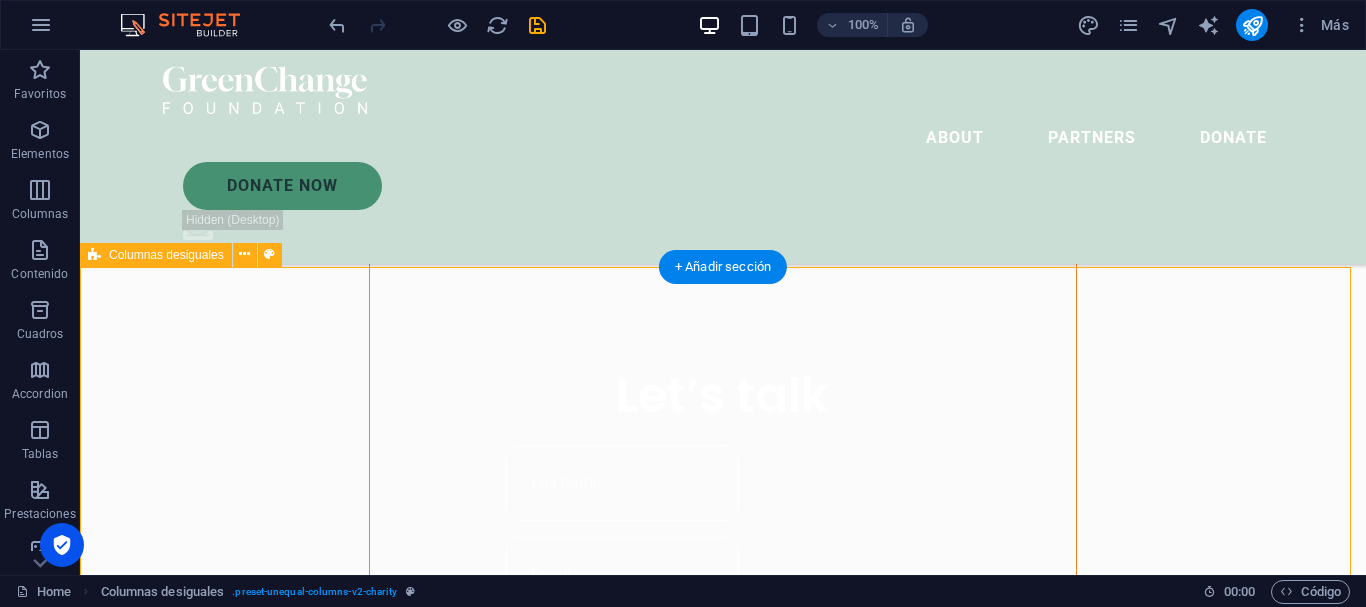 click on "ABOUT US Help for the Earth is the help for all of us Lorem ipsum dolor sit amet consectetur. Bibendum adipiscing morbi orci nibh eget posuere arcu volutpat nulla. Tortor cras suscipit augue sodales risus auctor. Fusce nunc vitae non dui ornare tellus nibh purus lectus. Lorem ipsum dolor sit amet consectetur. Bibendum adipiscing morbi orci nibh eget posuere arcu volutpat nulla. Tortor cras suscipit augue sodales risus auctor. Fusce nunc vitae non dui ornare tellus nibh purus lectus. donate now" at bounding box center (723, 2668) 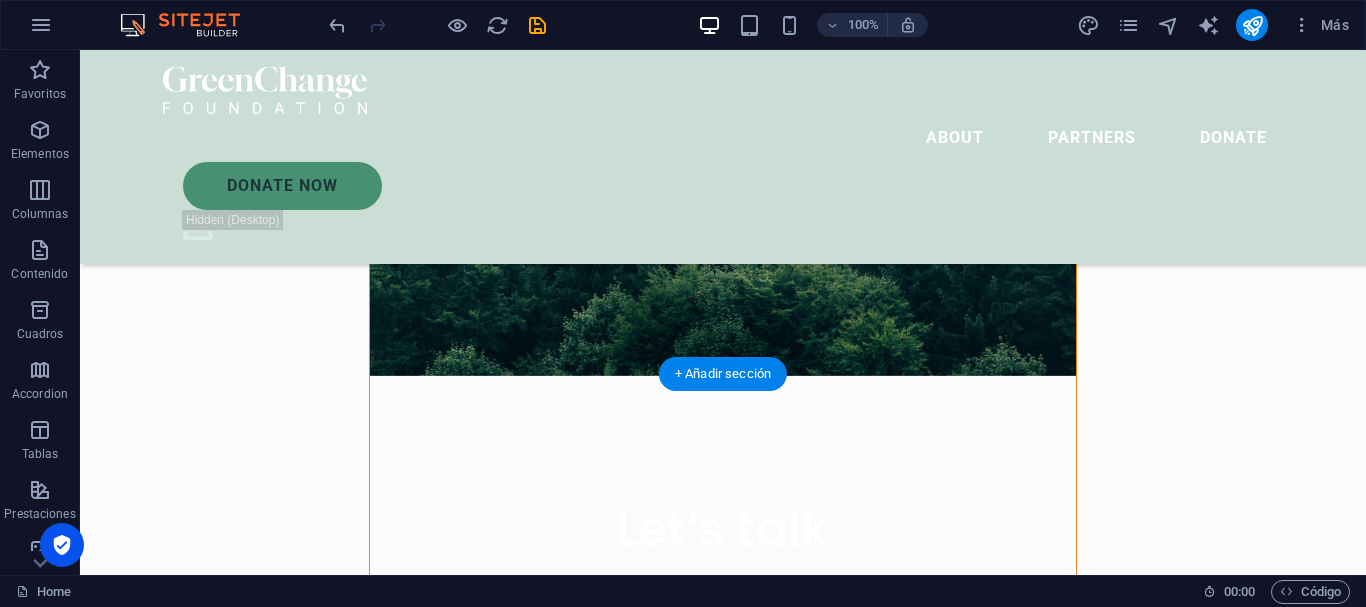 scroll, scrollTop: 1000, scrollLeft: 0, axis: vertical 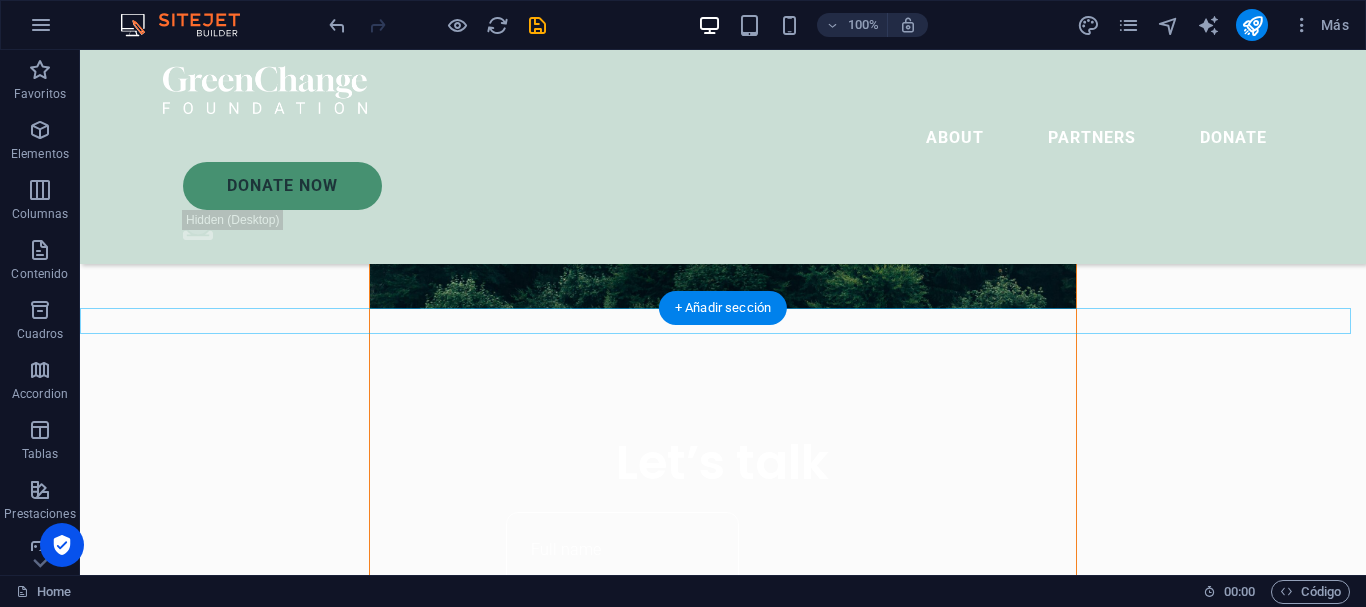 click on "+ Añadir sección" at bounding box center [723, 308] 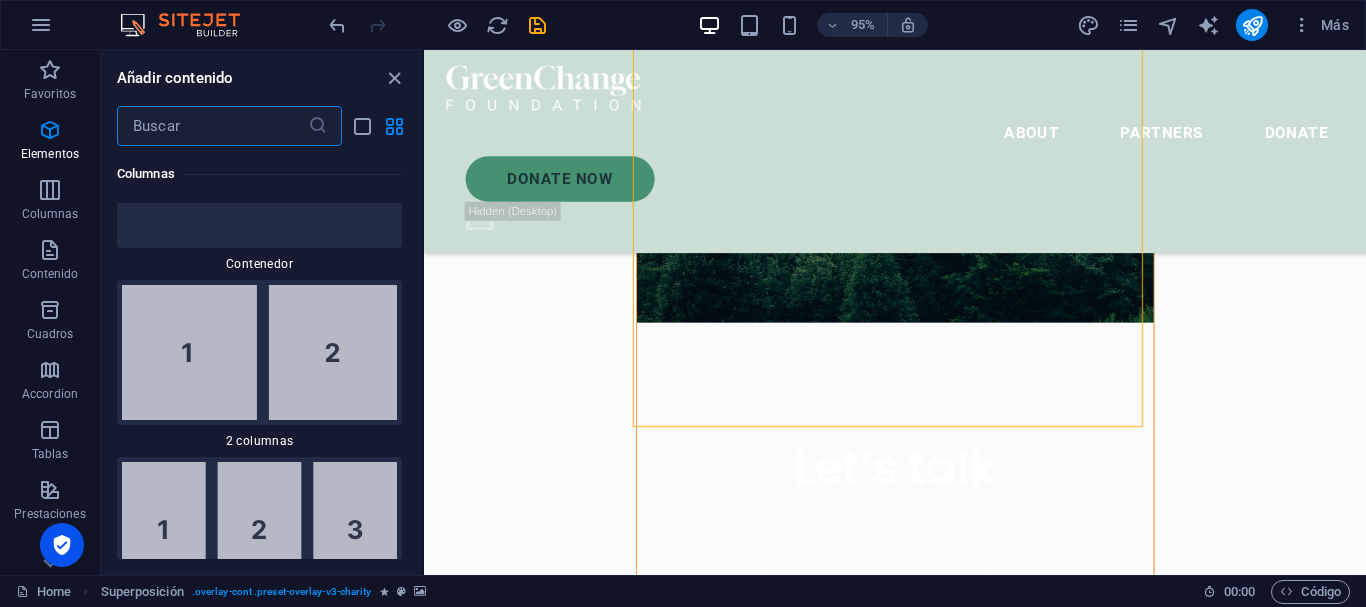 scroll, scrollTop: 887, scrollLeft: 0, axis: vertical 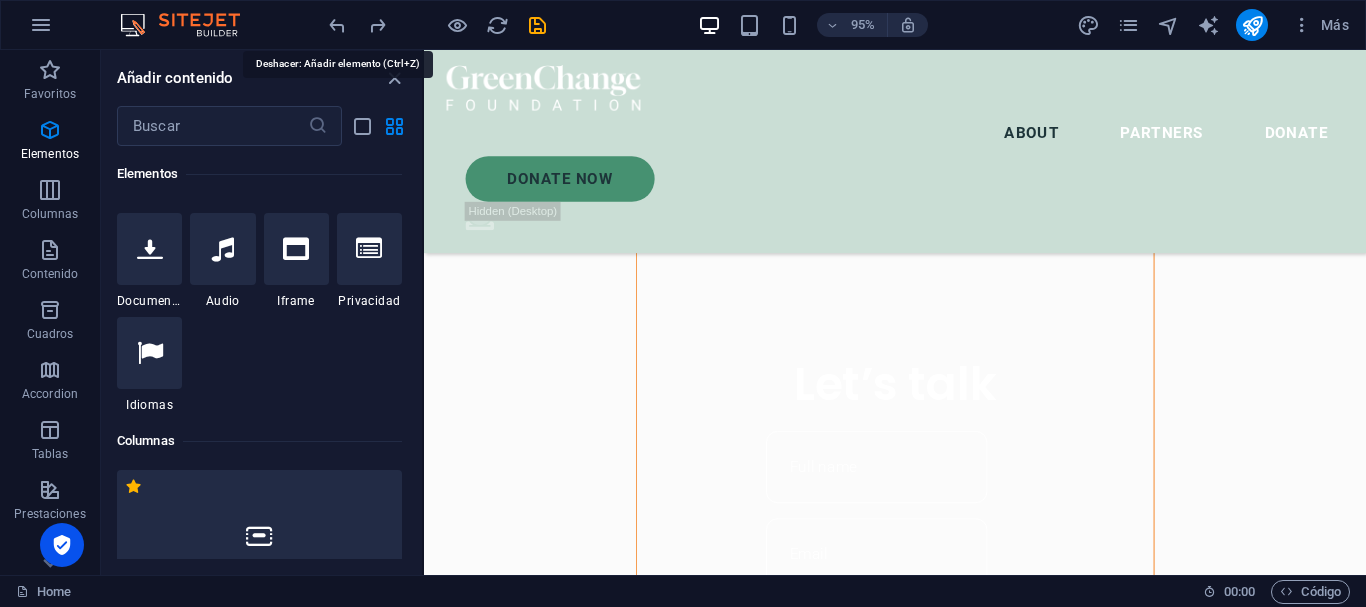 click at bounding box center [337, 25] 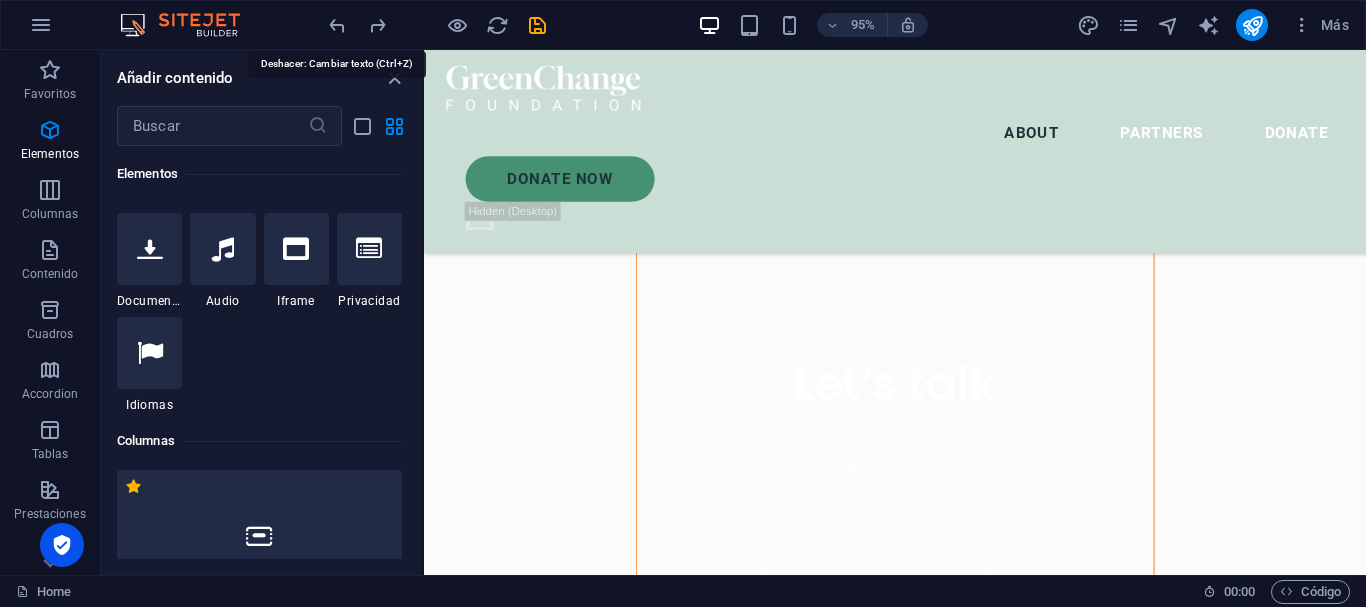 click at bounding box center (337, 25) 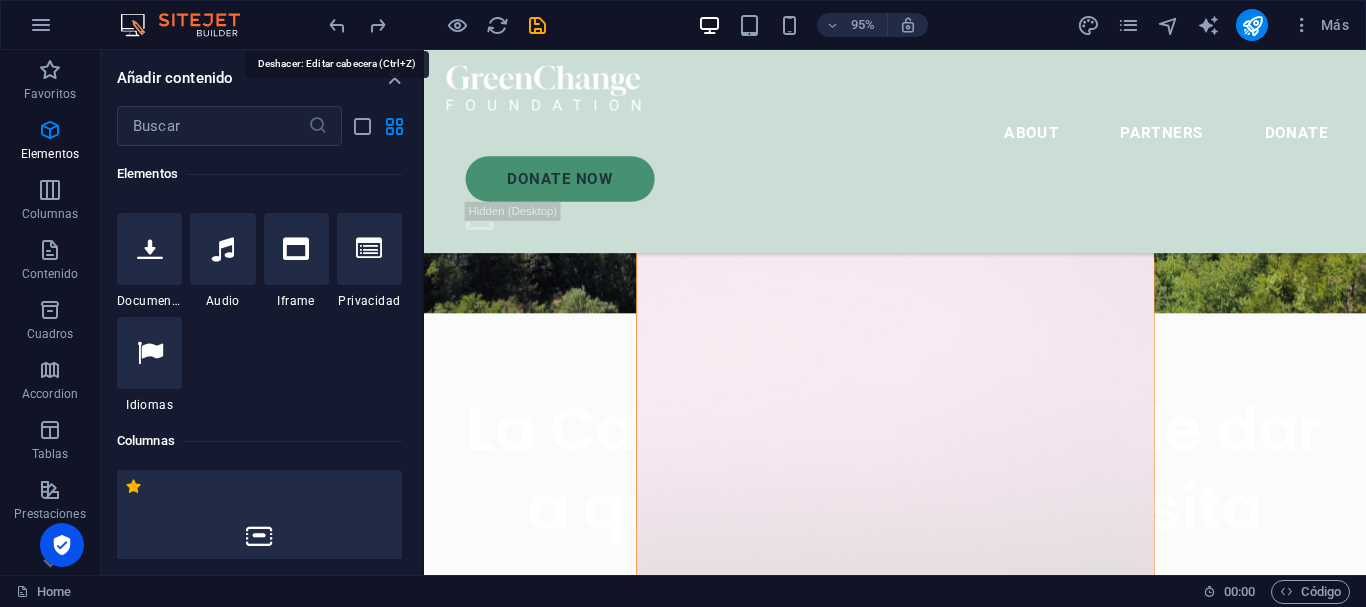scroll, scrollTop: 158, scrollLeft: 0, axis: vertical 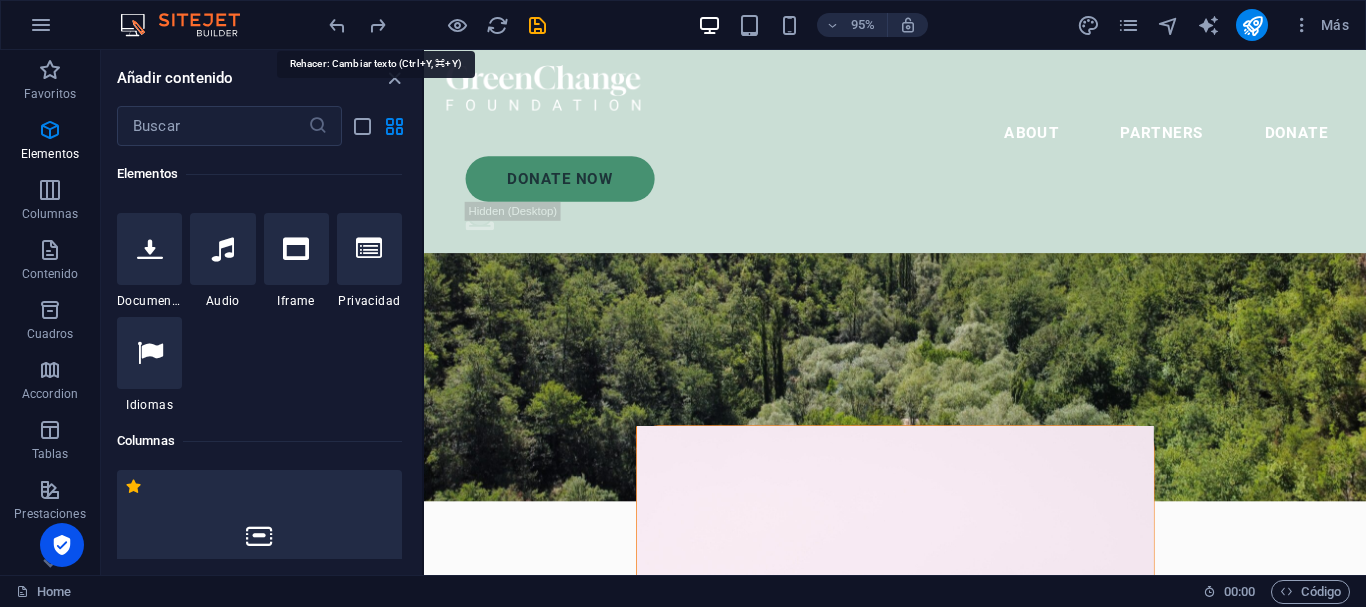 click at bounding box center (377, 25) 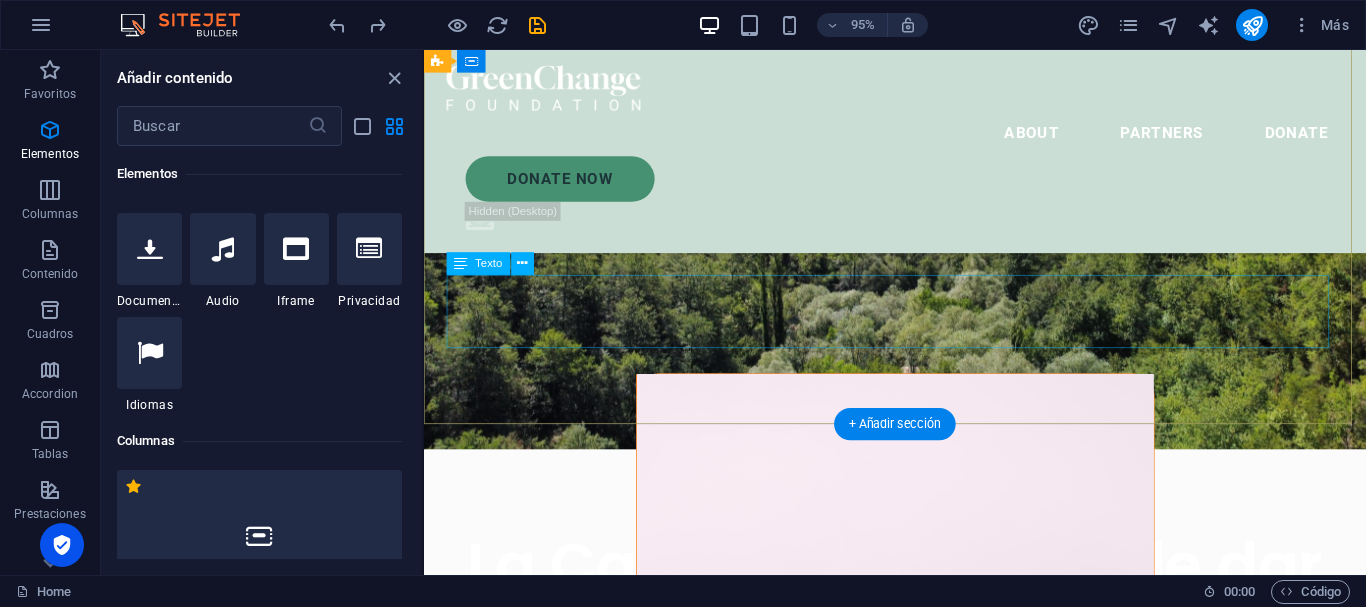 scroll, scrollTop: 291, scrollLeft: 0, axis: vertical 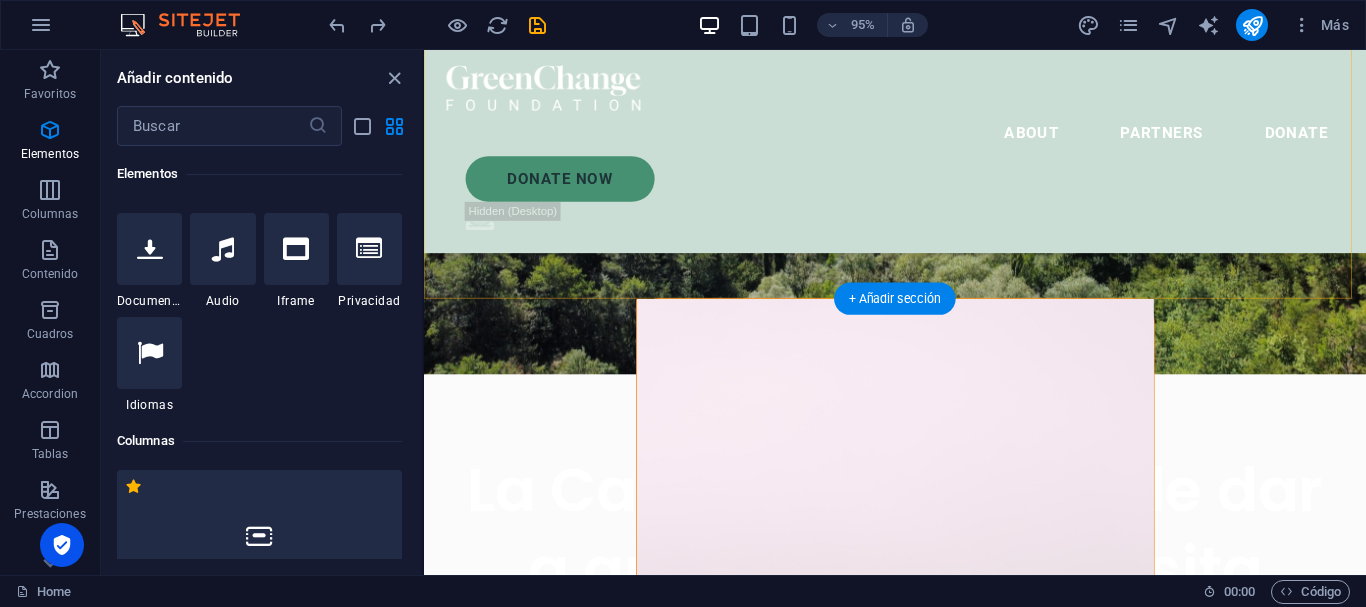 click on "+ Añadir sección" at bounding box center (895, 299) 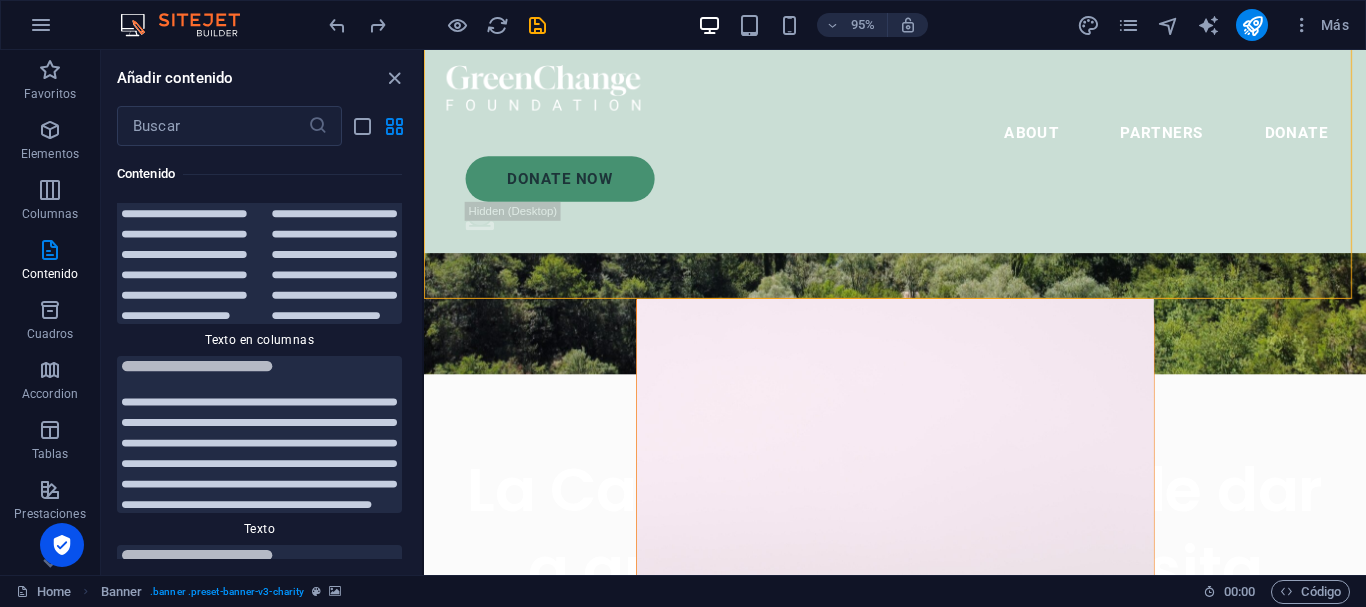 scroll, scrollTop: 6821, scrollLeft: 0, axis: vertical 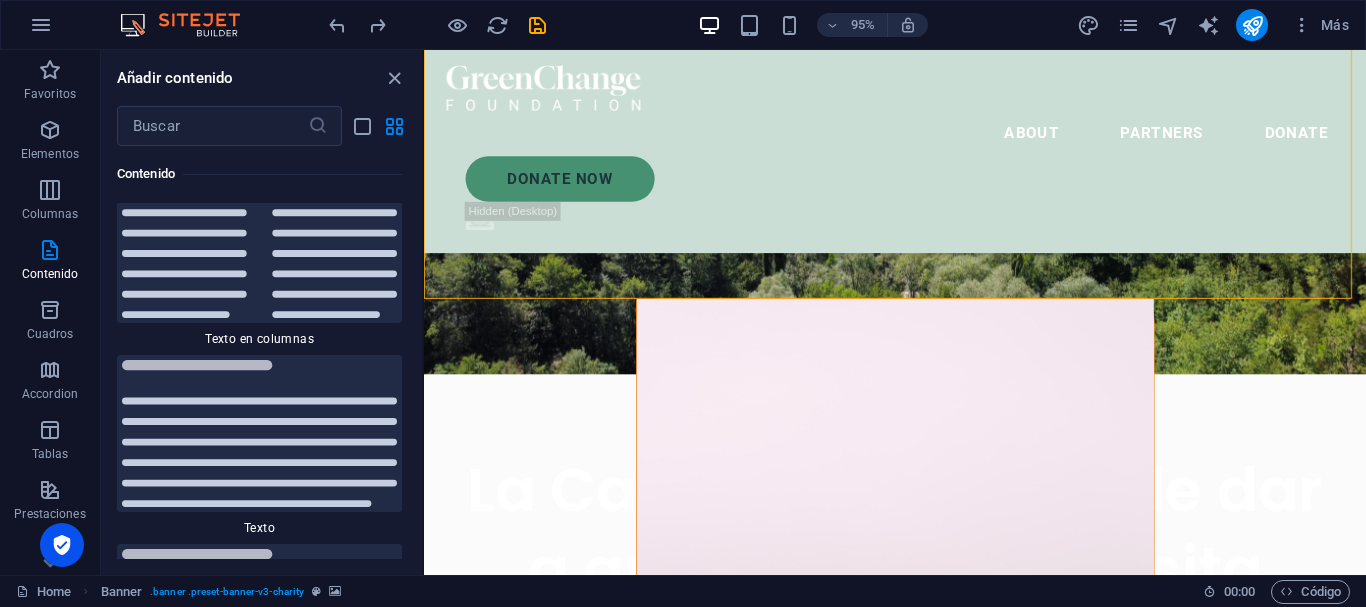 click at bounding box center (259, 799) 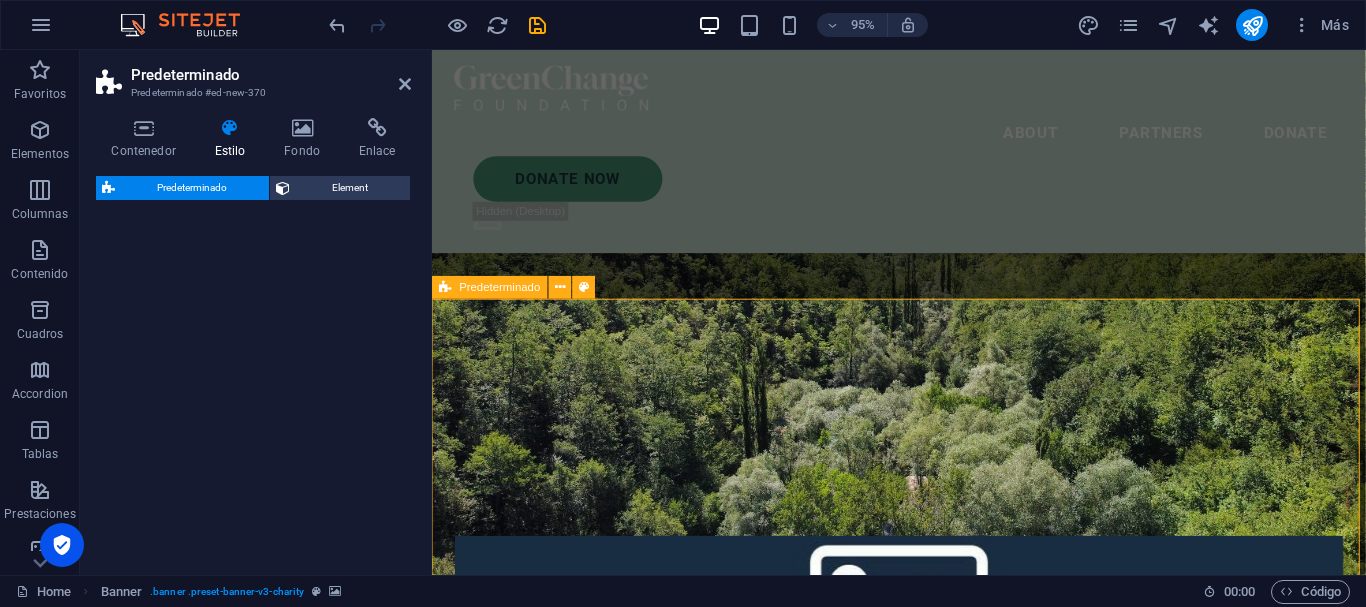 select on "rem" 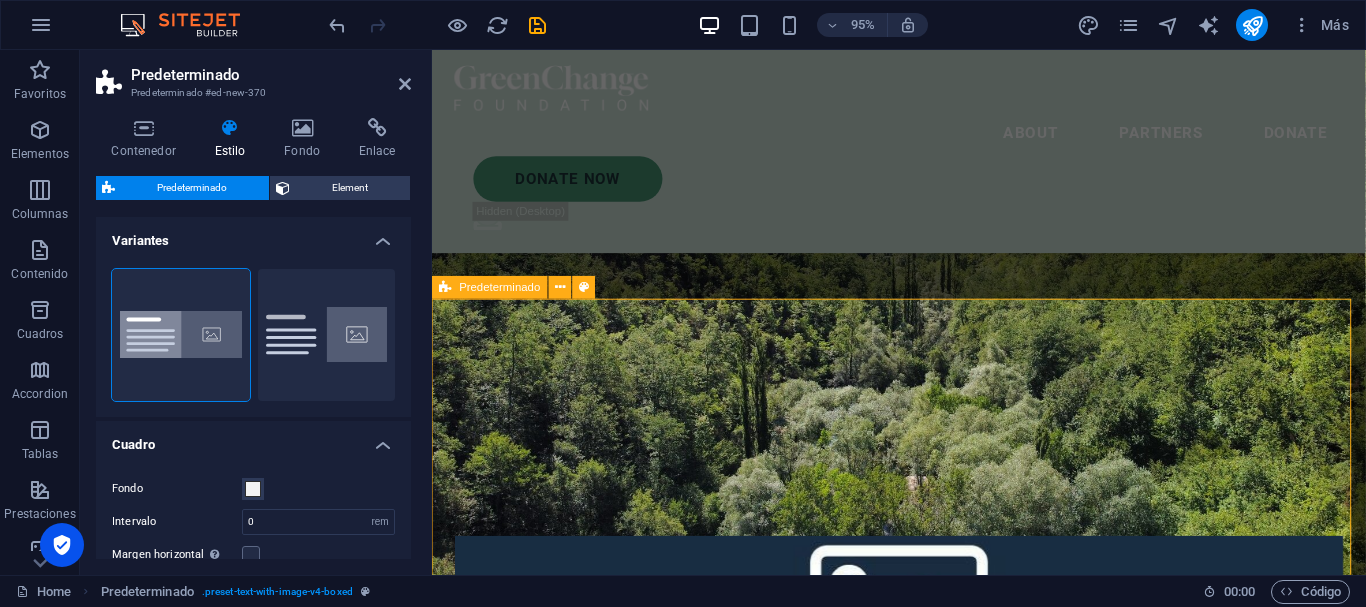drag, startPoint x: 1342, startPoint y: 353, endPoint x: 900, endPoint y: 326, distance: 442.82388 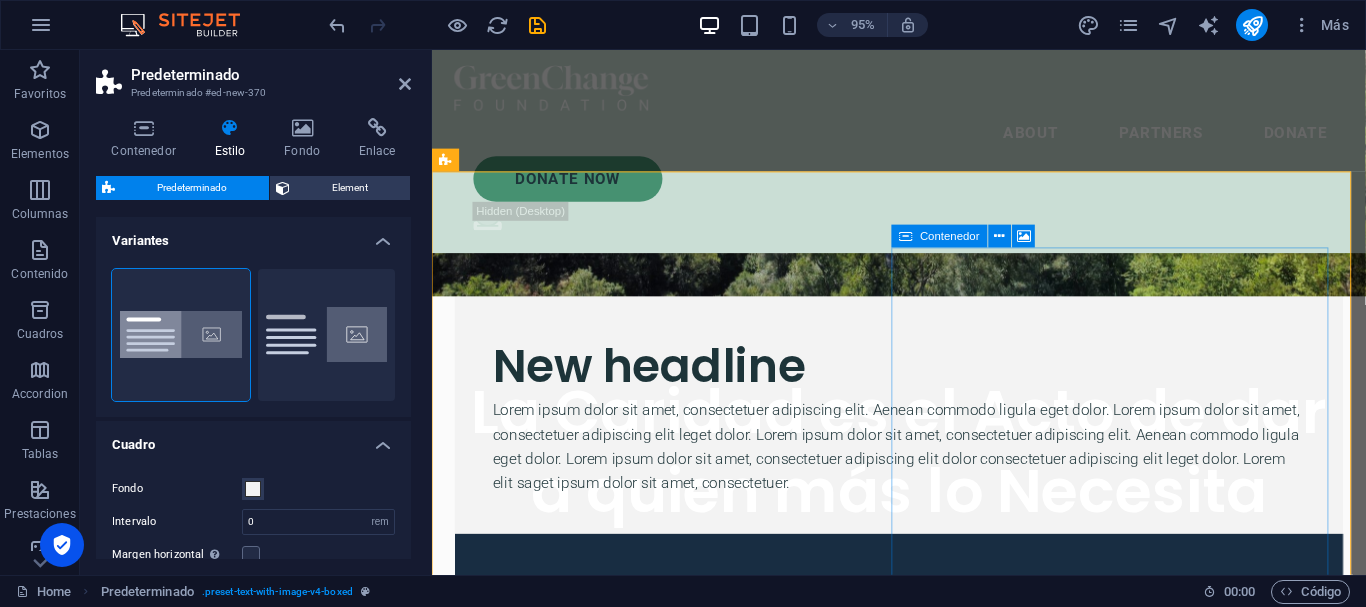 scroll, scrollTop: 425, scrollLeft: 0, axis: vertical 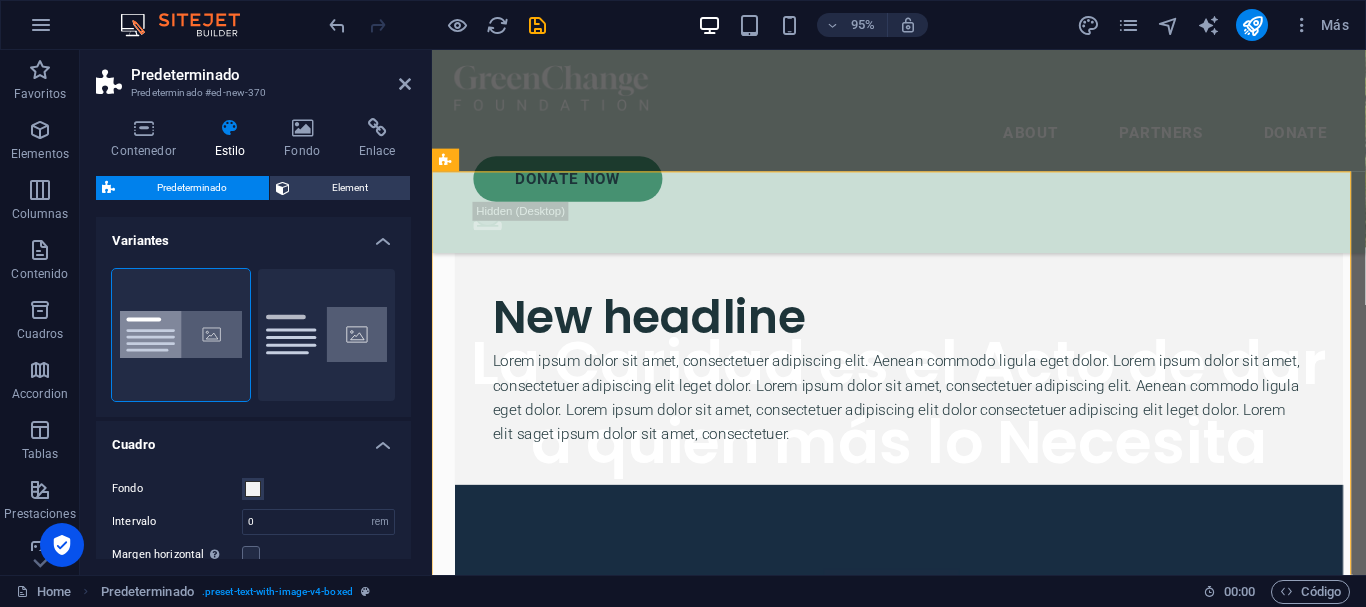 click at bounding box center (923, 684) 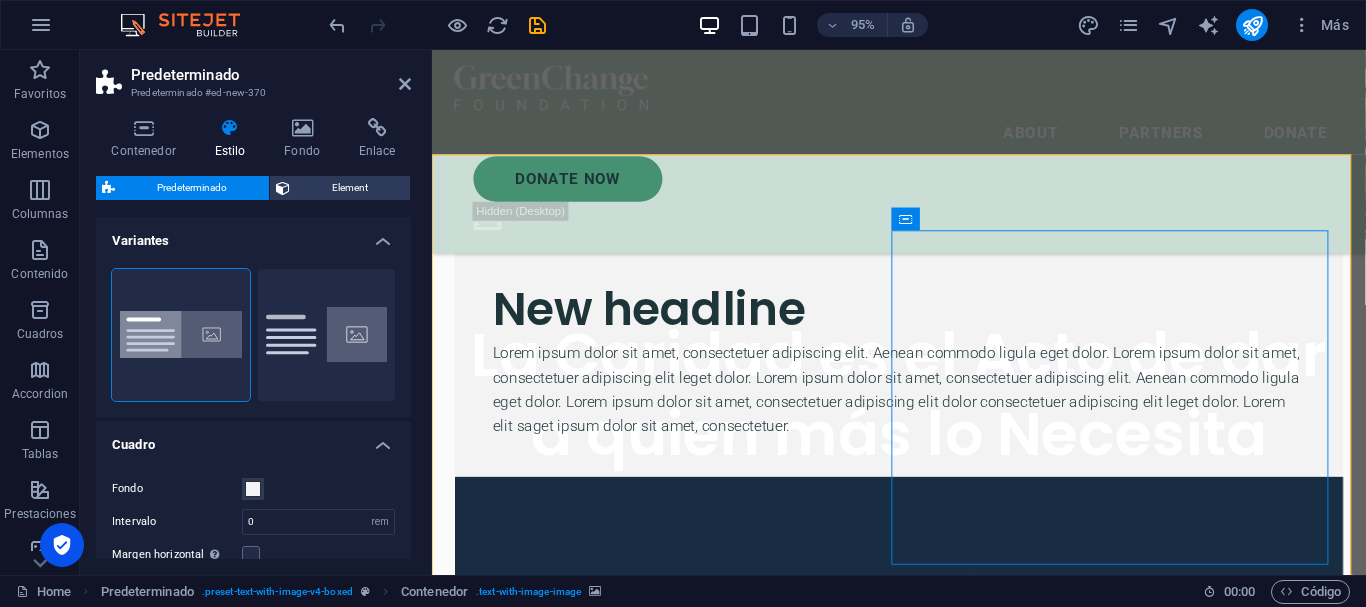 scroll, scrollTop: 467, scrollLeft: 0, axis: vertical 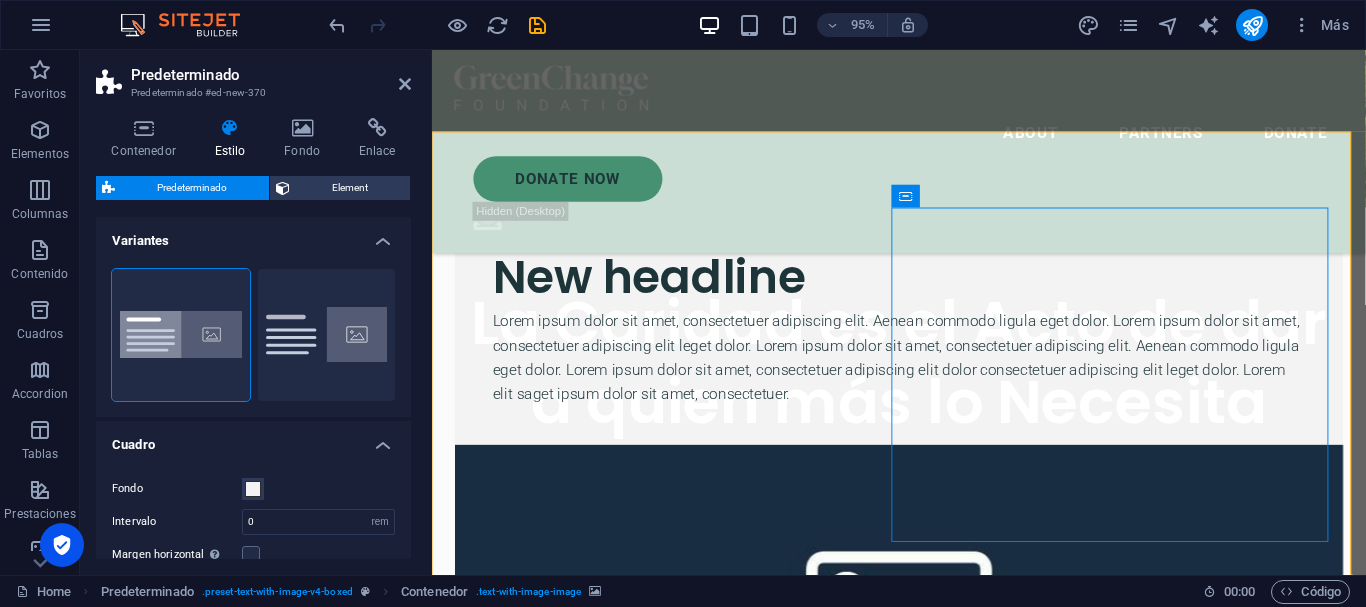 click at bounding box center (923, 642) 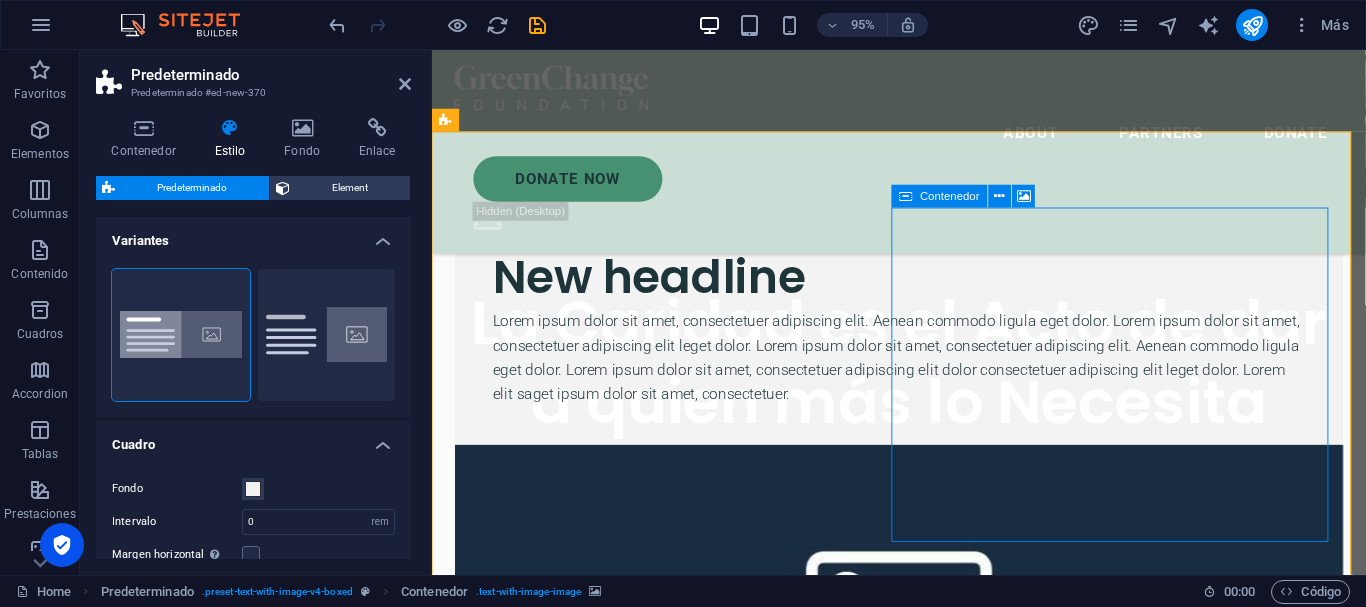 click on "Añadir elementos" at bounding box center (852, 919) 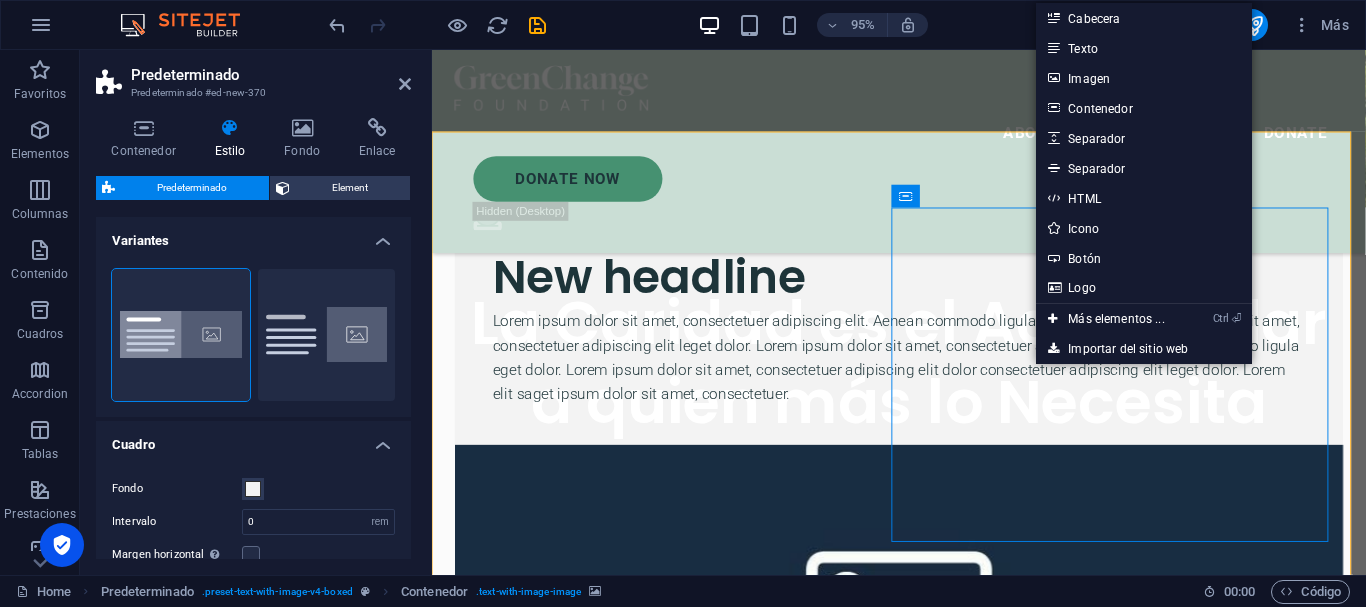 click on "Imagen" at bounding box center [1143, 78] 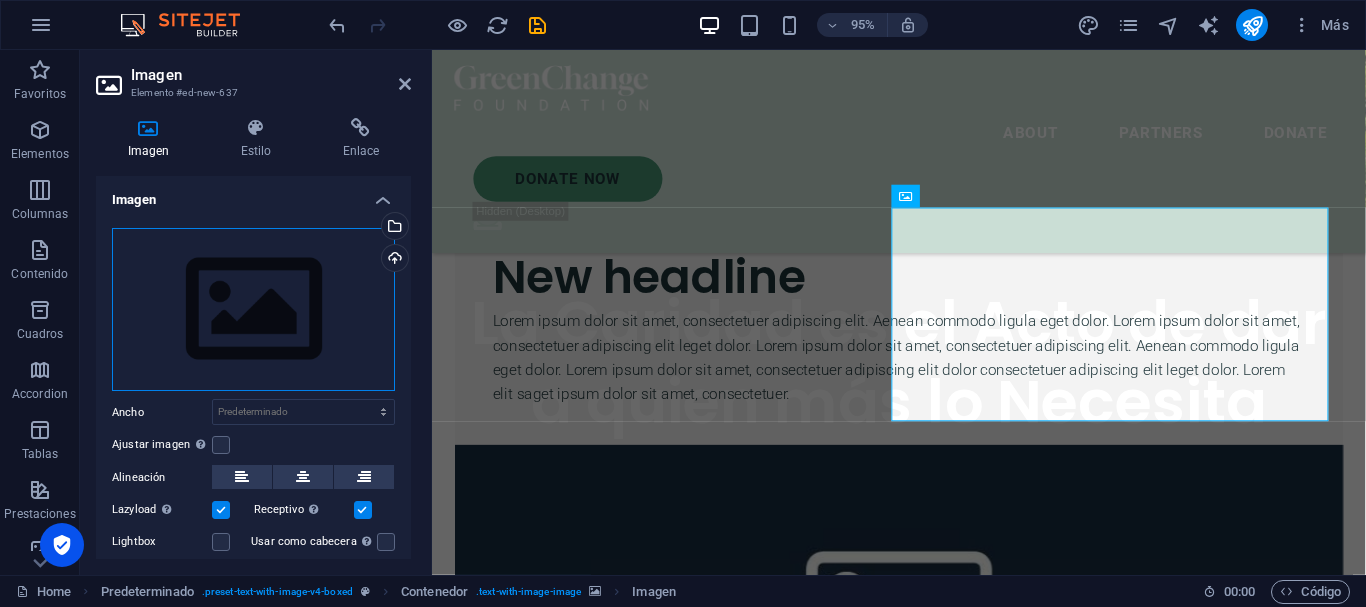 click on "Arrastra archivos aquí, haz clic para escoger archivos o  selecciona archivos de Archivos o de nuestra galería gratuita de fotos y vídeos" at bounding box center [253, 310] 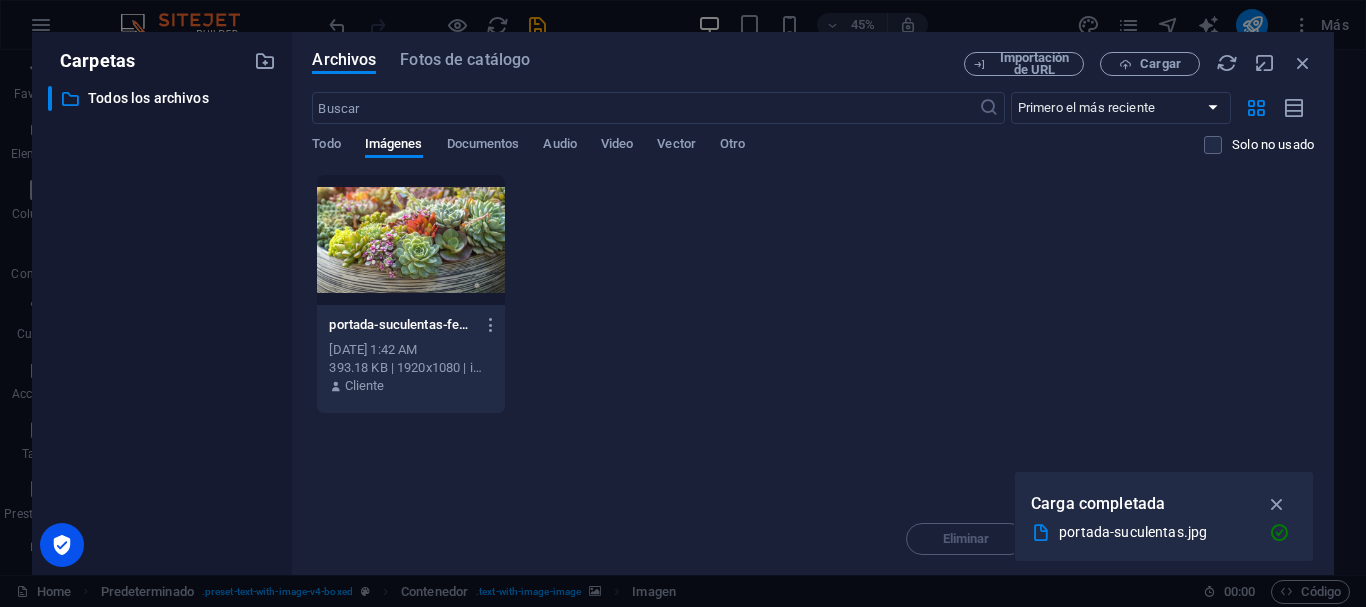 click on "Cargar" at bounding box center [1160, 64] 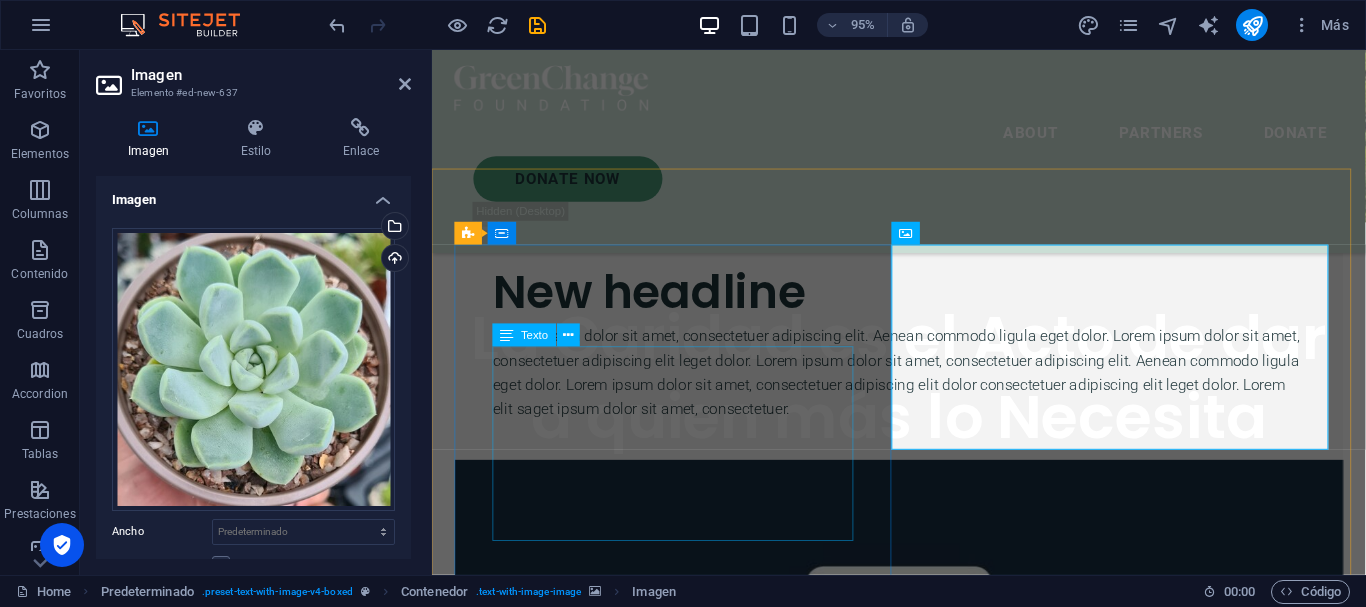 scroll, scrollTop: 400, scrollLeft: 0, axis: vertical 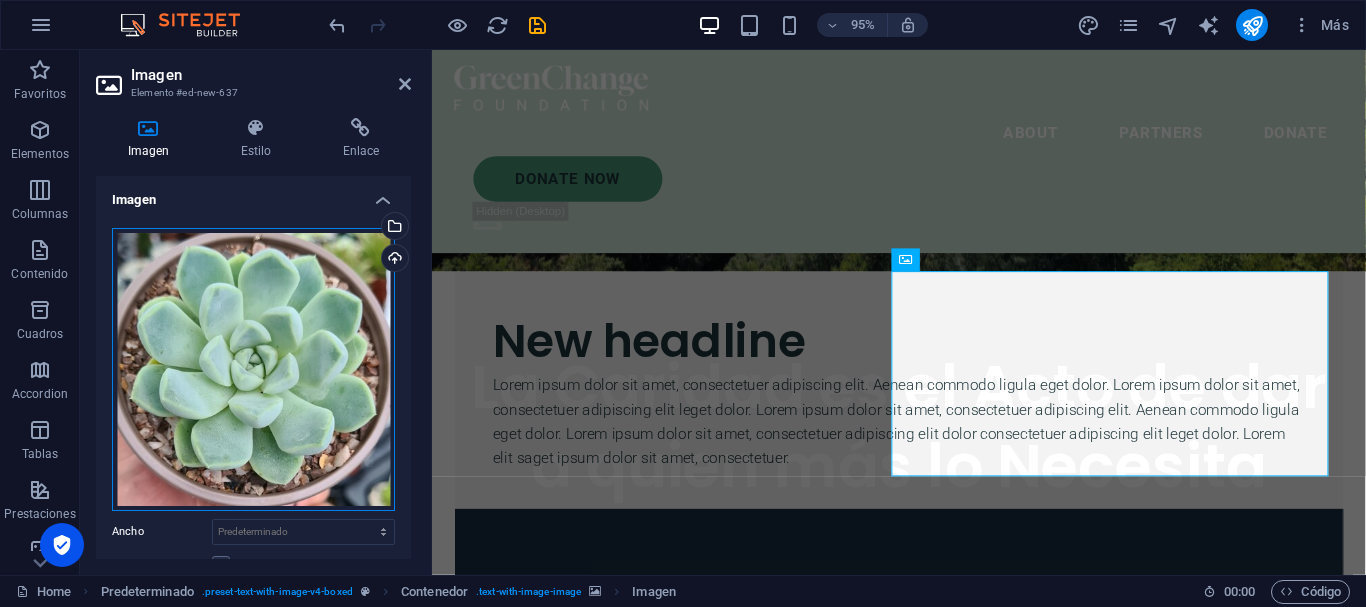 click on "Arrastra archivos aquí, haz clic para escoger archivos o  selecciona archivos de Archivos o de nuestra galería gratuita de fotos y vídeos" at bounding box center [253, 369] 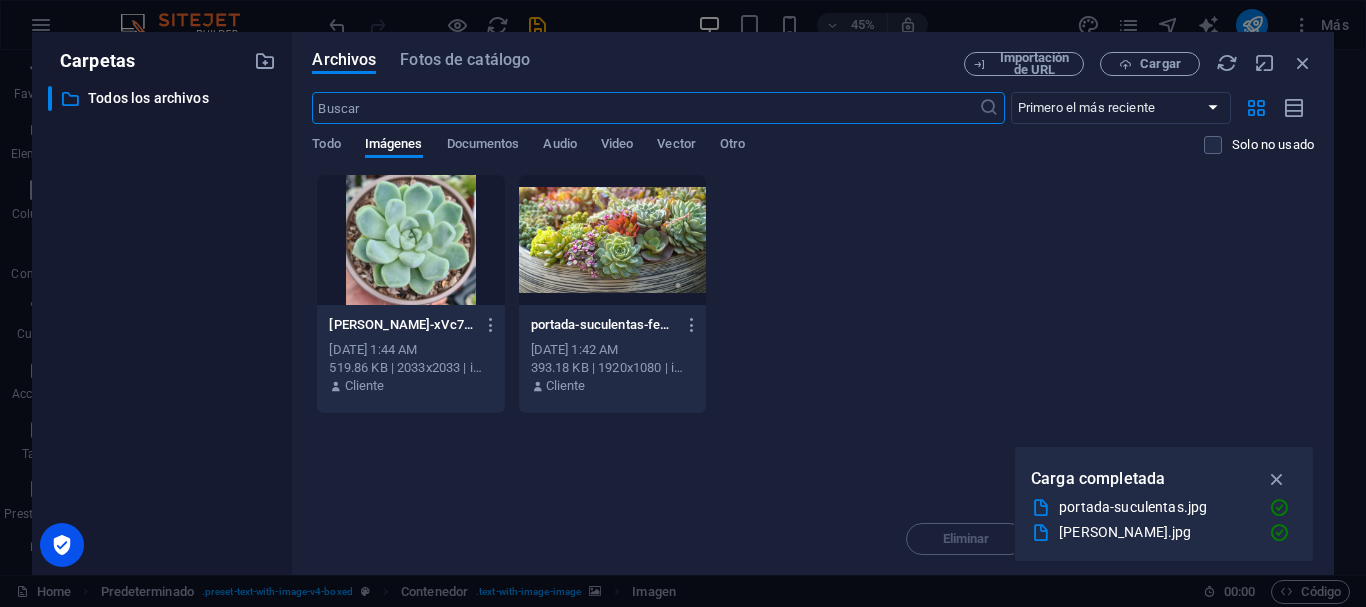 click at bounding box center (612, 240) 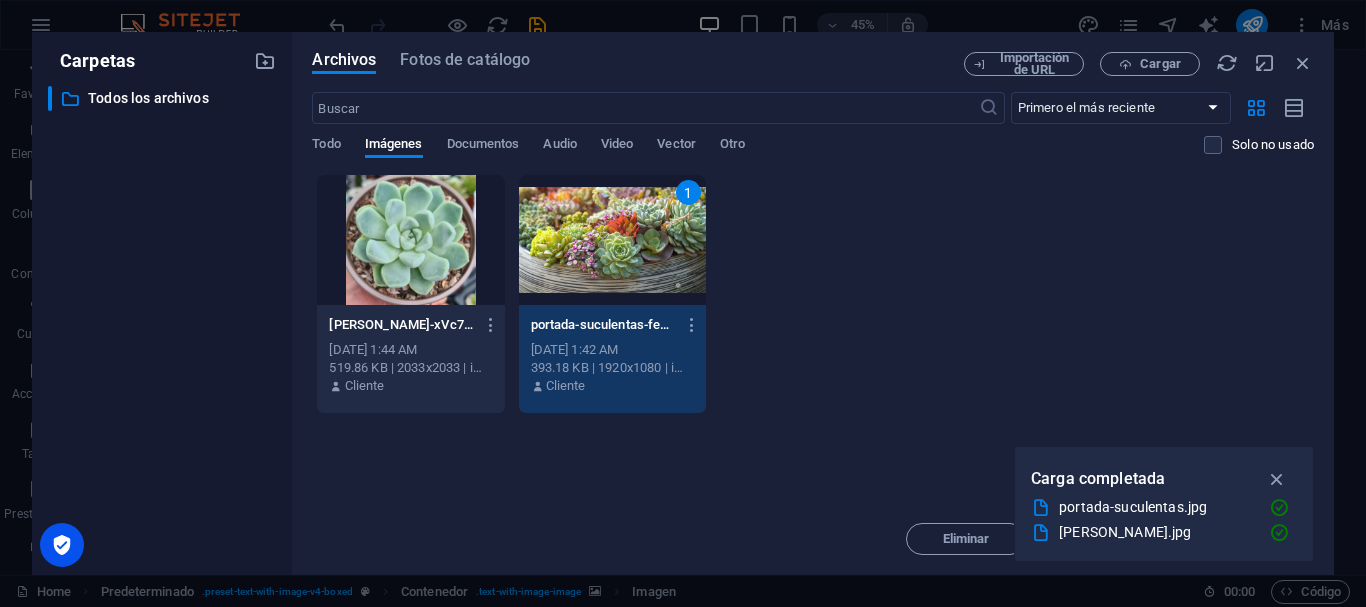 click on "echeveria-xVc7C_1rJT1DwQmq5L5jqQ.jpg echeveria-xVc7C_1rJT1DwQmq5L5jqQ.jpg Jul 14, 2025 1:44 AM 519.86 KB | 2033x2033 | image/jpeg Cliente 1 portada-suculentas-feJqpK33MeaUNVRfv0Jtxw.jpg portada-suculentas-feJqpK33MeaUNVRfv0Jtxw.jpg Jul 14, 2025 1:42 AM 393.18 KB | 1920x1080 | image/jpeg Cliente" at bounding box center [813, 294] 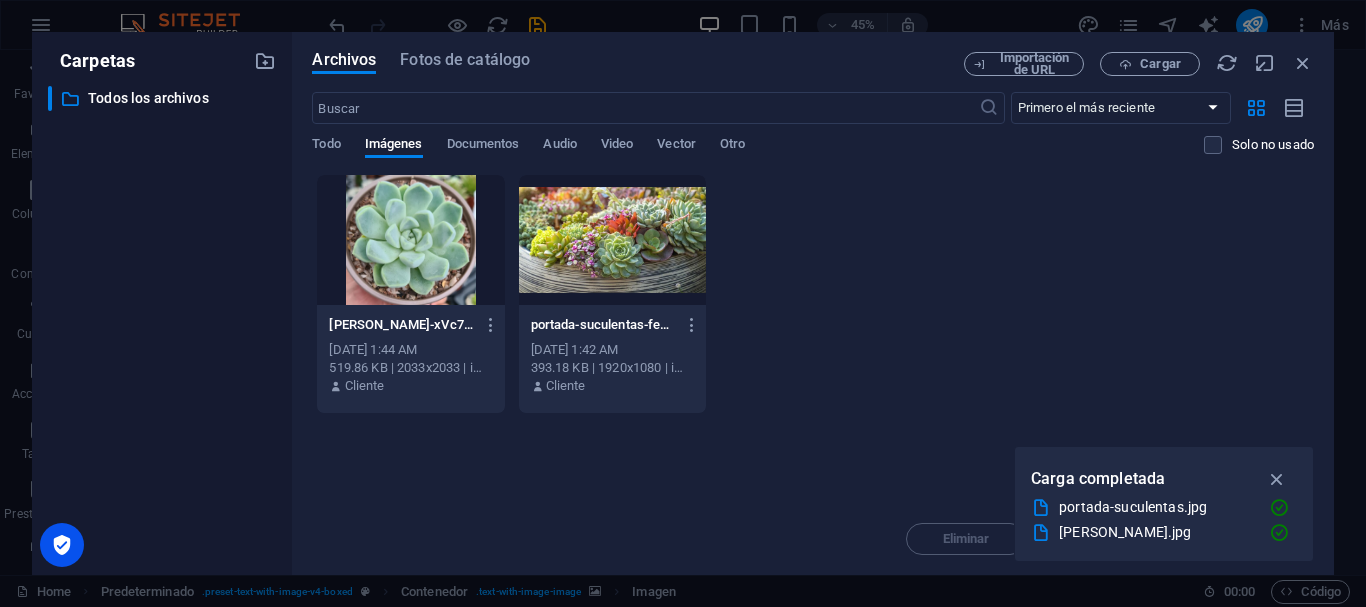 click on "Fotos de catálogo" at bounding box center [465, 60] 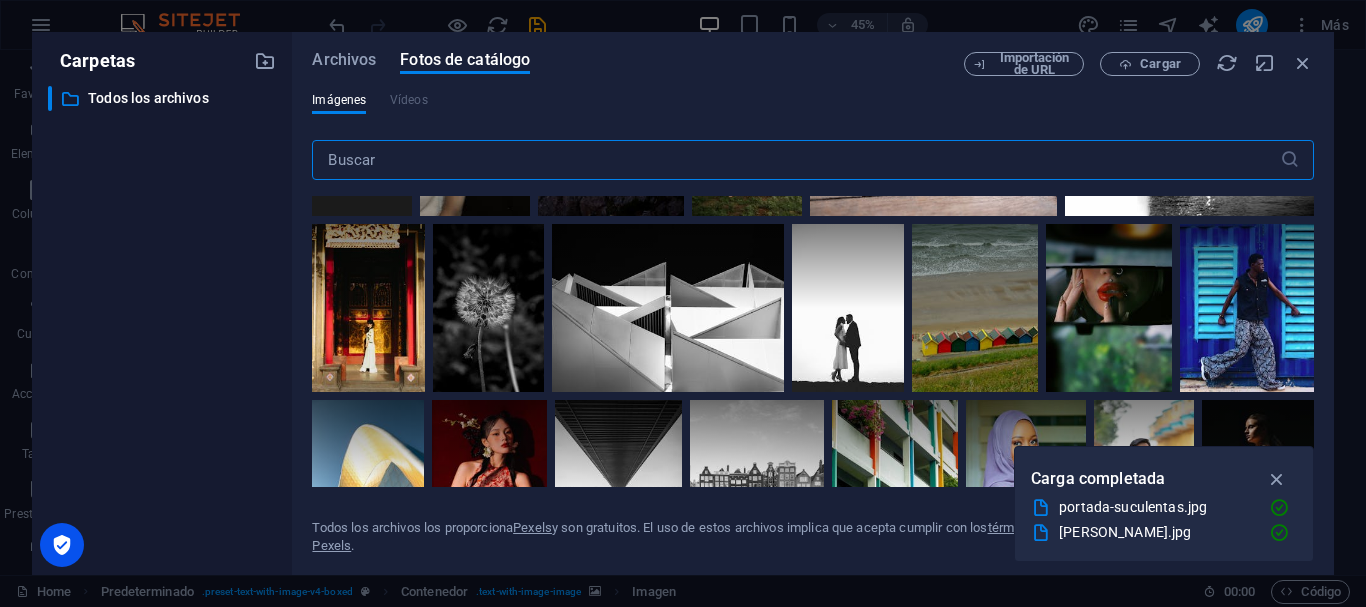 scroll, scrollTop: 600, scrollLeft: 0, axis: vertical 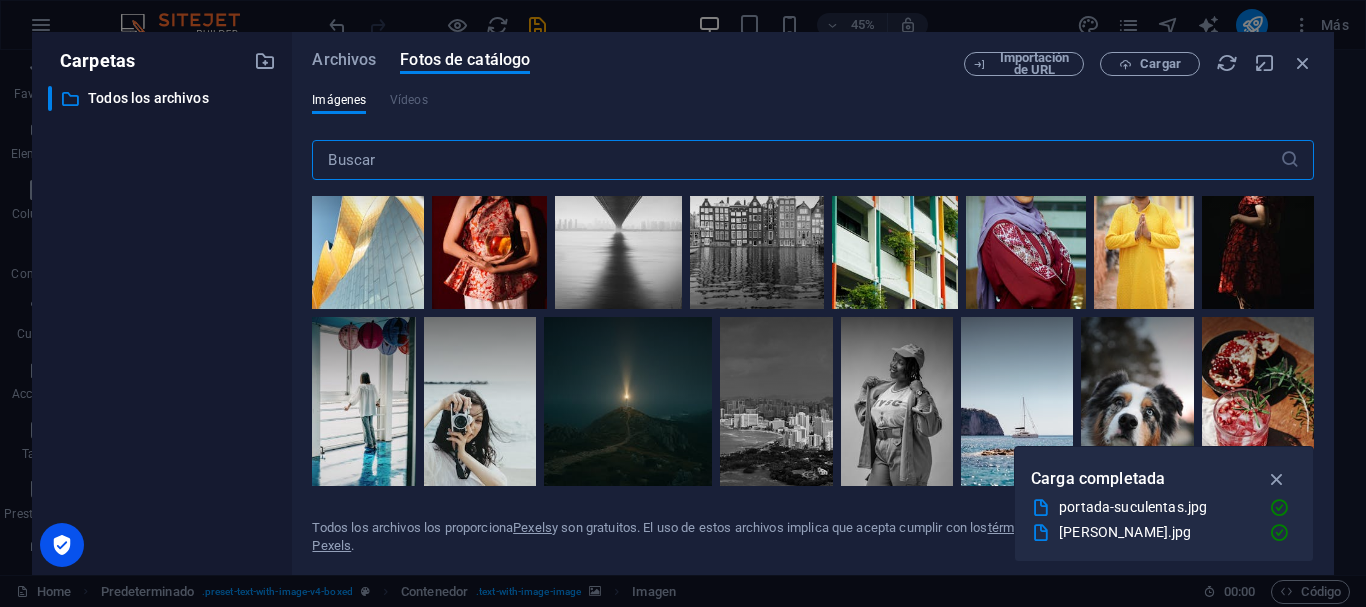 click on "Imágenes" at bounding box center [339, 100] 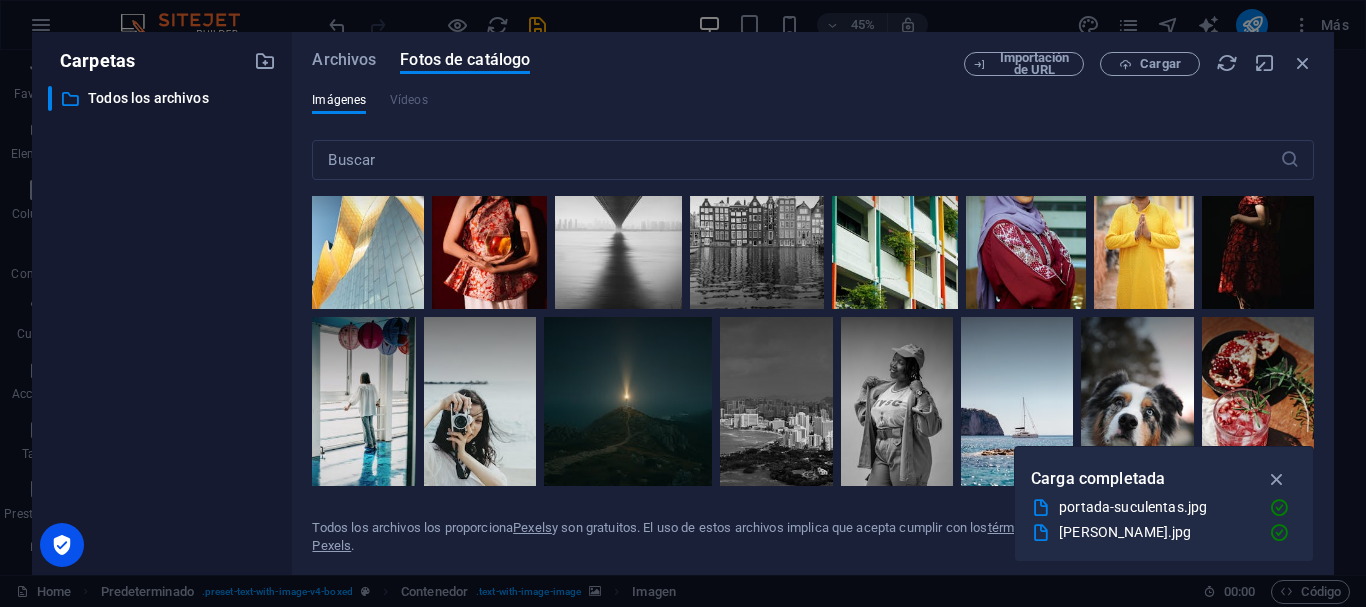 click on "Archivos" at bounding box center (344, 60) 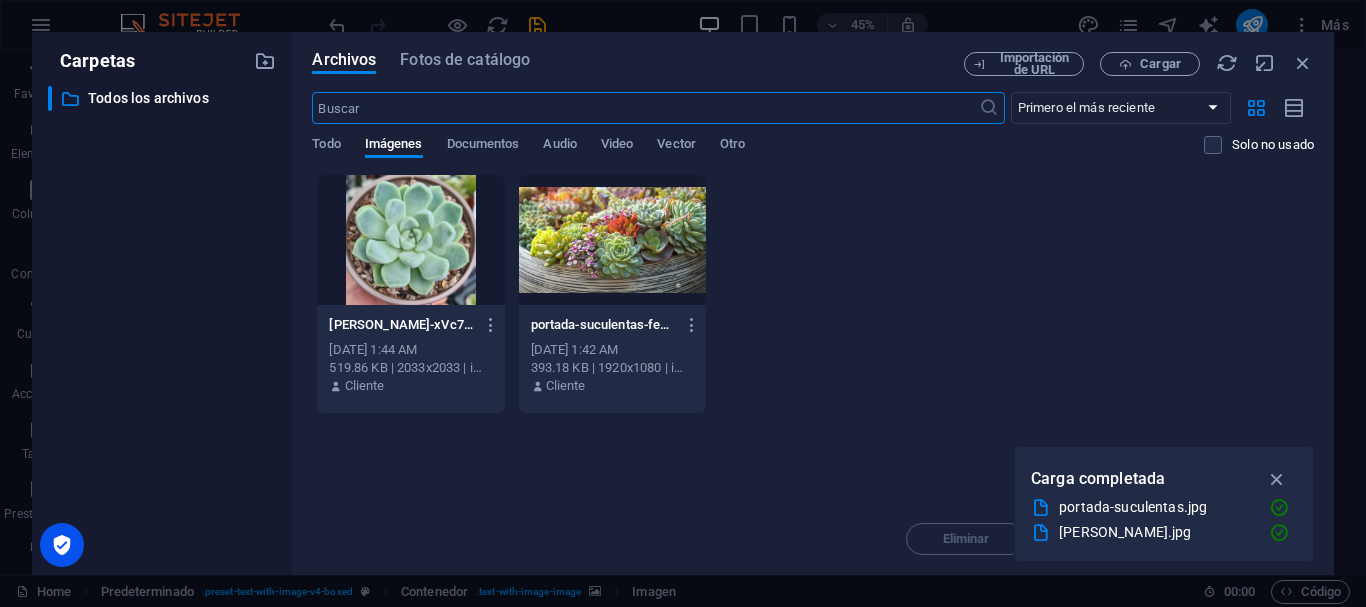 click on "Fotos de catálogo" at bounding box center (465, 60) 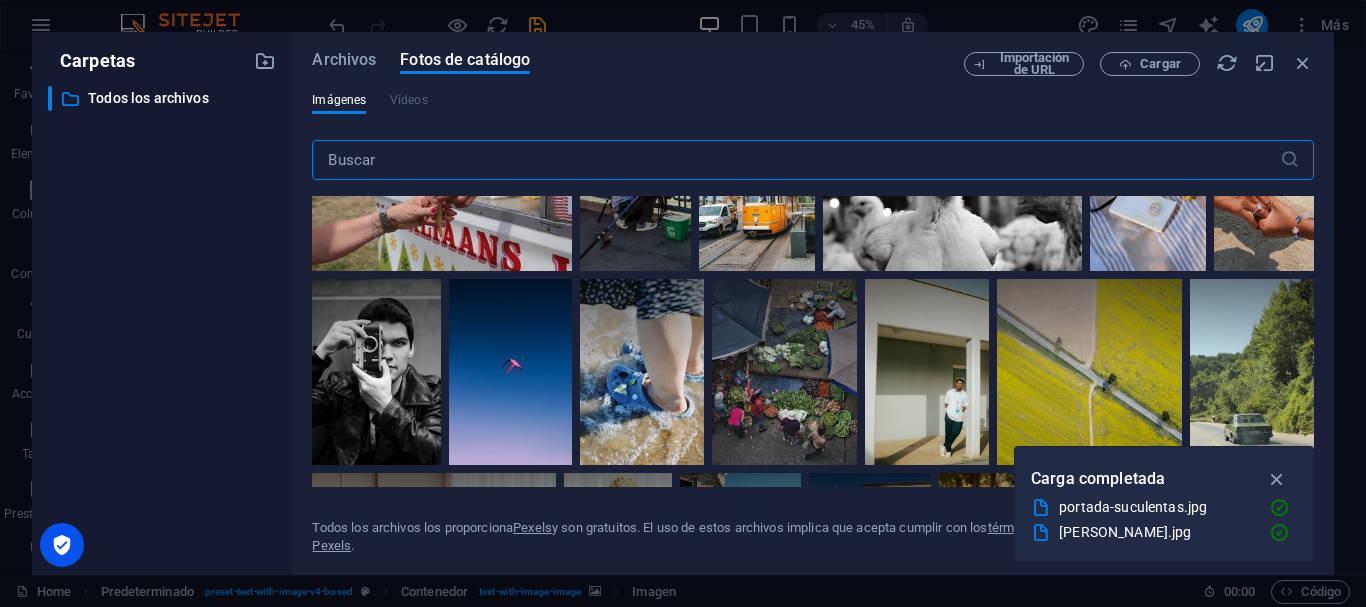 scroll, scrollTop: 1067, scrollLeft: 0, axis: vertical 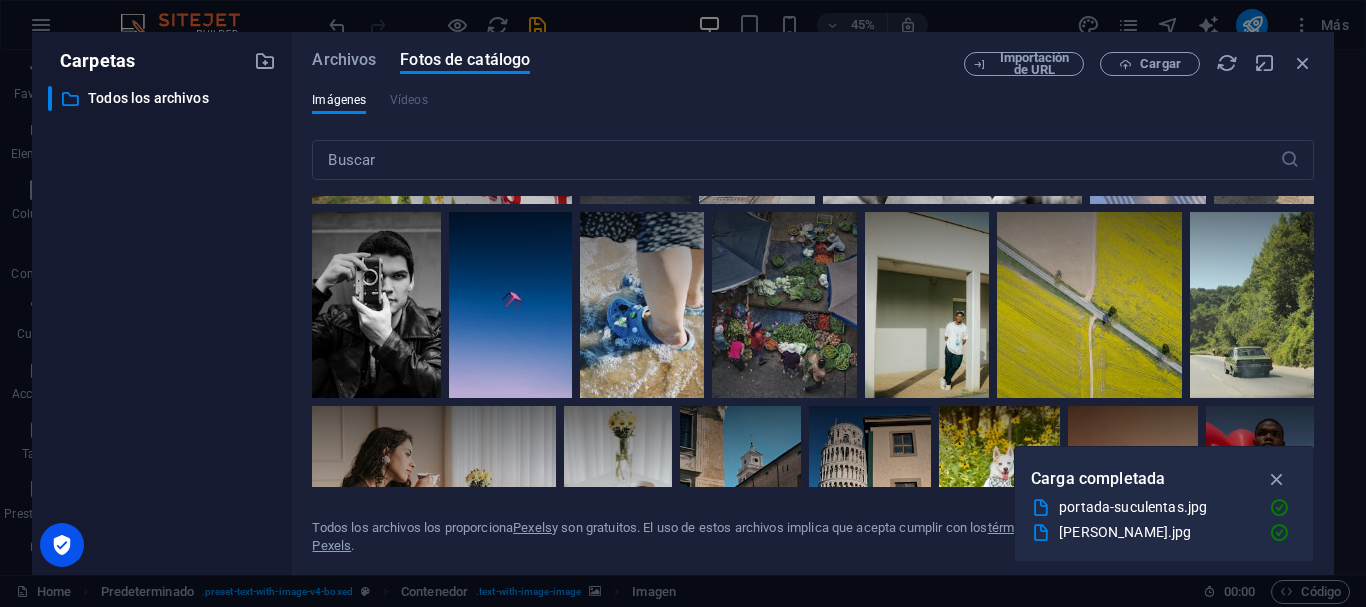 click at bounding box center [785, 304] 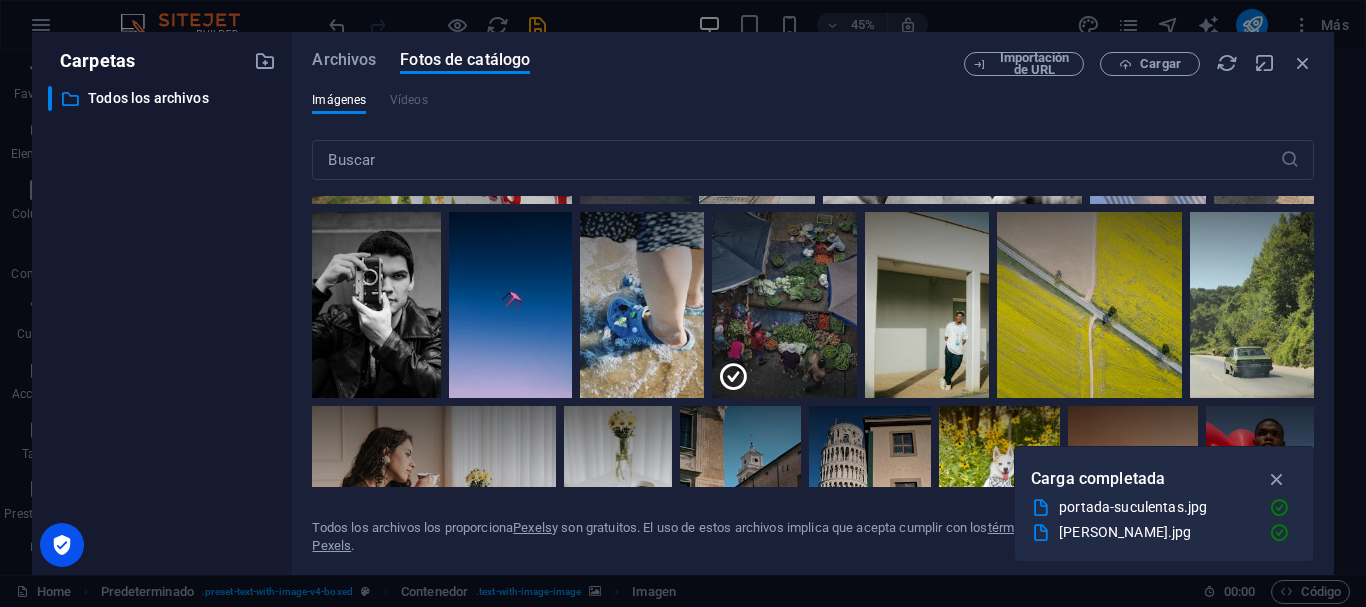 scroll, scrollTop: 1000, scrollLeft: 0, axis: vertical 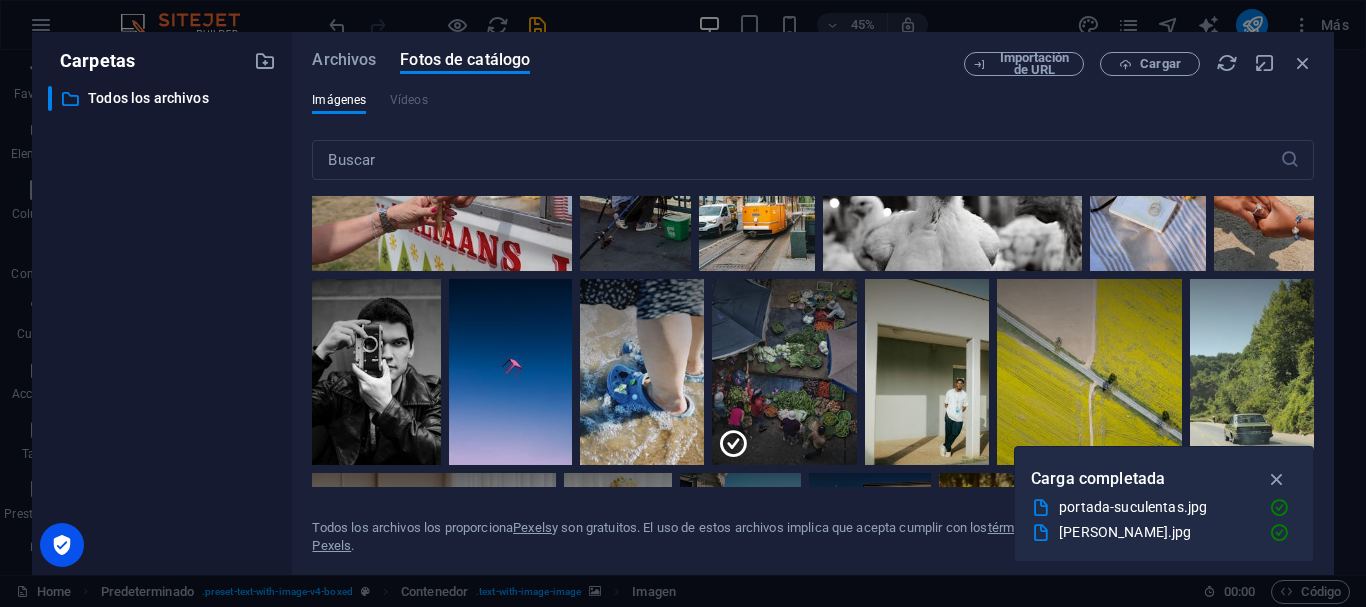 click at bounding box center (832, 304) 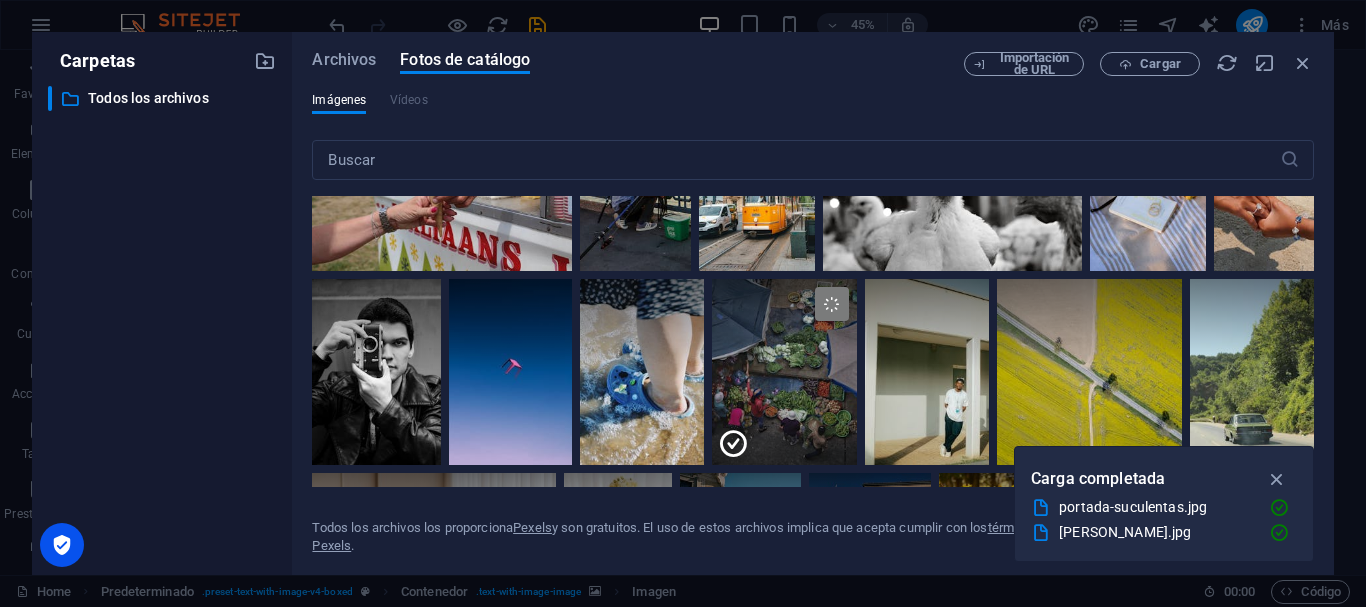 click at bounding box center (1277, 479) 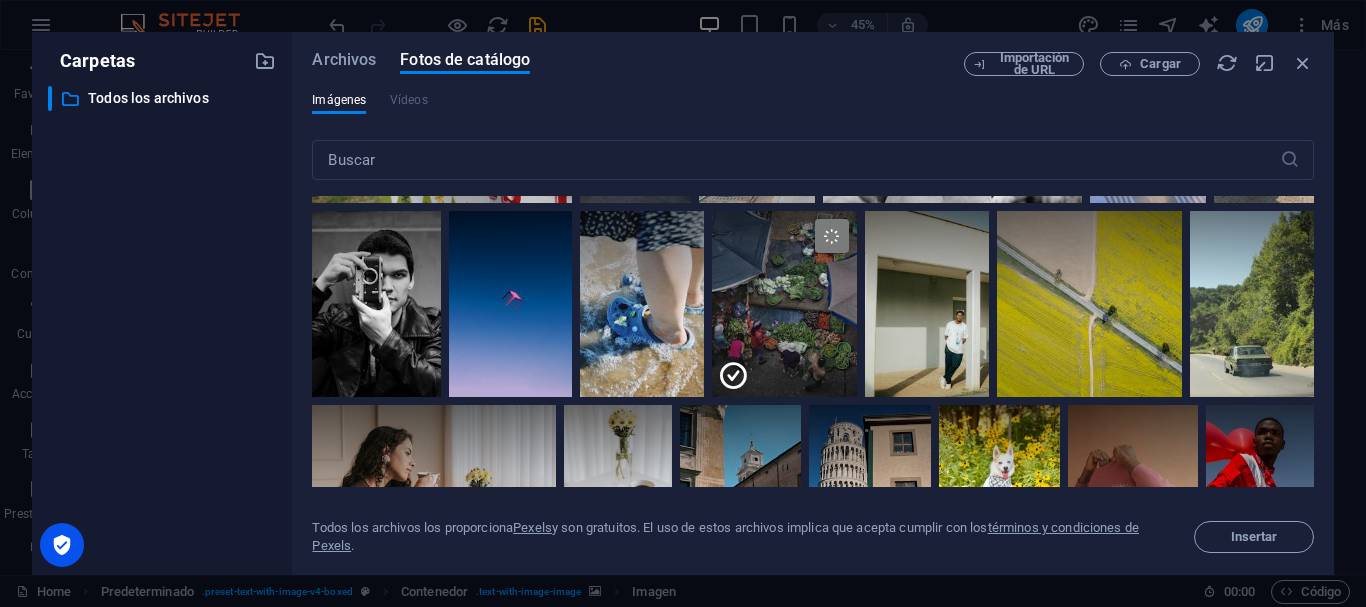 scroll, scrollTop: 1000, scrollLeft: 0, axis: vertical 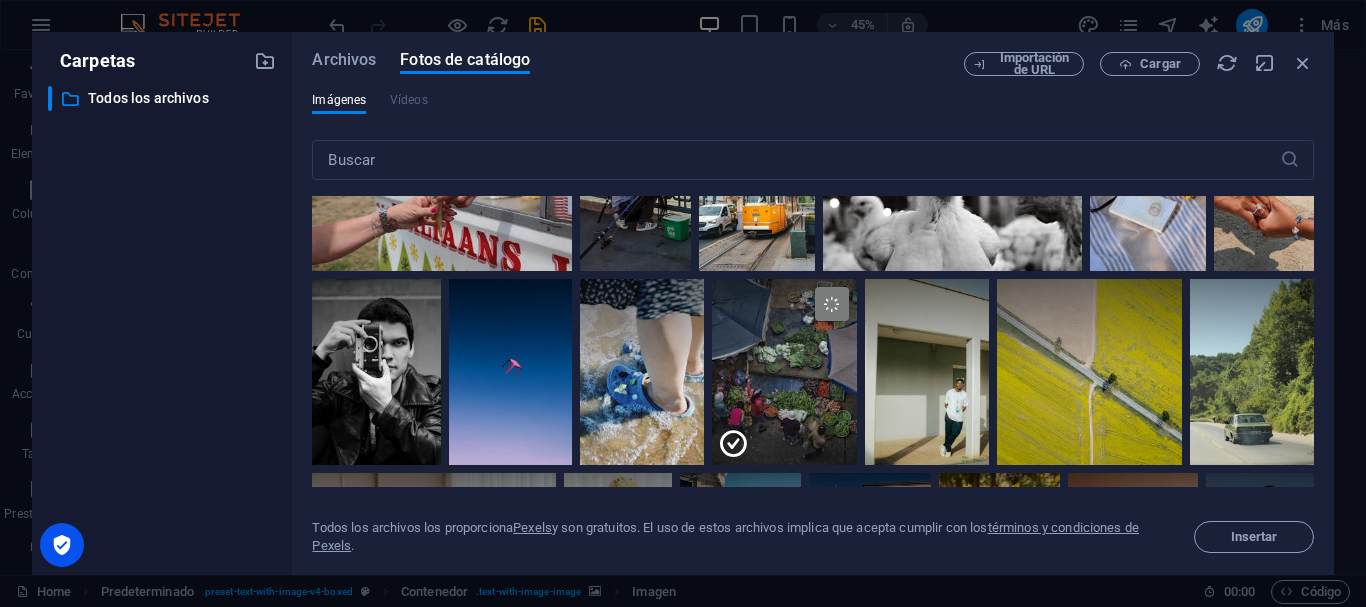 click on "Archivos" at bounding box center [344, 60] 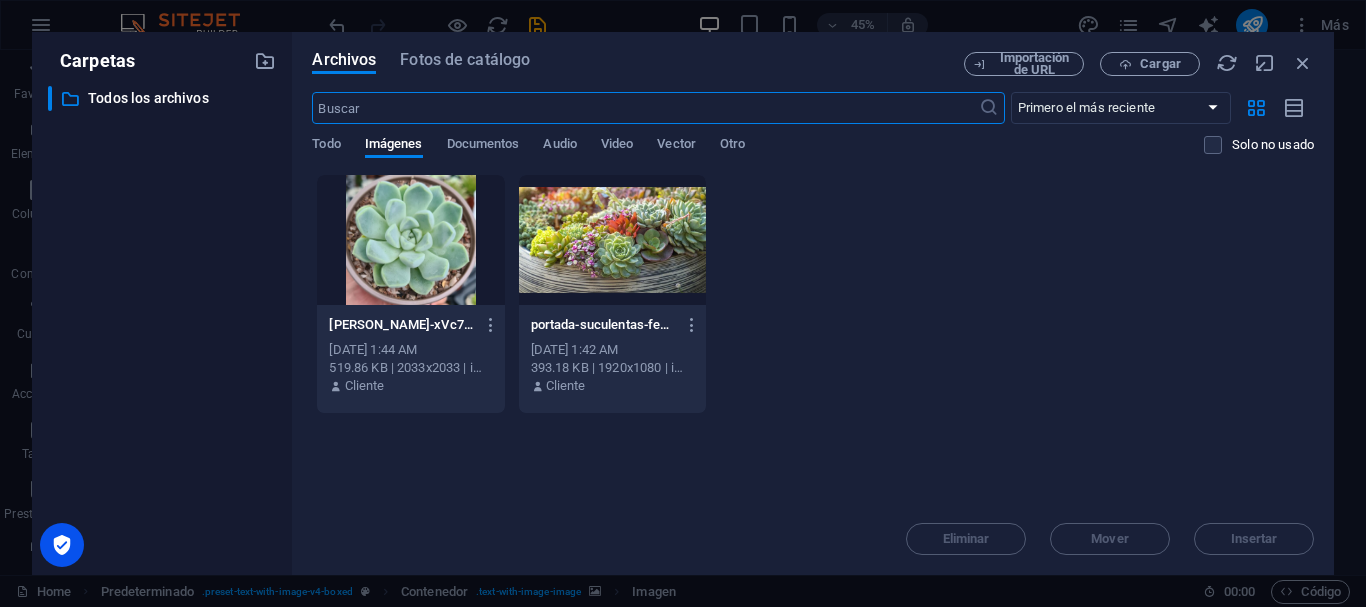 click at bounding box center (612, 240) 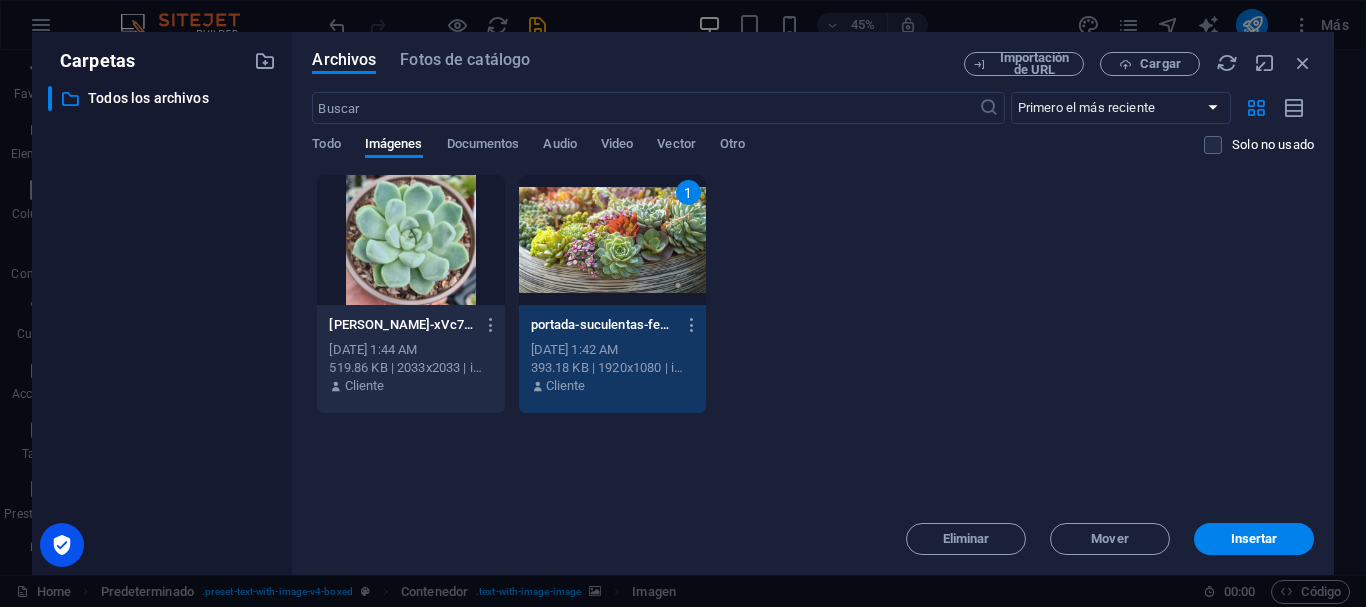 click on "Insertar" at bounding box center (1254, 539) 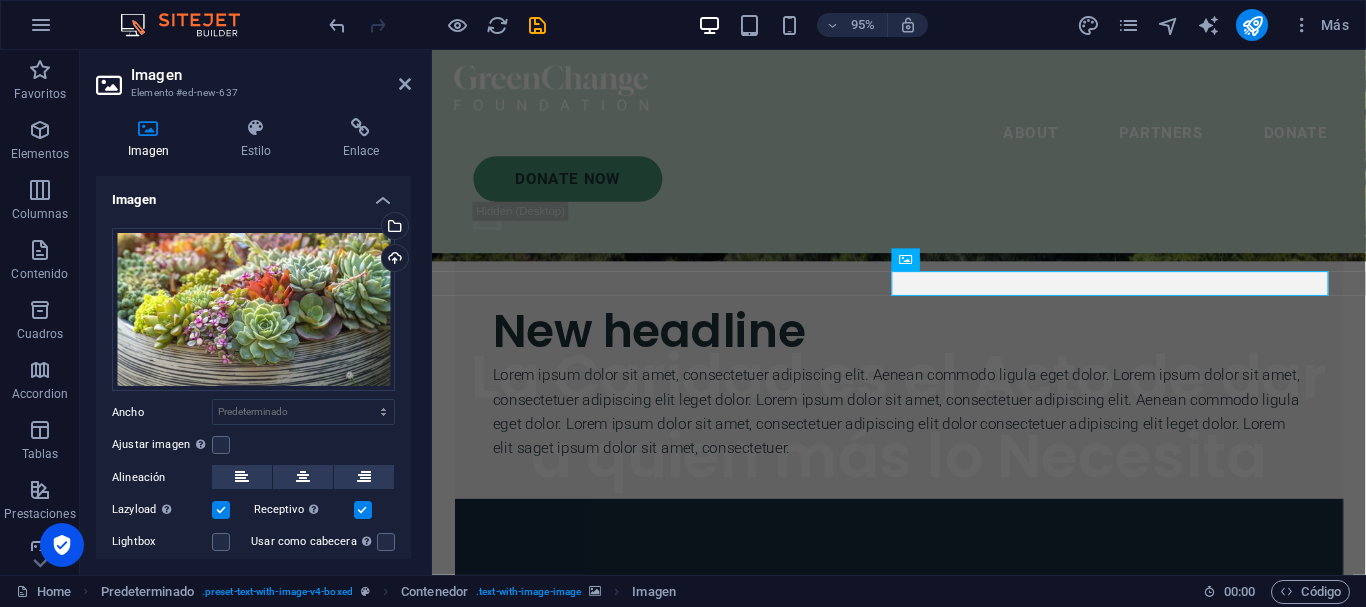 scroll, scrollTop: 467, scrollLeft: 0, axis: vertical 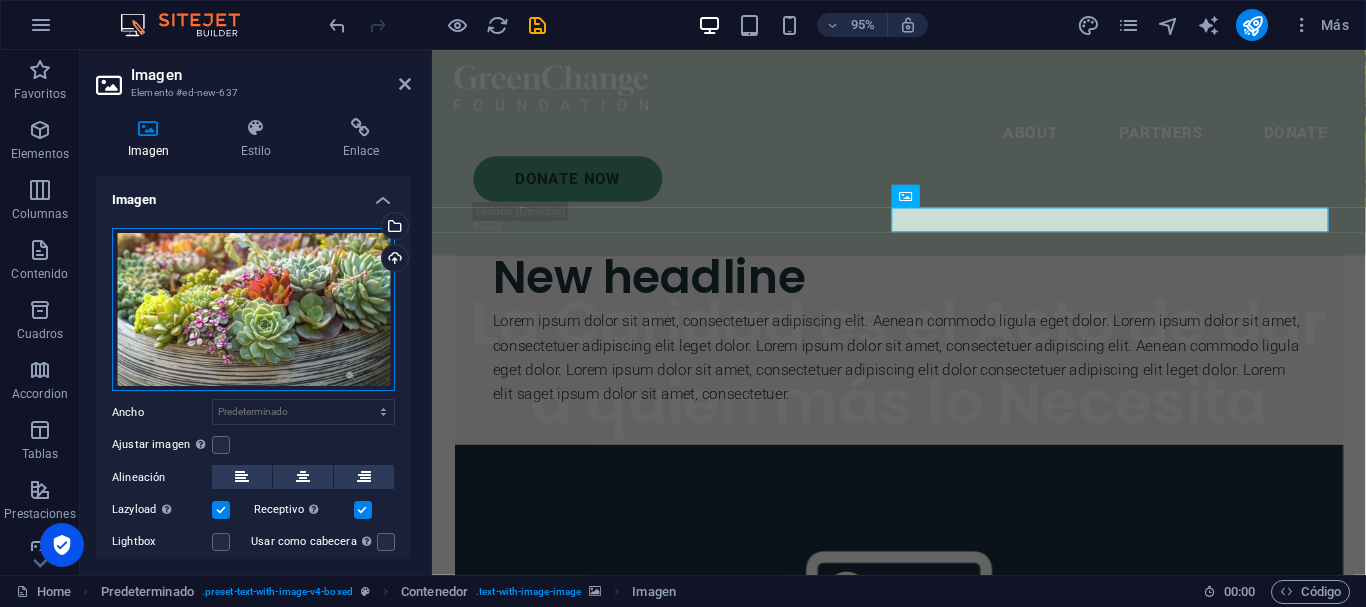 click on "Arrastra archivos aquí, haz clic para escoger archivos o  selecciona archivos de Archivos o de nuestra galería gratuita de fotos y vídeos" at bounding box center (253, 310) 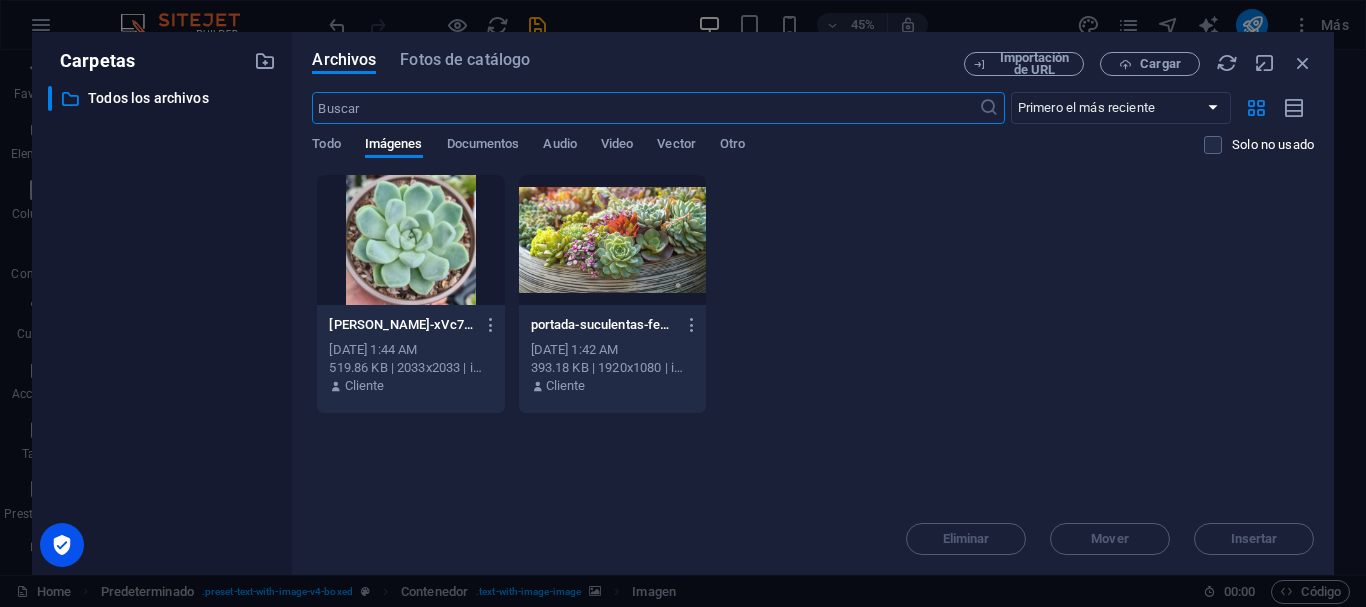 click on "Fotos de catálogo" at bounding box center (465, 60) 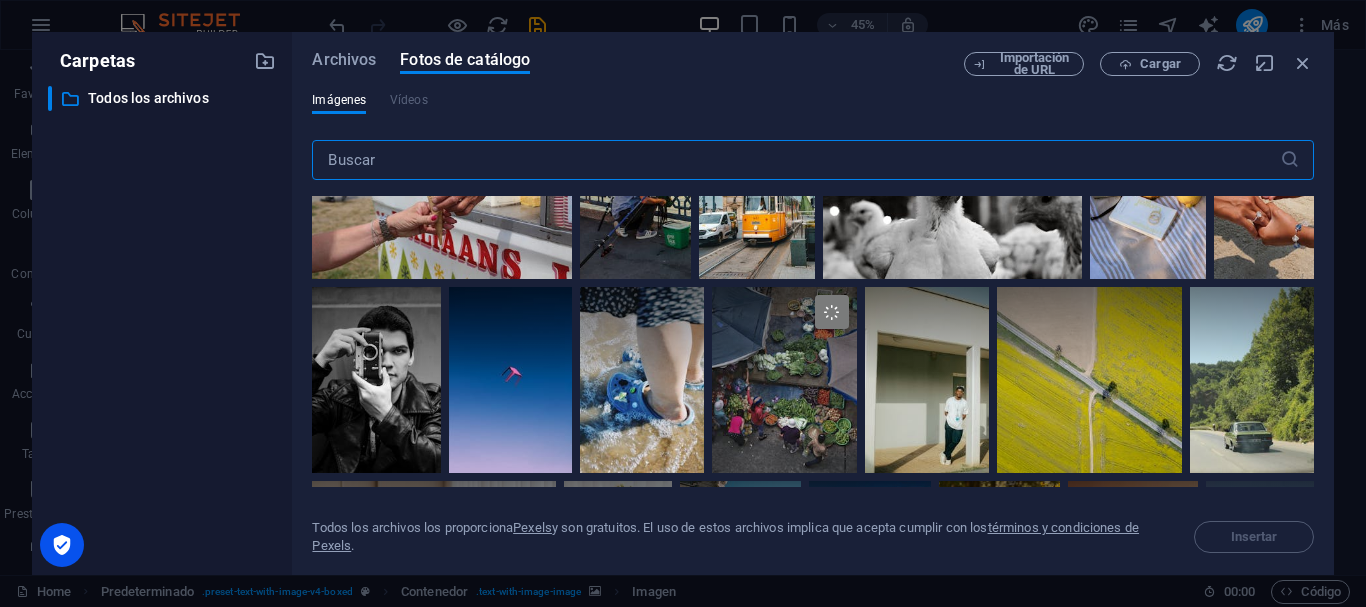 scroll, scrollTop: 1000, scrollLeft: 0, axis: vertical 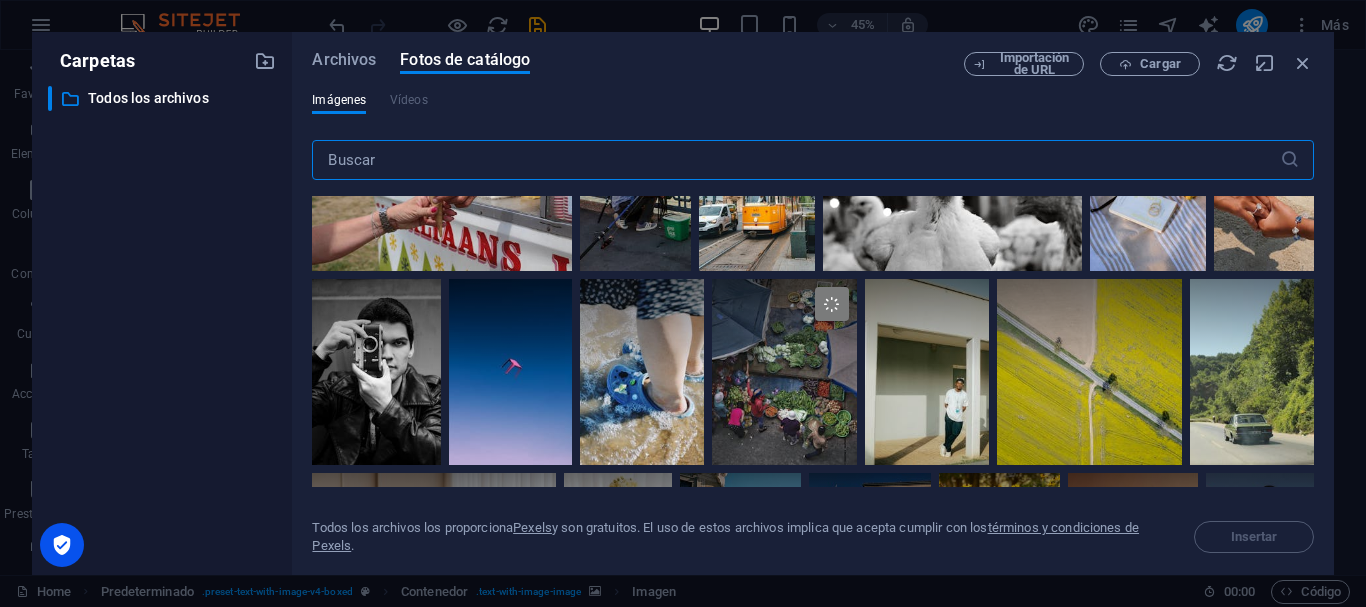 click at bounding box center (790, 304) 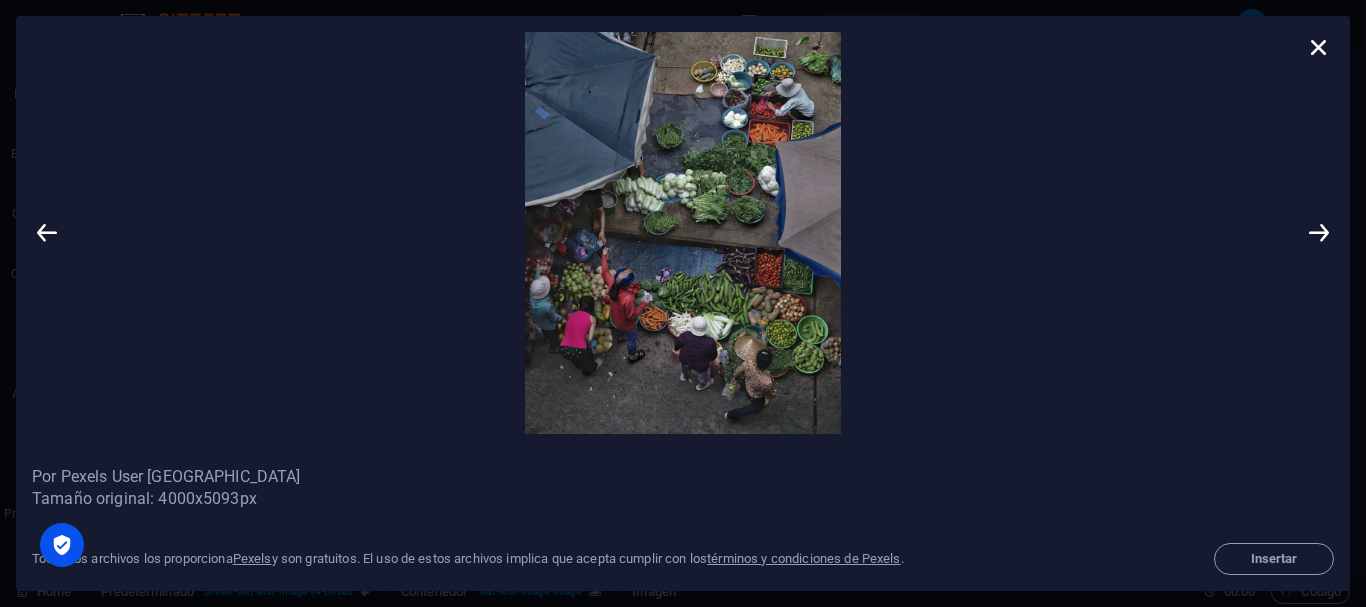click at bounding box center [1319, 47] 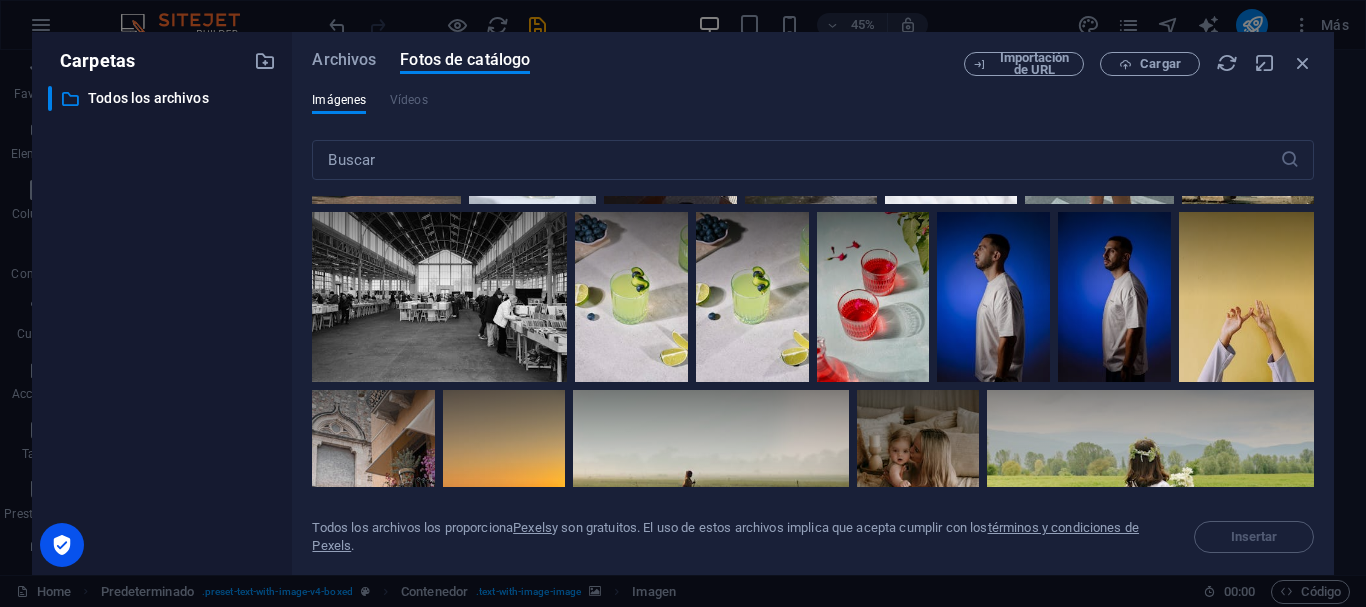 scroll, scrollTop: 2533, scrollLeft: 0, axis: vertical 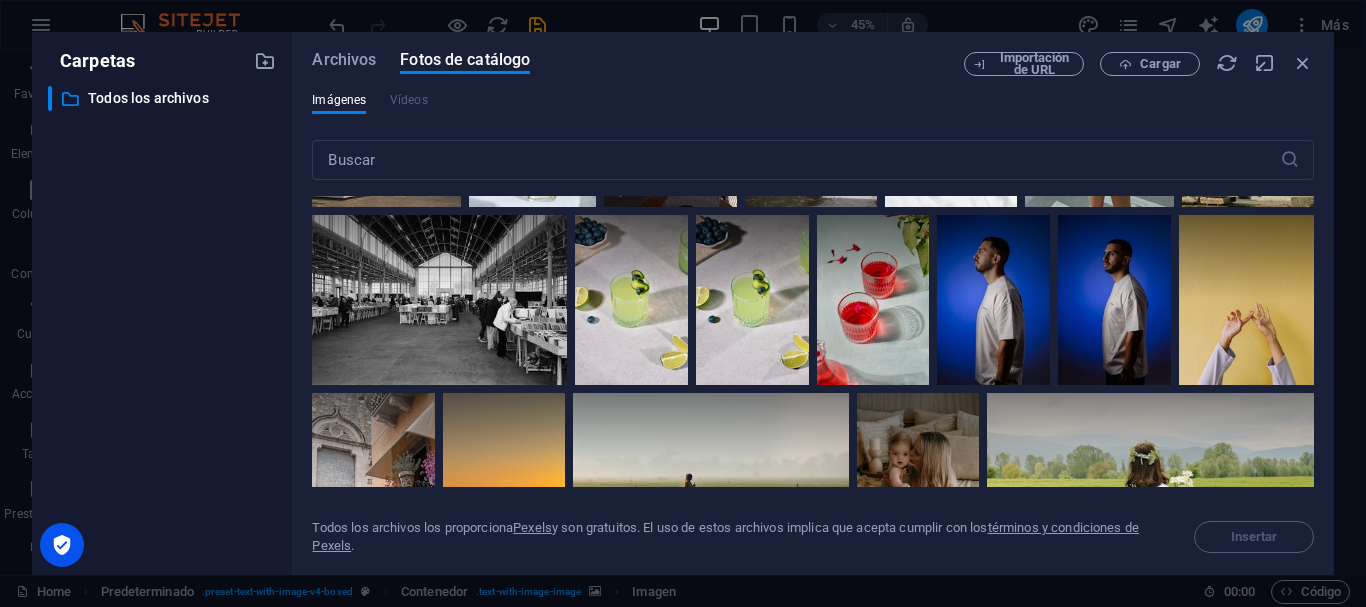 click at bounding box center [873, 299] 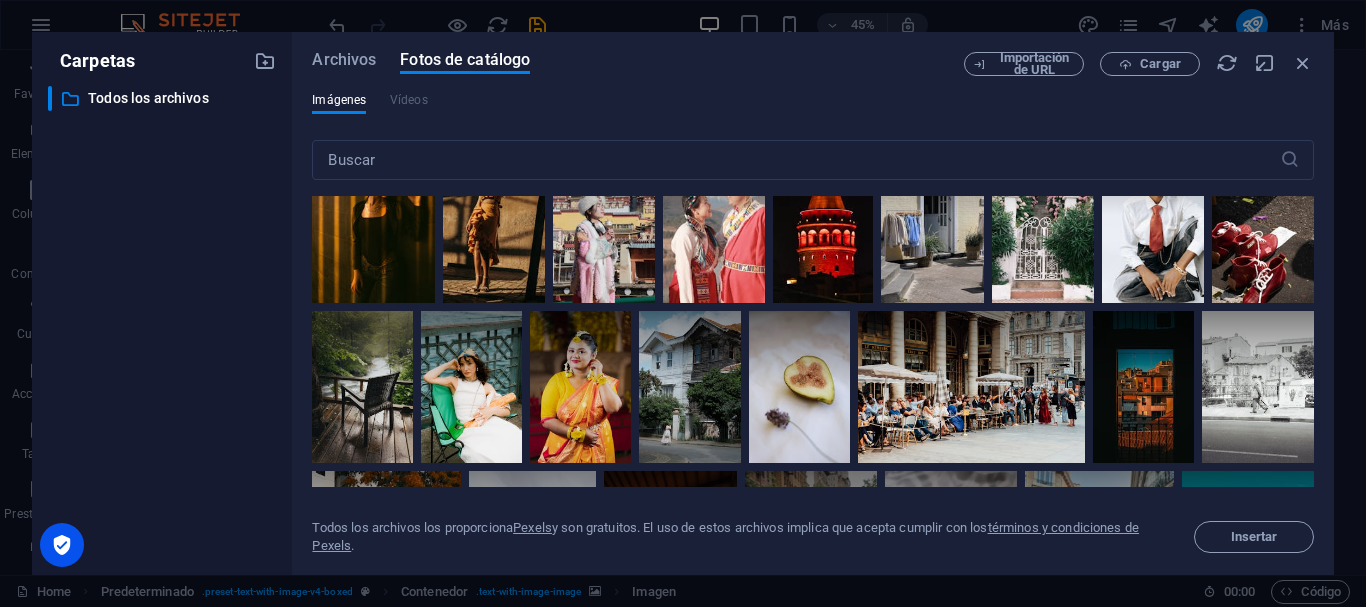 scroll, scrollTop: 2067, scrollLeft: 0, axis: vertical 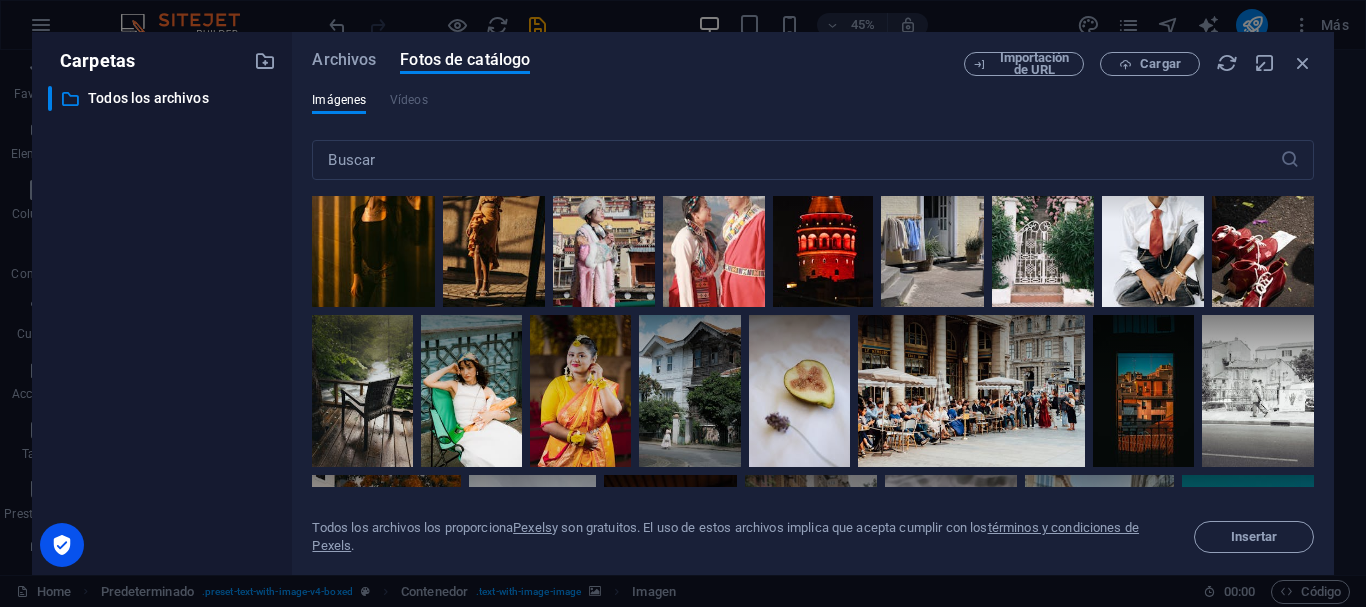 click at bounding box center [362, 391] 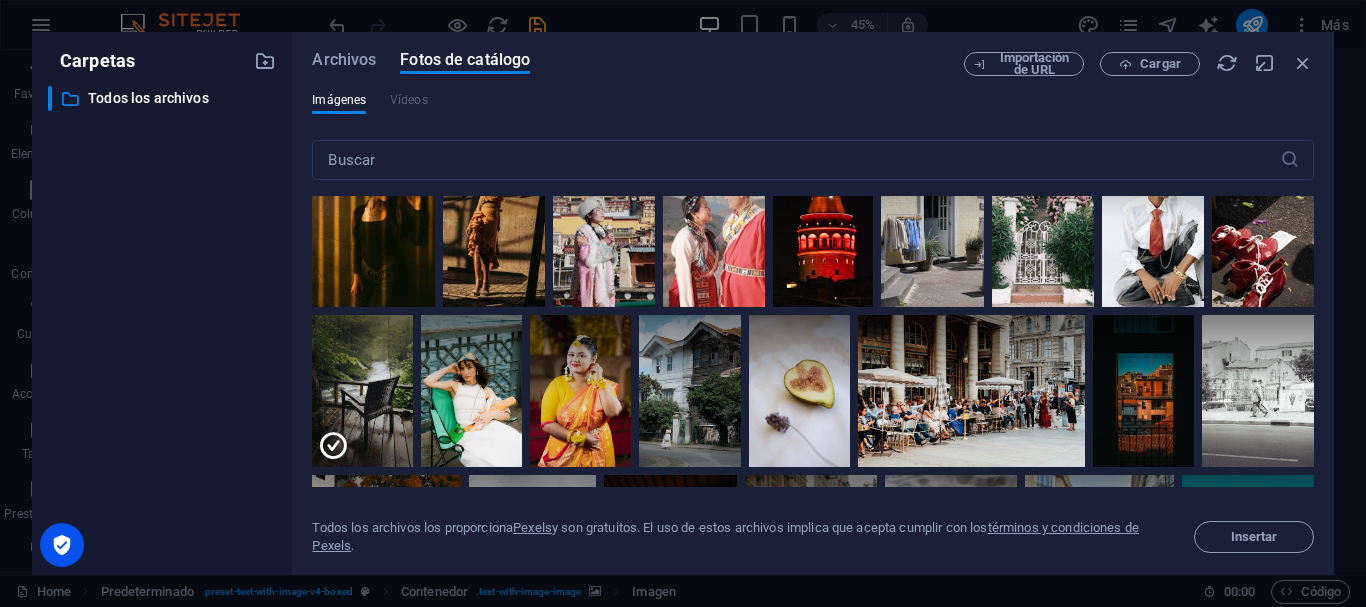 click on "Insertar" at bounding box center (1254, 537) 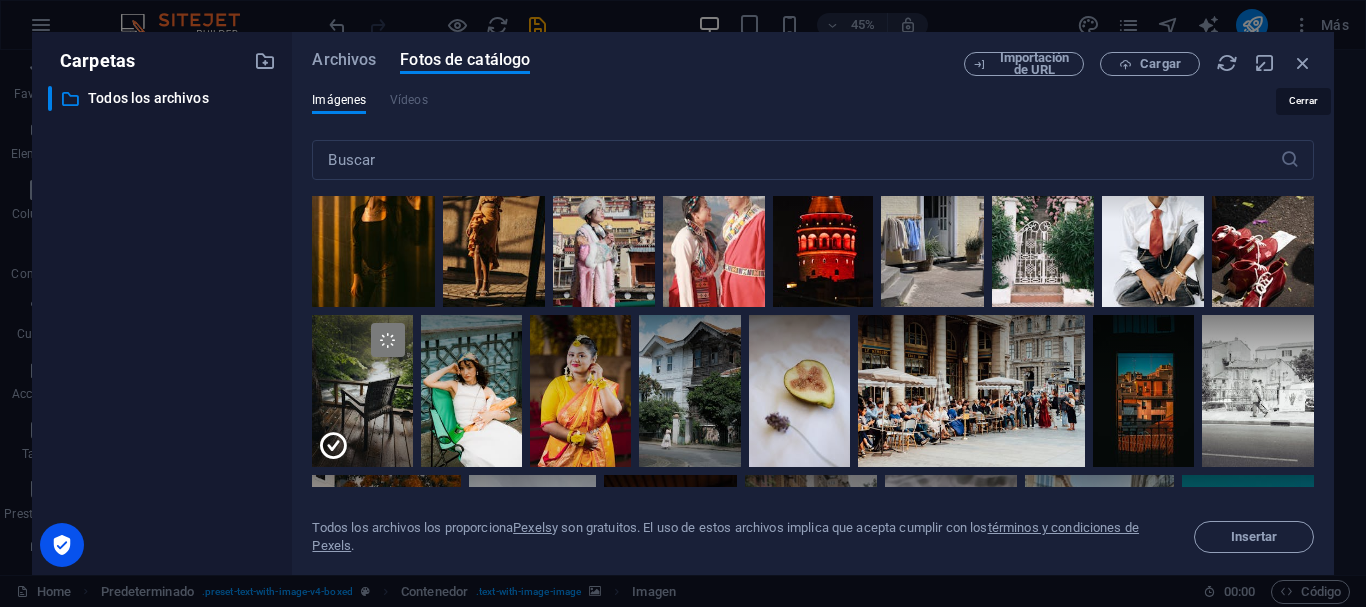 click at bounding box center [1303, 63] 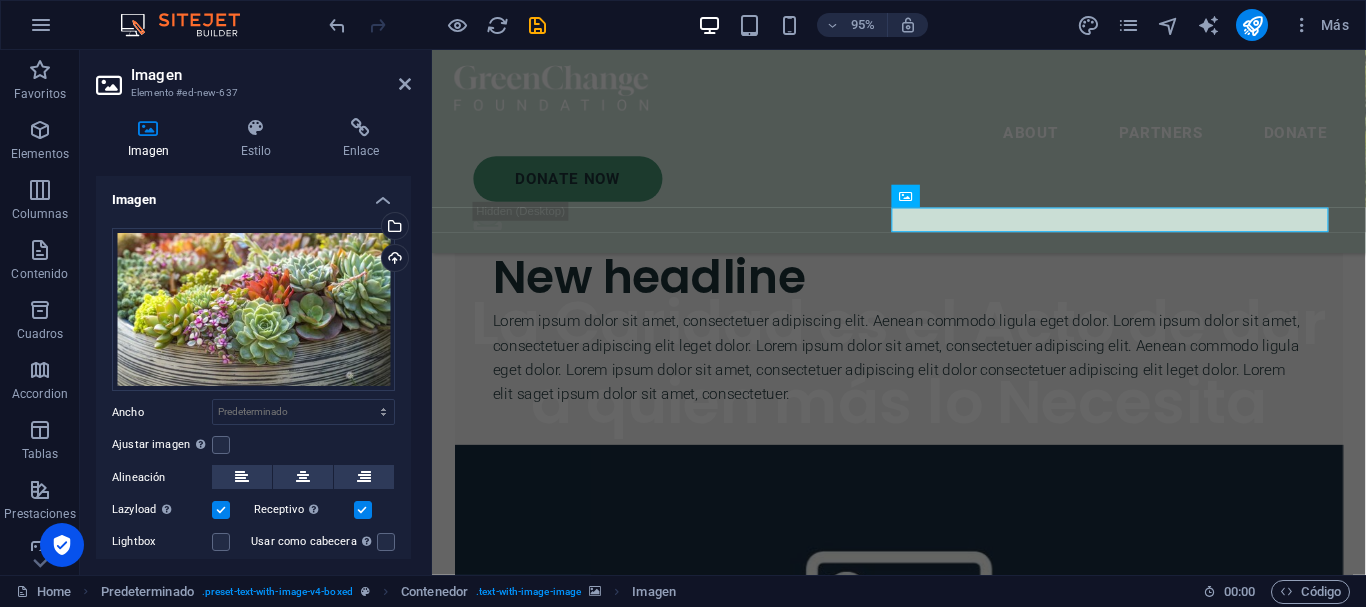 click on "Cargar" at bounding box center [393, 260] 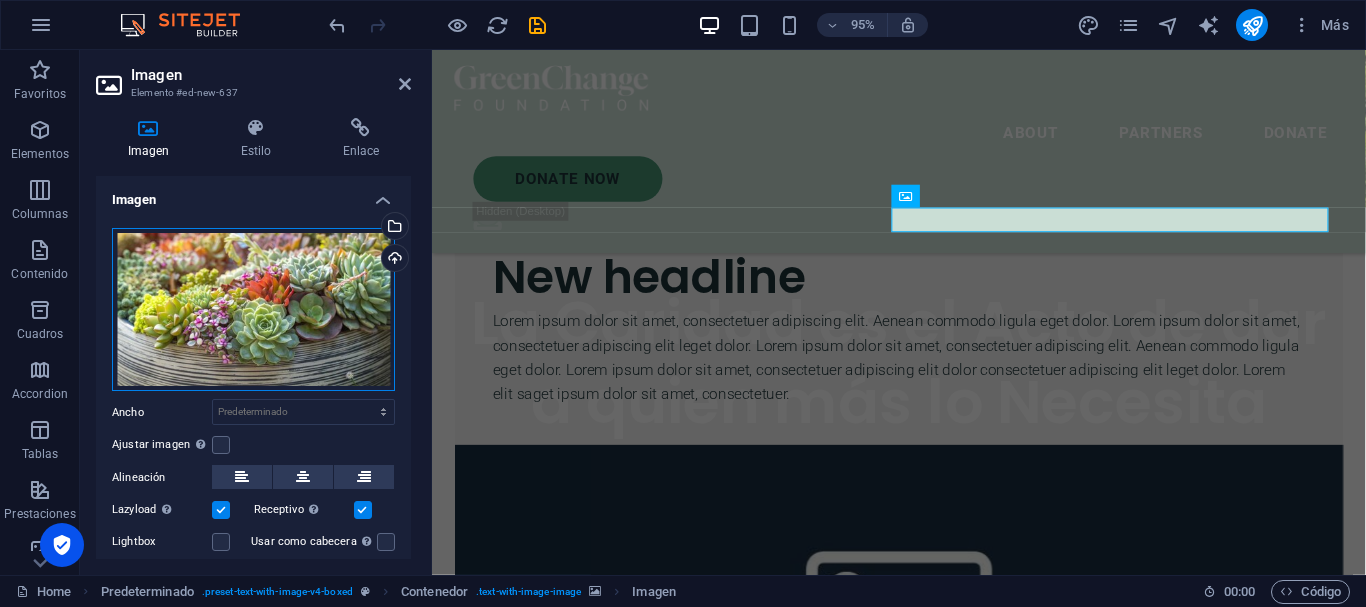 click on "Arrastra archivos aquí, haz clic para escoger archivos o  selecciona archivos de Archivos o de nuestra galería gratuita de fotos y vídeos" at bounding box center [253, 310] 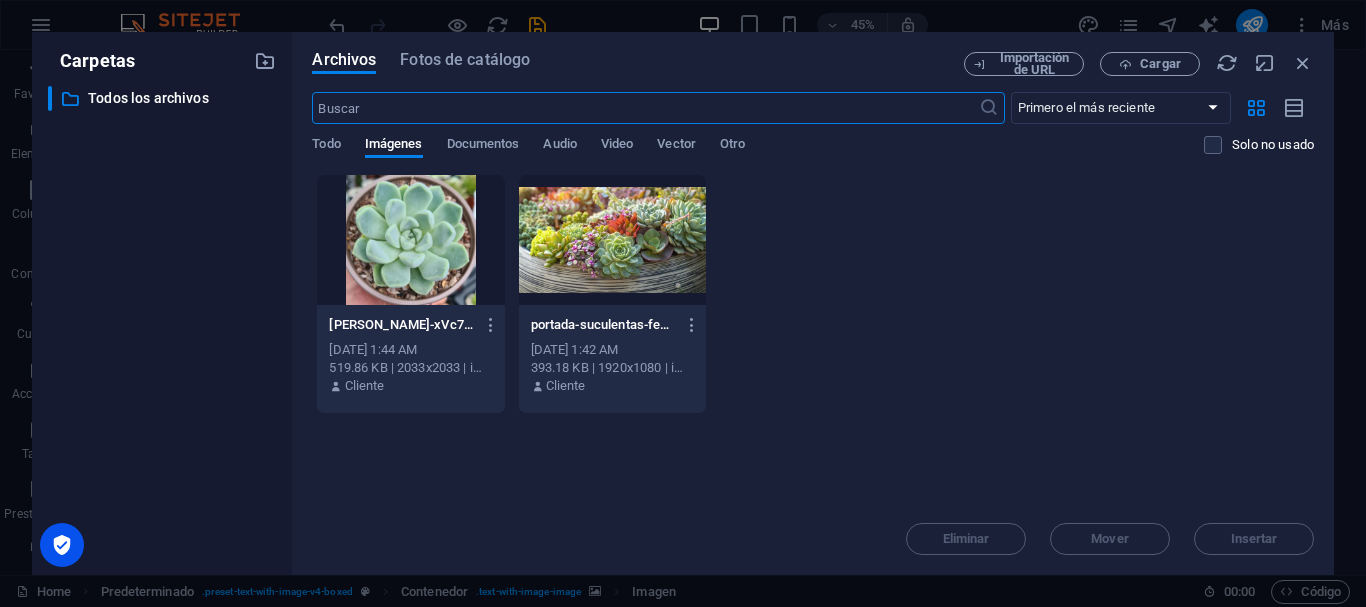 click on "Archivos Fotos de catálogo Importación de URL Cargar ​ Primero el más reciente Primero el más antiguo Nombre (A-Z) Nombre (Z-A) Tamaño (0-9) Tamaño (9-0) Resolución (0-9) Resolución (9-0) Todo Imágenes Documentos Audio Video Vector Otro Solo no usado Arrastra archivos aquí para cargarlos de inmediato echeveria-xVc7C_1rJT1DwQmq5L5jqQ.jpg echeveria-xVc7C_1rJT1DwQmq5L5jqQ.jpg Jul 14, 2025 1:44 AM 519.86 KB | 2033x2033 | image/jpeg Cliente portada-suculentas-feJqpK33MeaUNVRfv0Jtxw.jpg portada-suculentas-feJqpK33MeaUNVRfv0Jtxw.jpg Jul 14, 2025 1:42 AM 393.18 KB | 1920x1080 | image/jpeg Cliente Eliminar Mover Insertar" at bounding box center [813, 303] 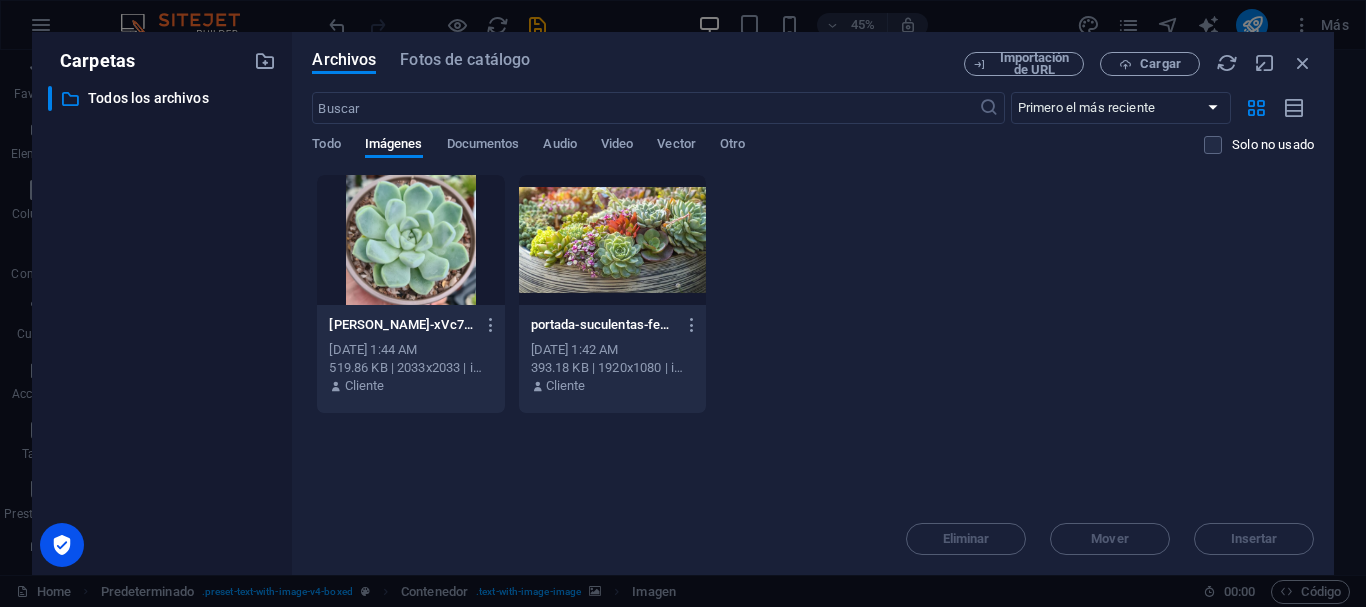 click on "Fotos de catálogo" at bounding box center (465, 60) 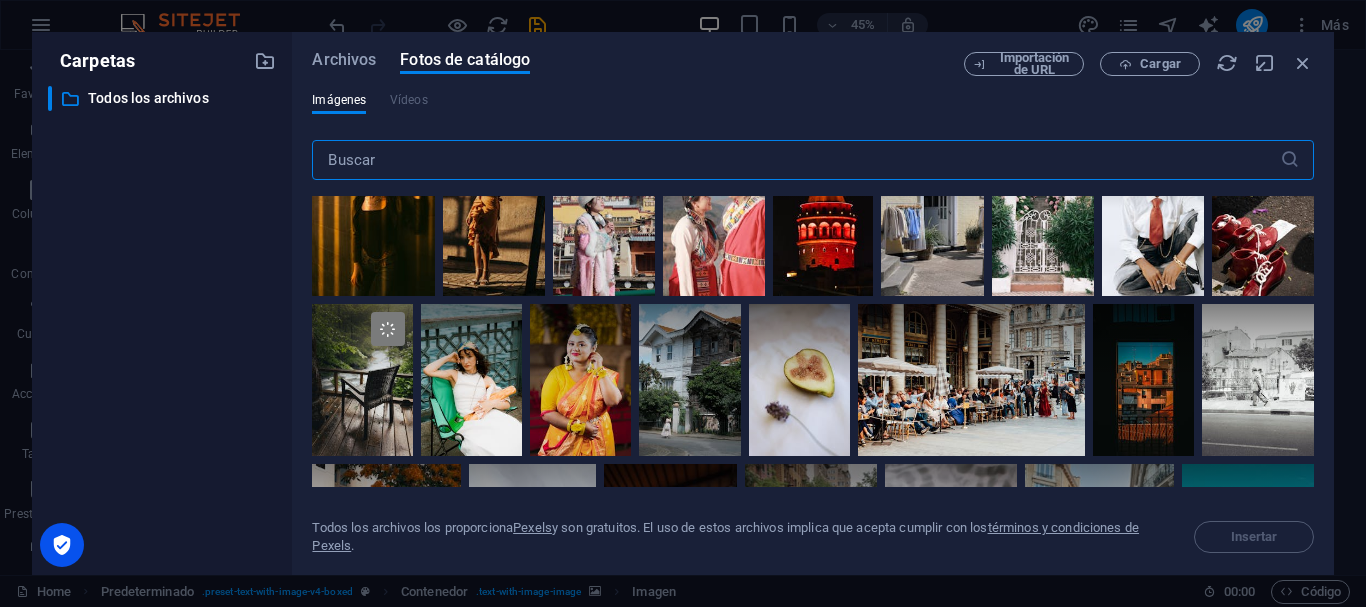 scroll, scrollTop: 2067, scrollLeft: 0, axis: vertical 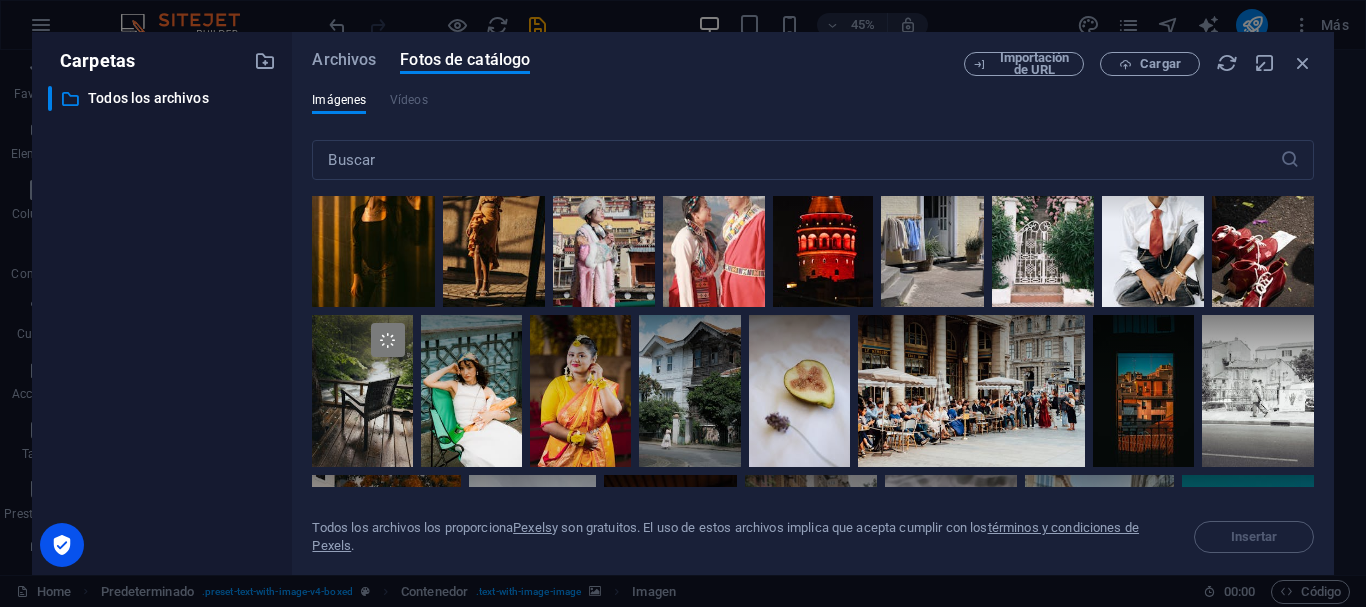 click at bounding box center [362, 391] 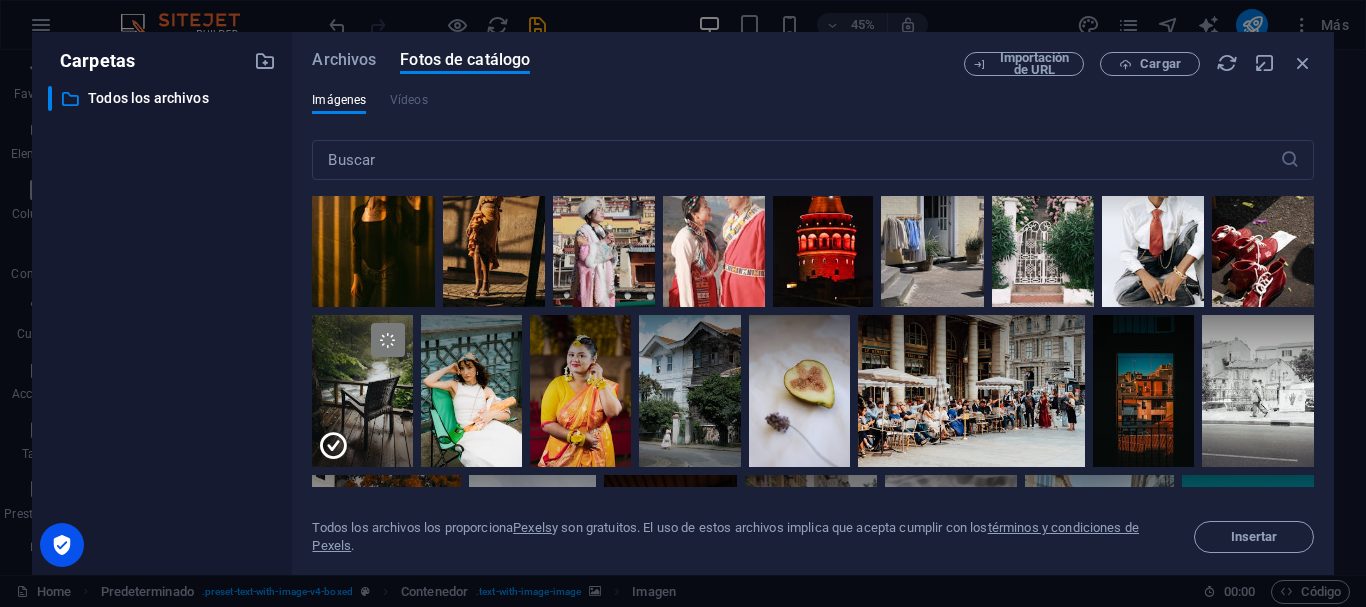 click at bounding box center (346, 340) 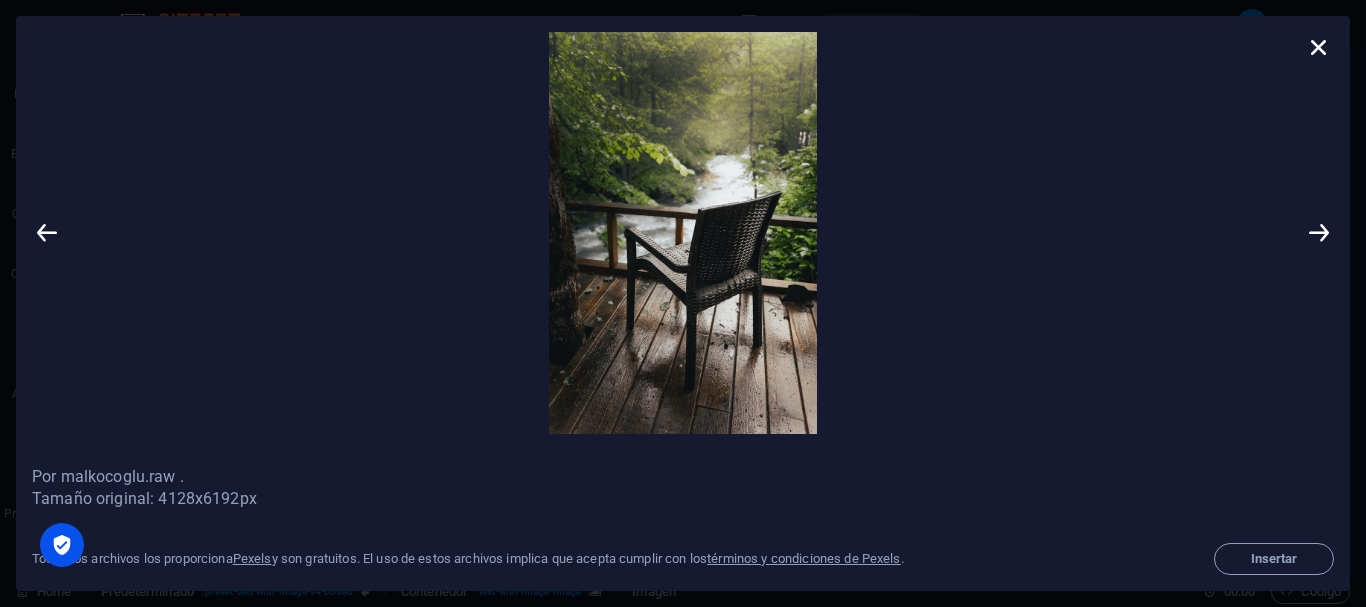 click at bounding box center (683, 233) 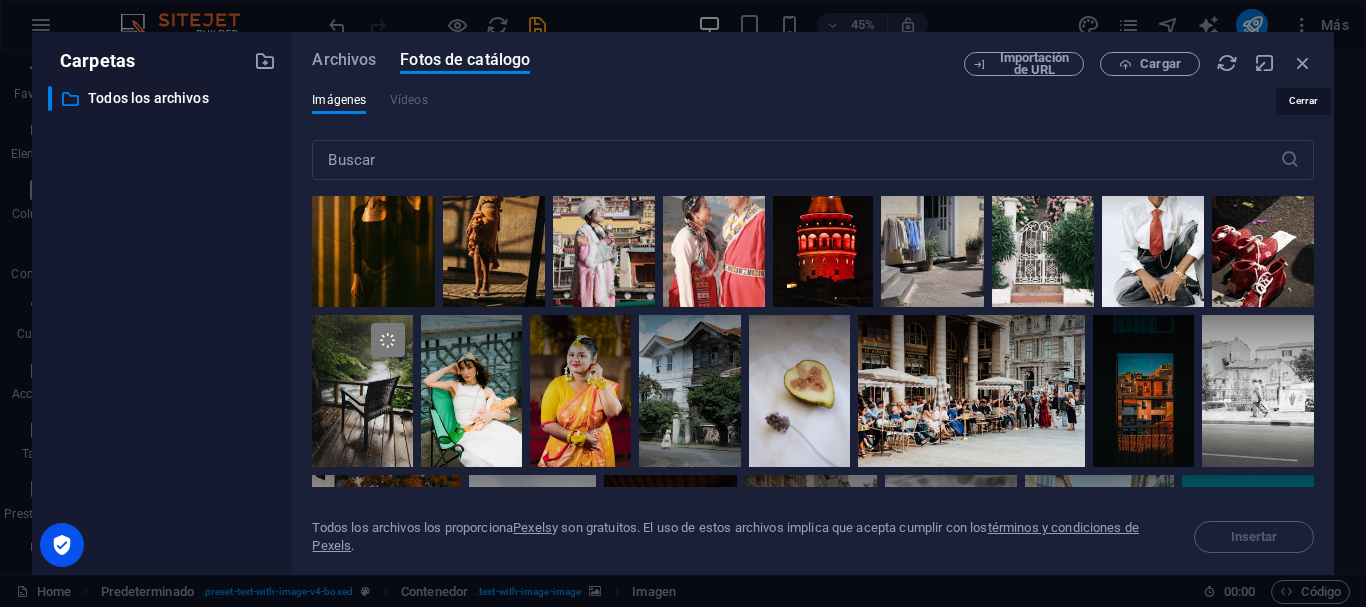 drag, startPoint x: 1300, startPoint y: 66, endPoint x: 913, endPoint y: 15, distance: 390.346 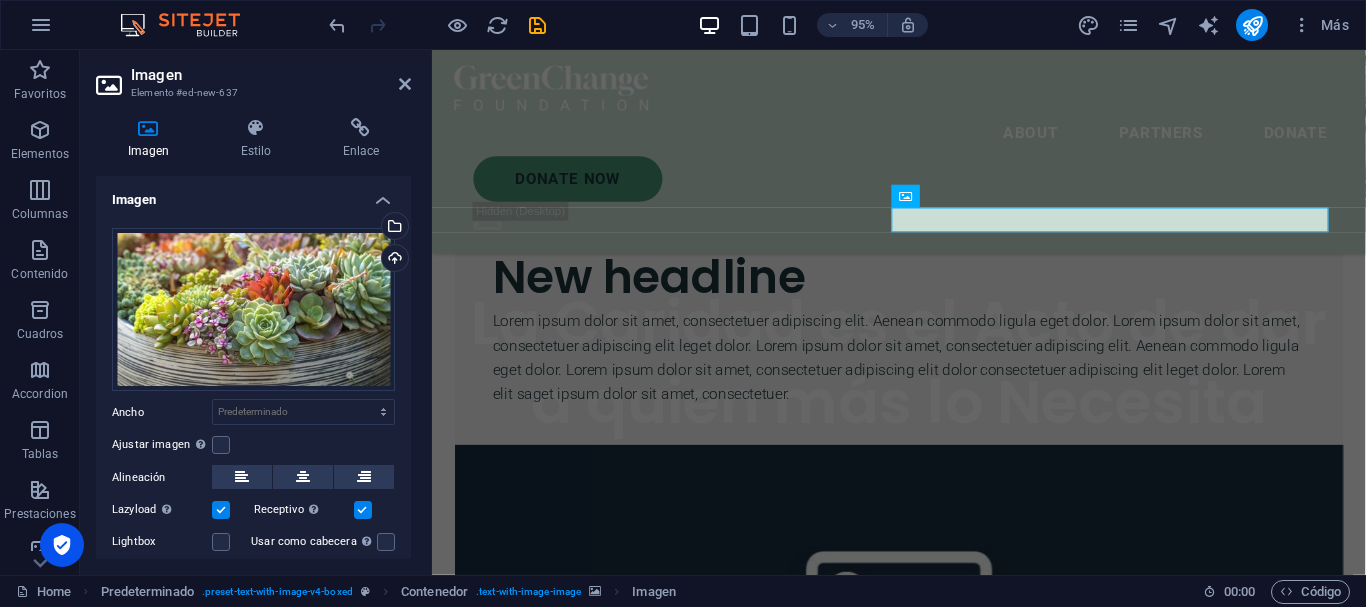 click on "Más" at bounding box center (1320, 25) 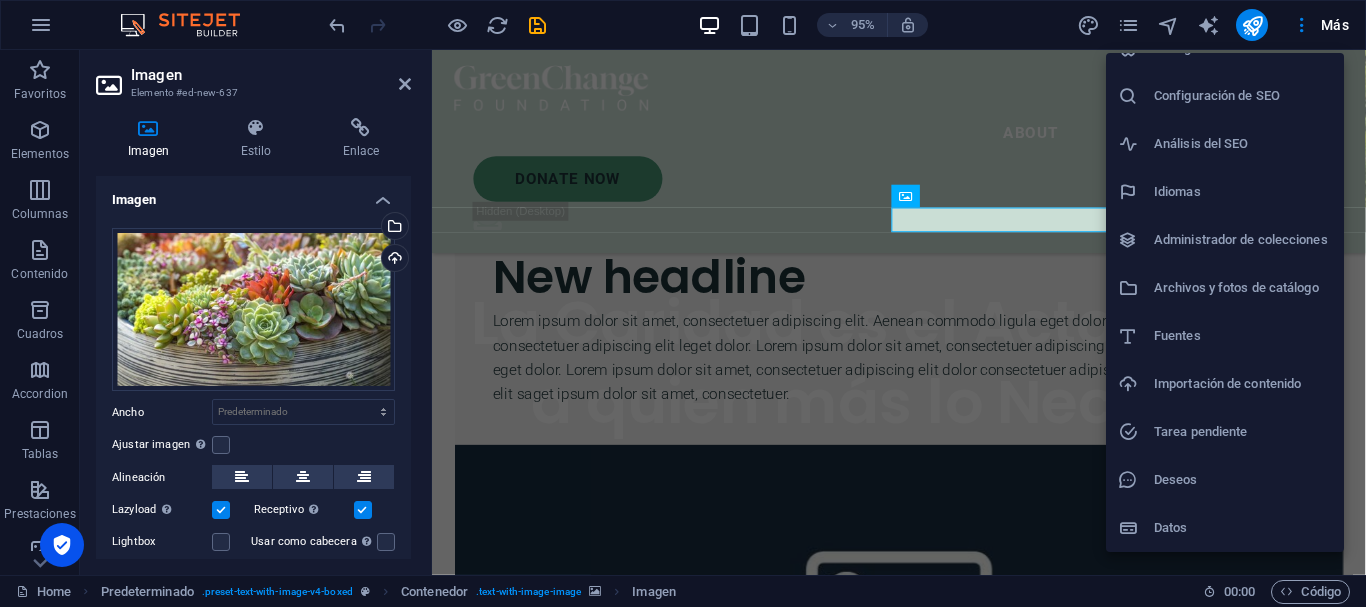 scroll, scrollTop: 0, scrollLeft: 0, axis: both 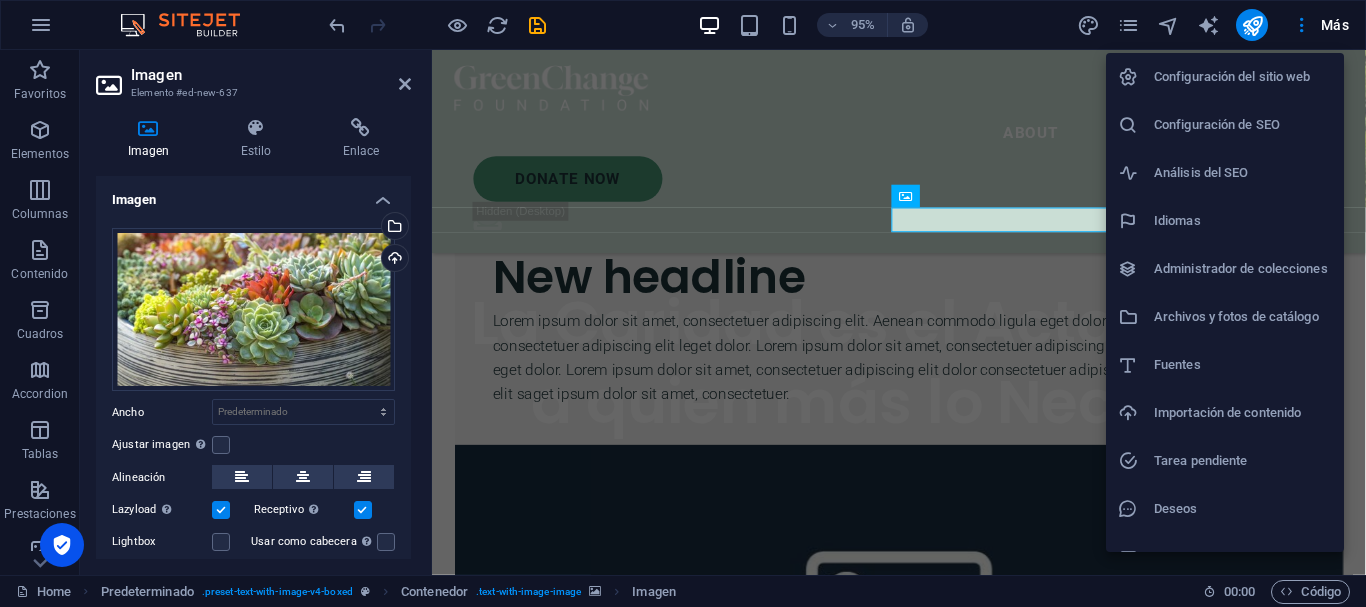 click at bounding box center [683, 303] 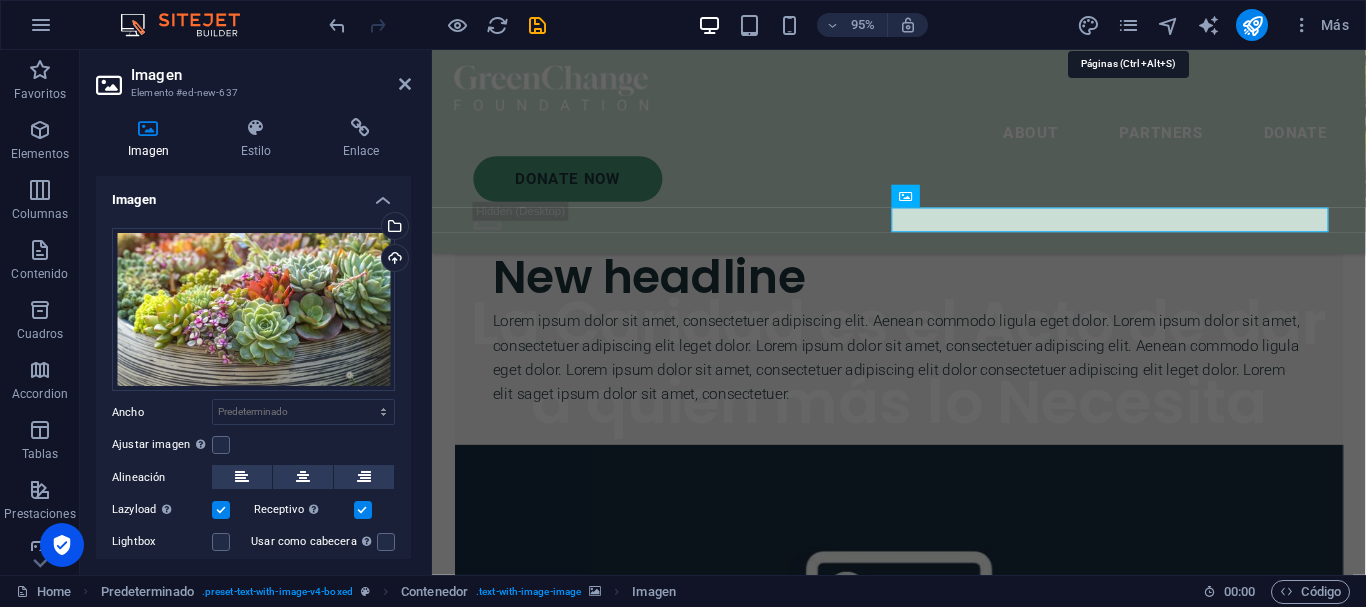 click at bounding box center (1128, 25) 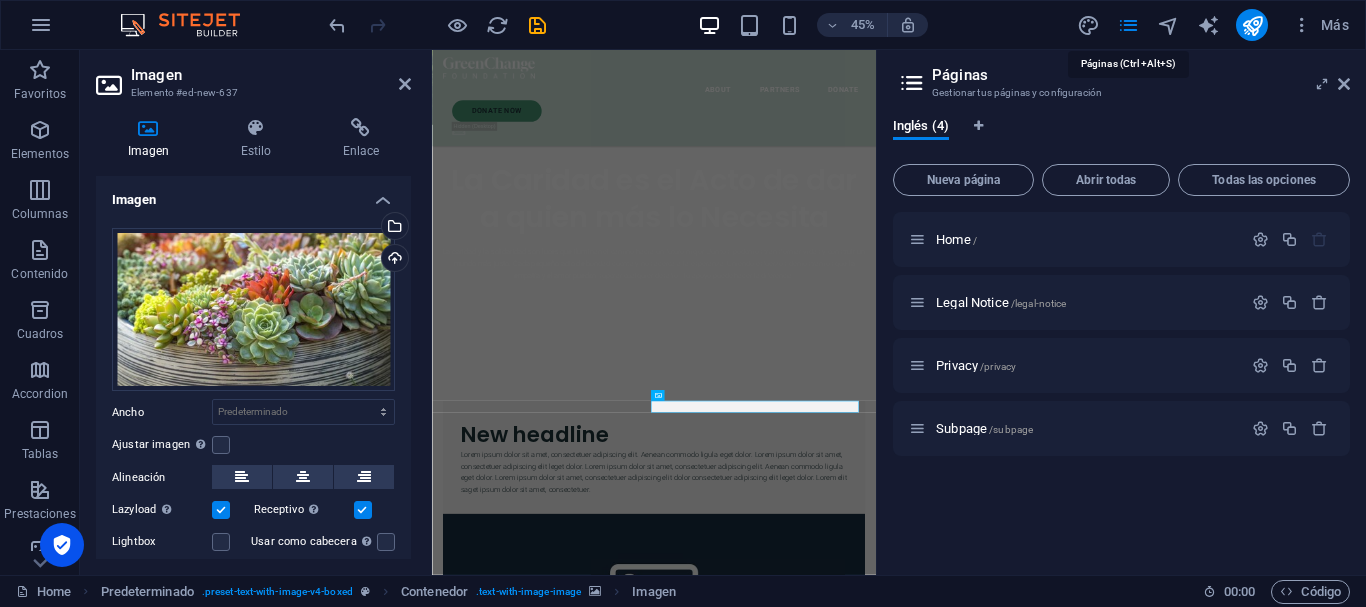click at bounding box center [1128, 25] 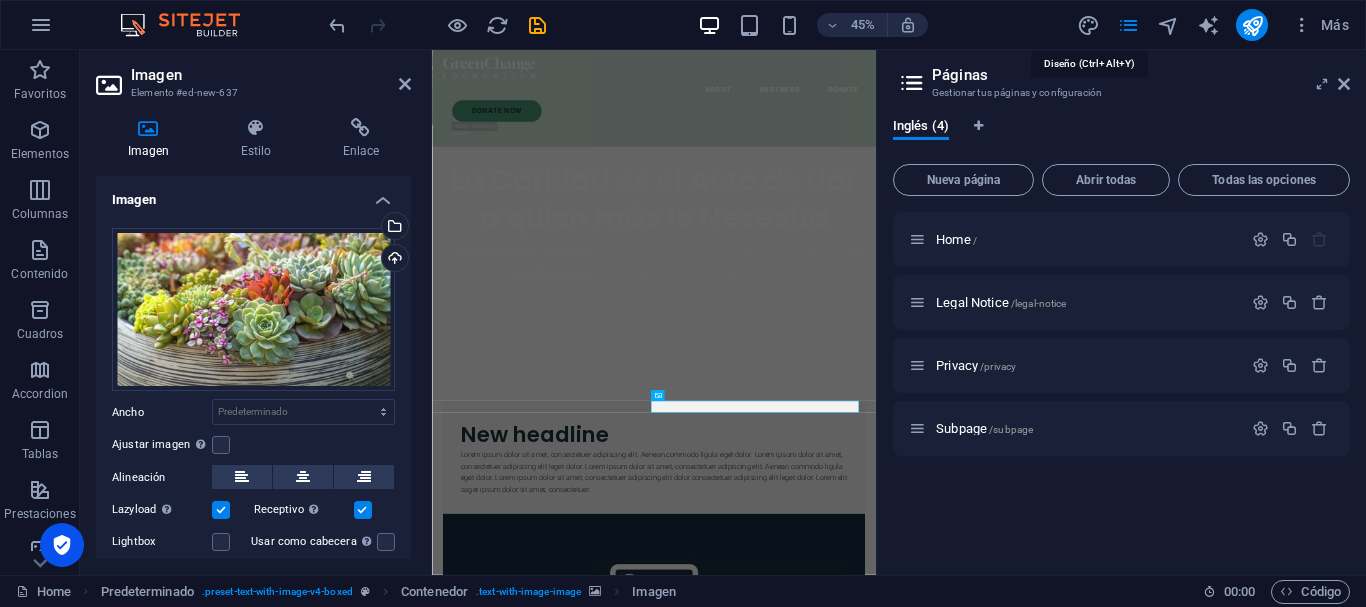 click at bounding box center [1088, 25] 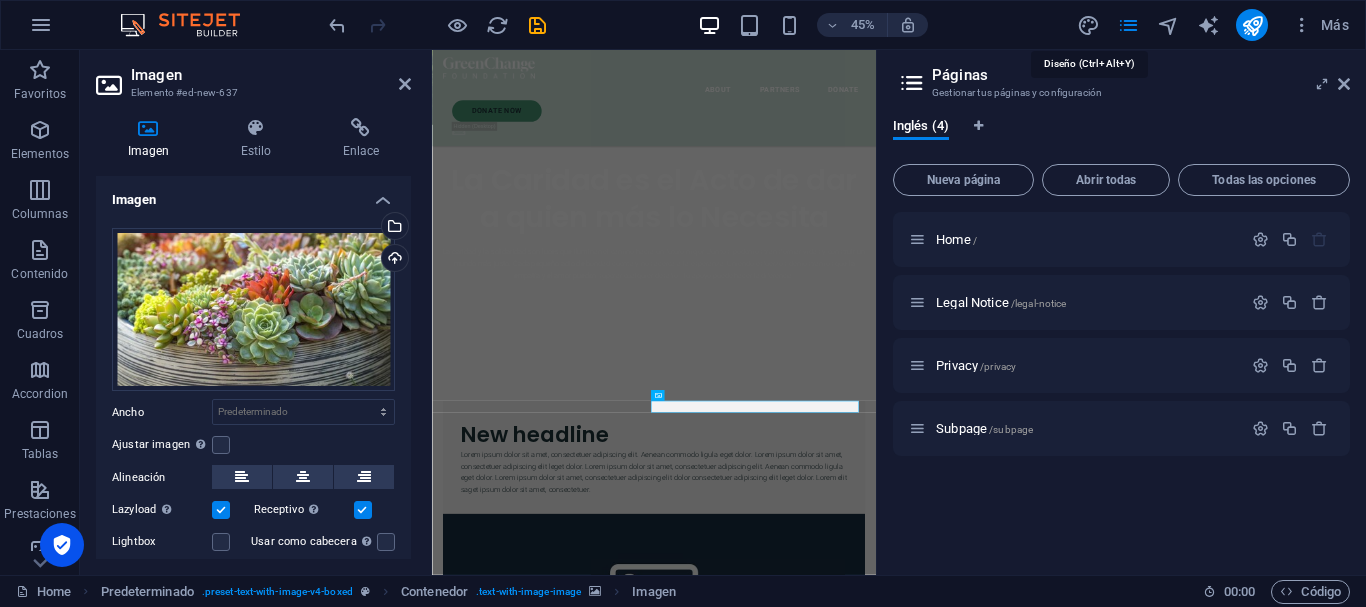 select on "px" 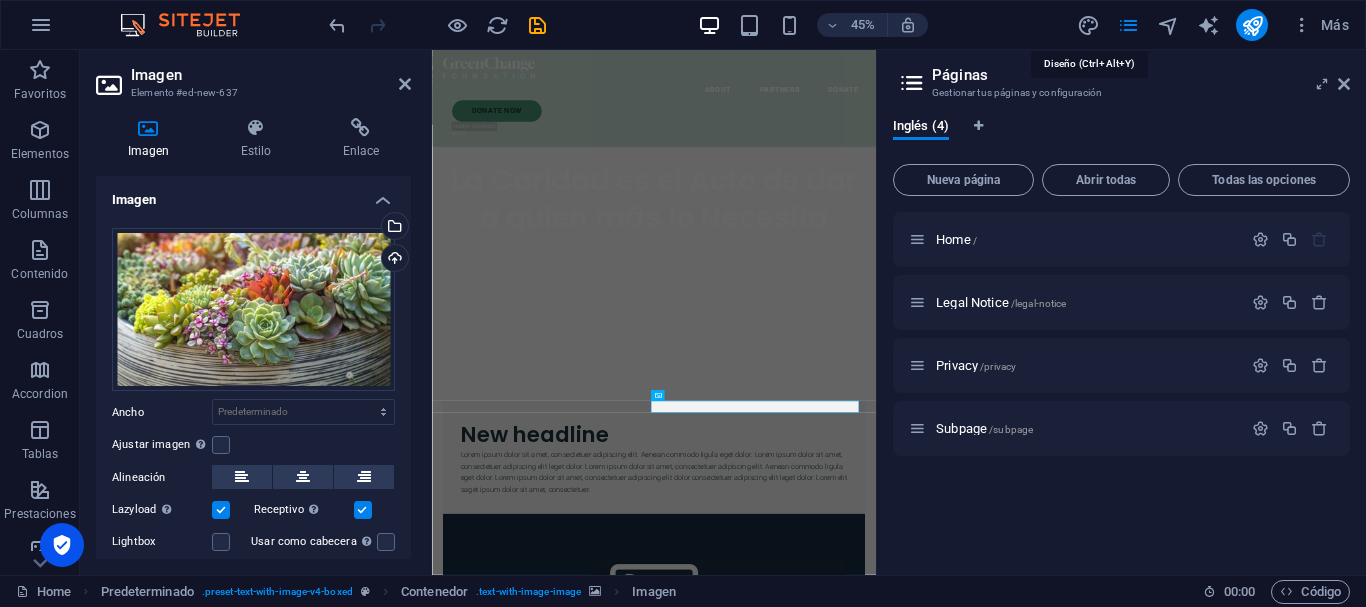select on "300" 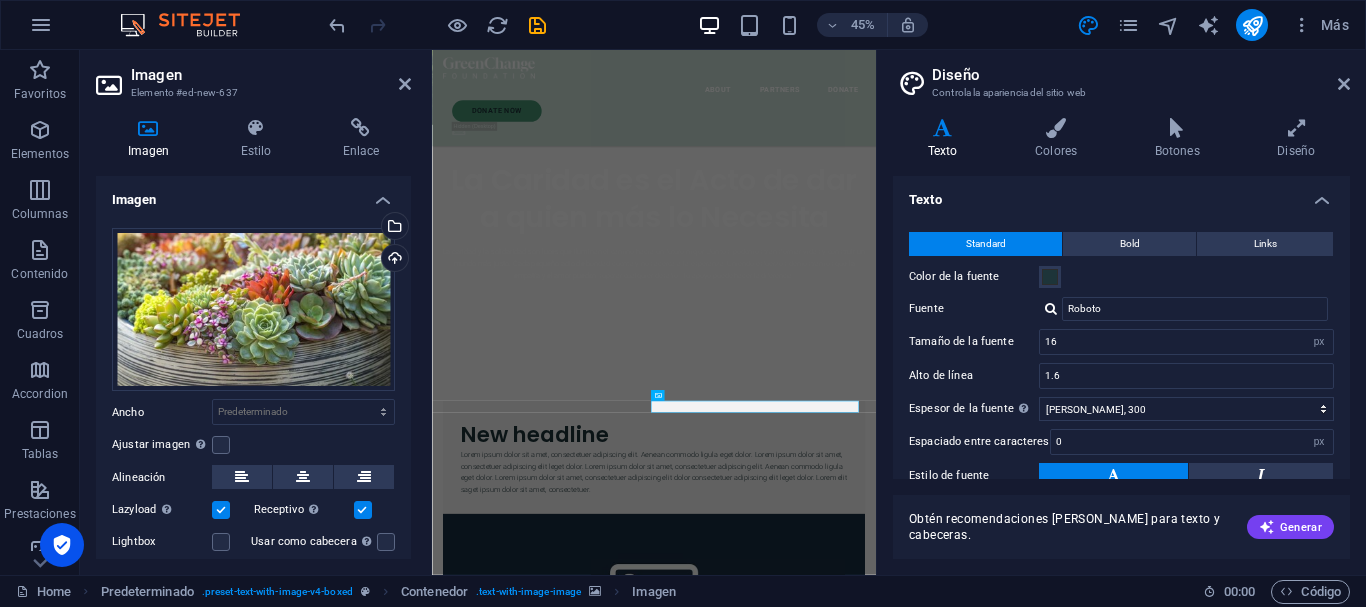 click at bounding box center (1344, 84) 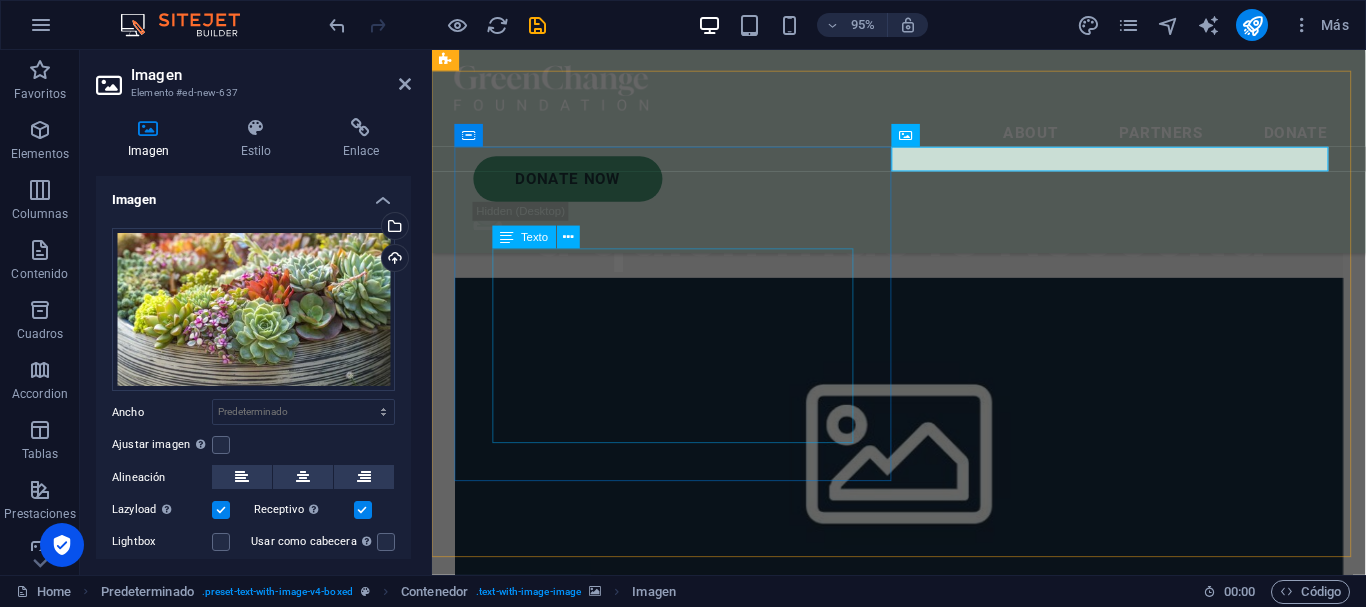scroll, scrollTop: 733, scrollLeft: 0, axis: vertical 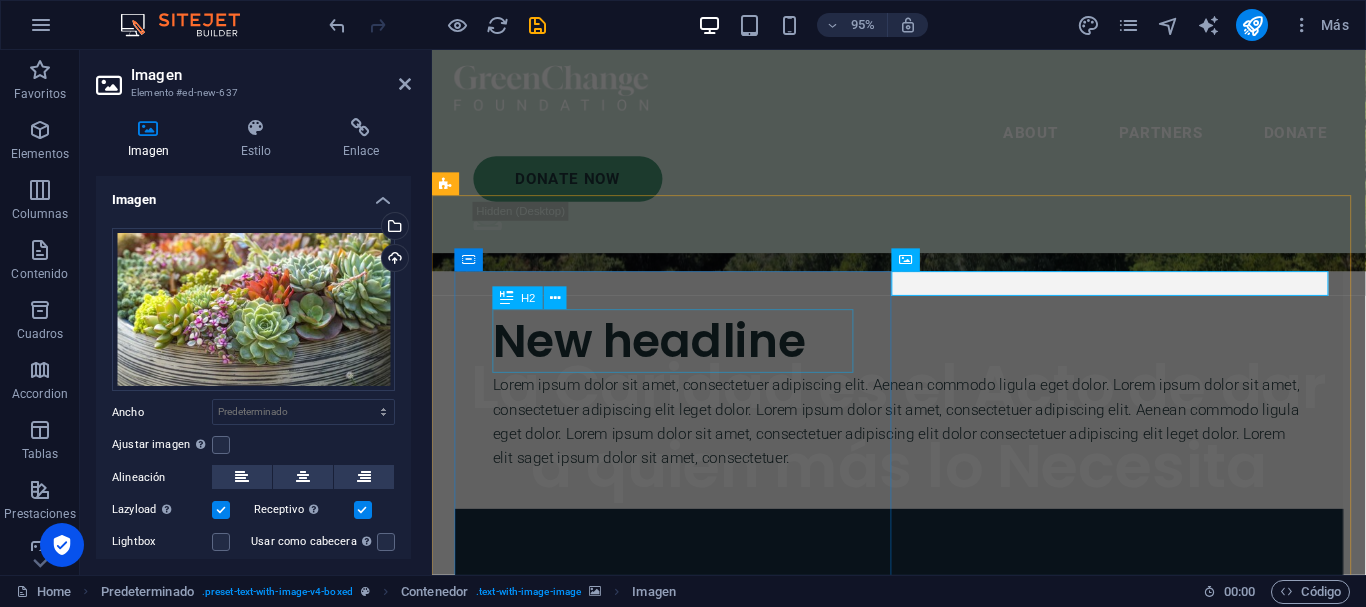 click on "New headline" at bounding box center (923, 356) 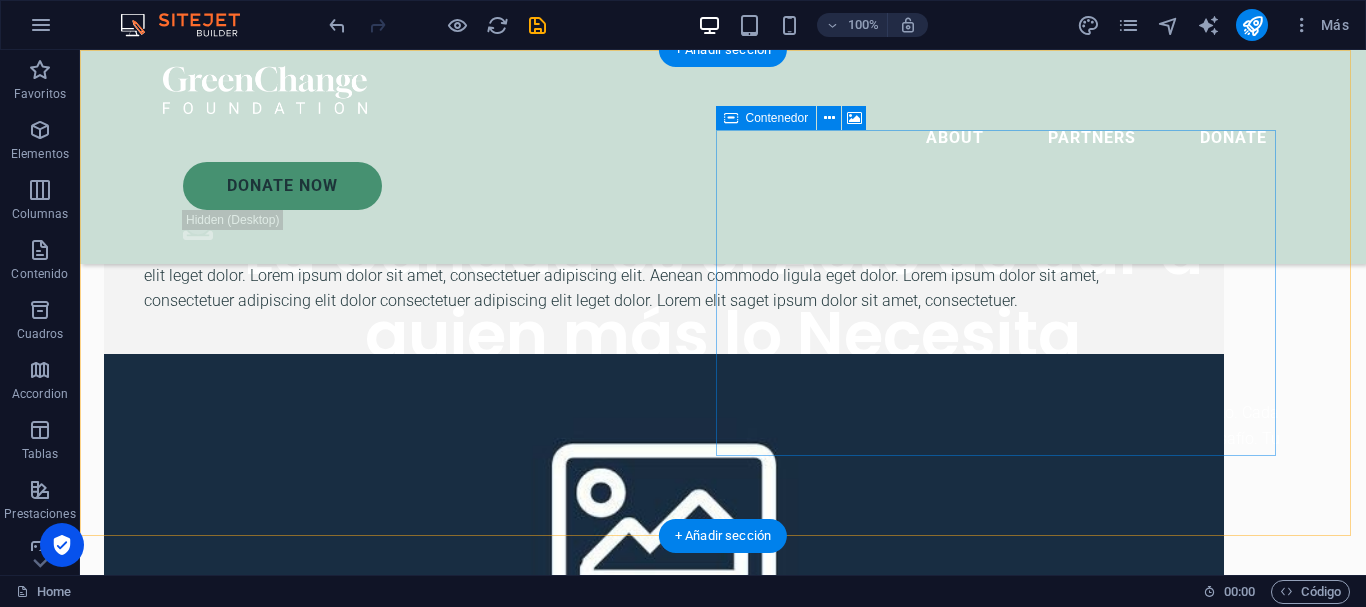 scroll, scrollTop: 533, scrollLeft: 0, axis: vertical 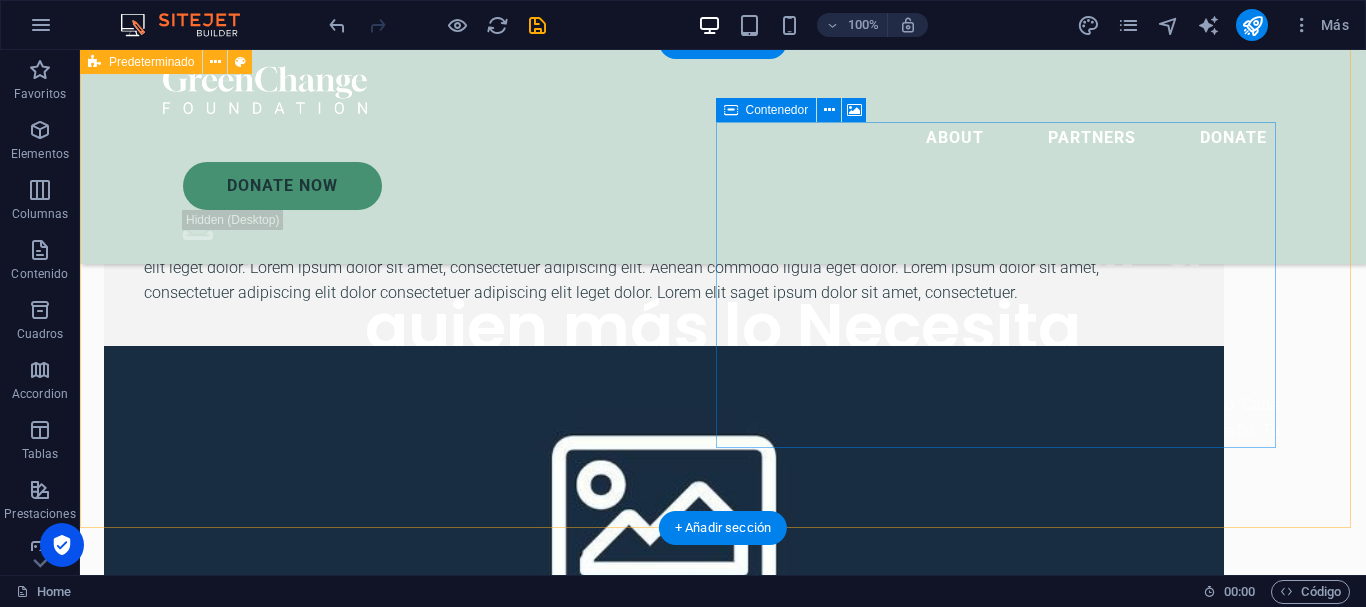 click at bounding box center [664, 509] 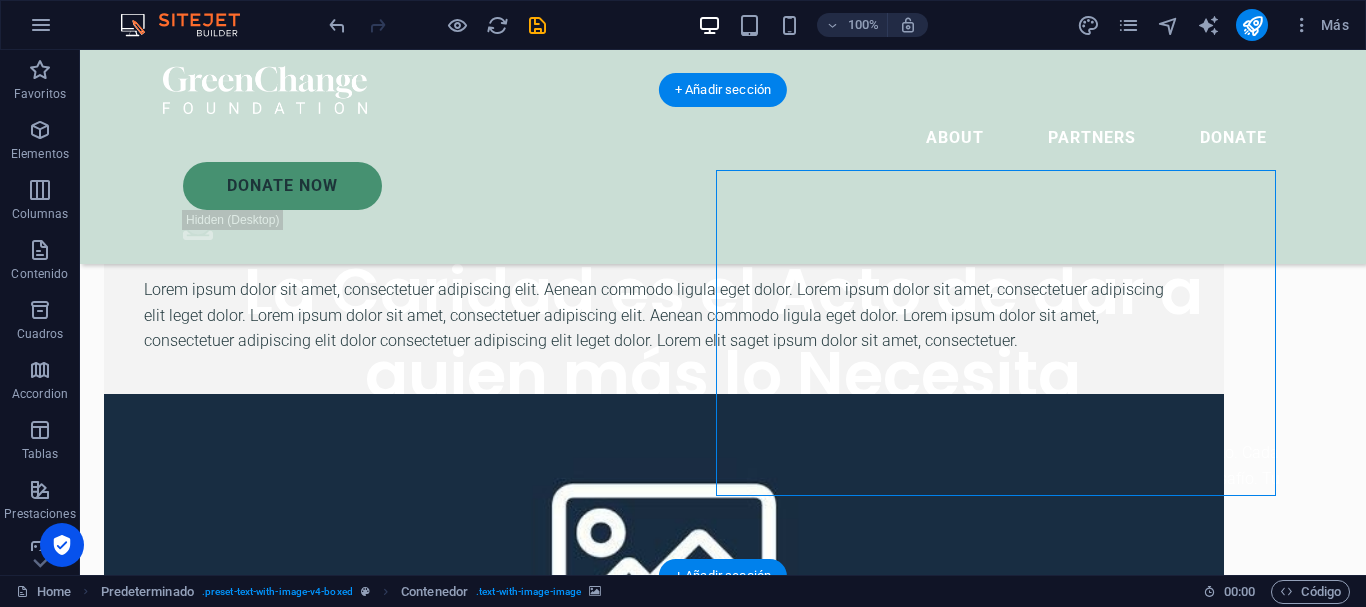 scroll, scrollTop: 467, scrollLeft: 0, axis: vertical 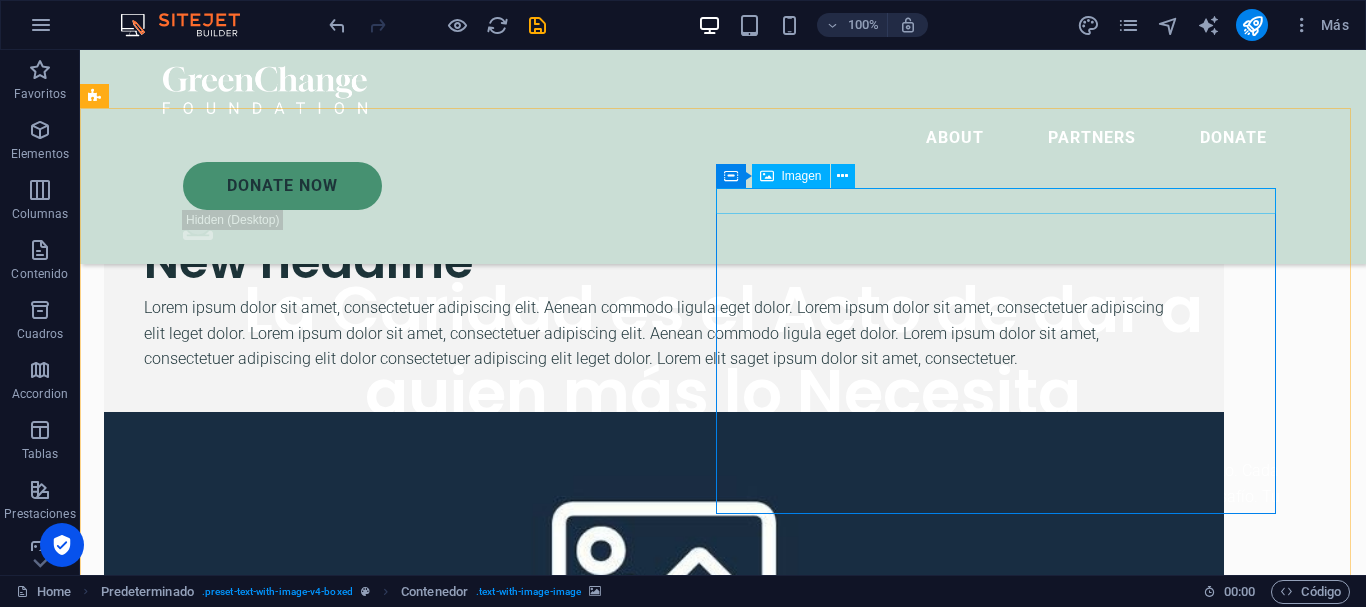 click on "Imagen" at bounding box center [802, 176] 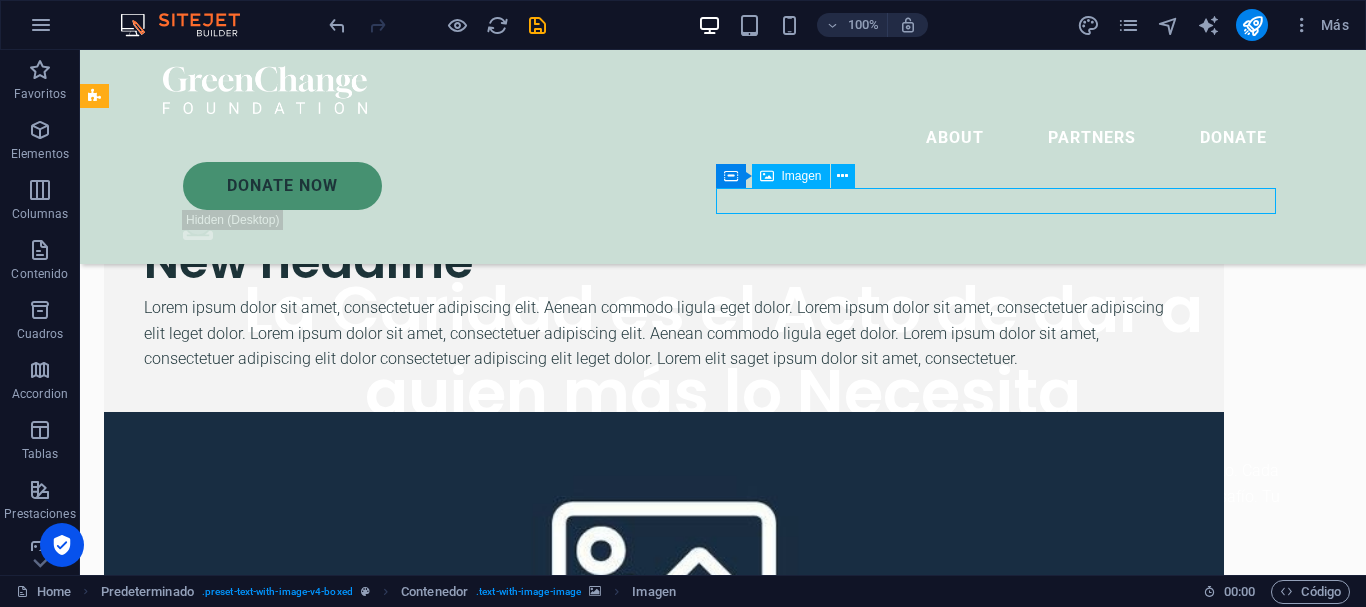 click at bounding box center [842, 176] 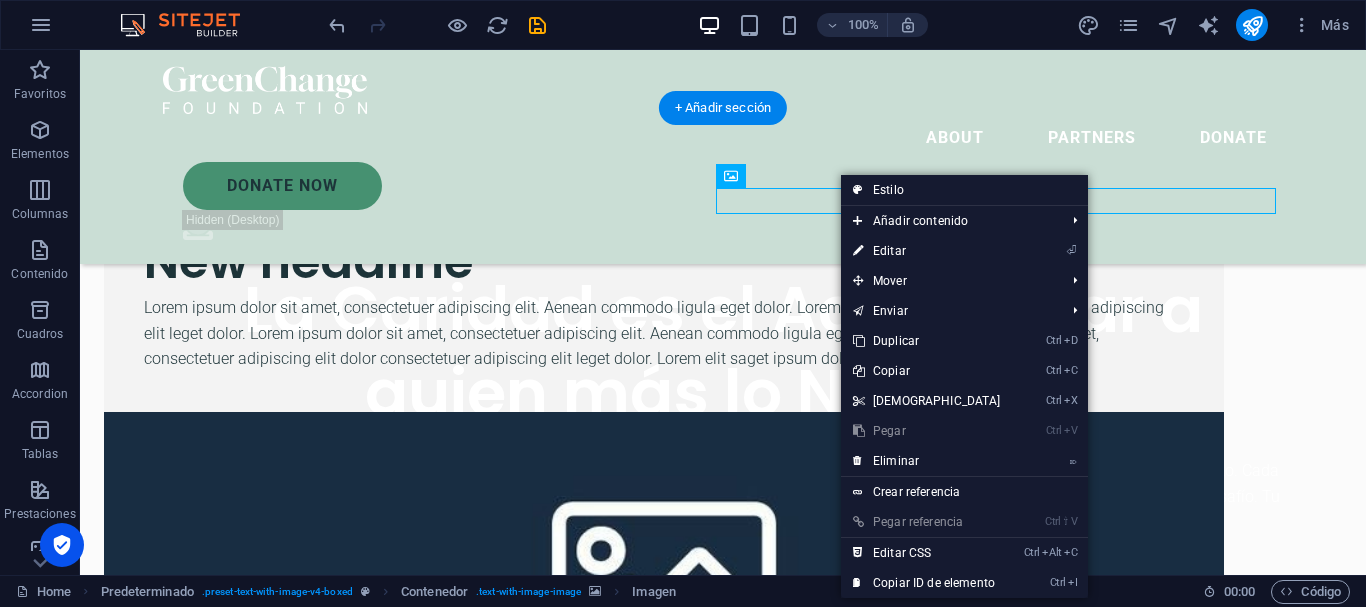 click at bounding box center [664, 575] 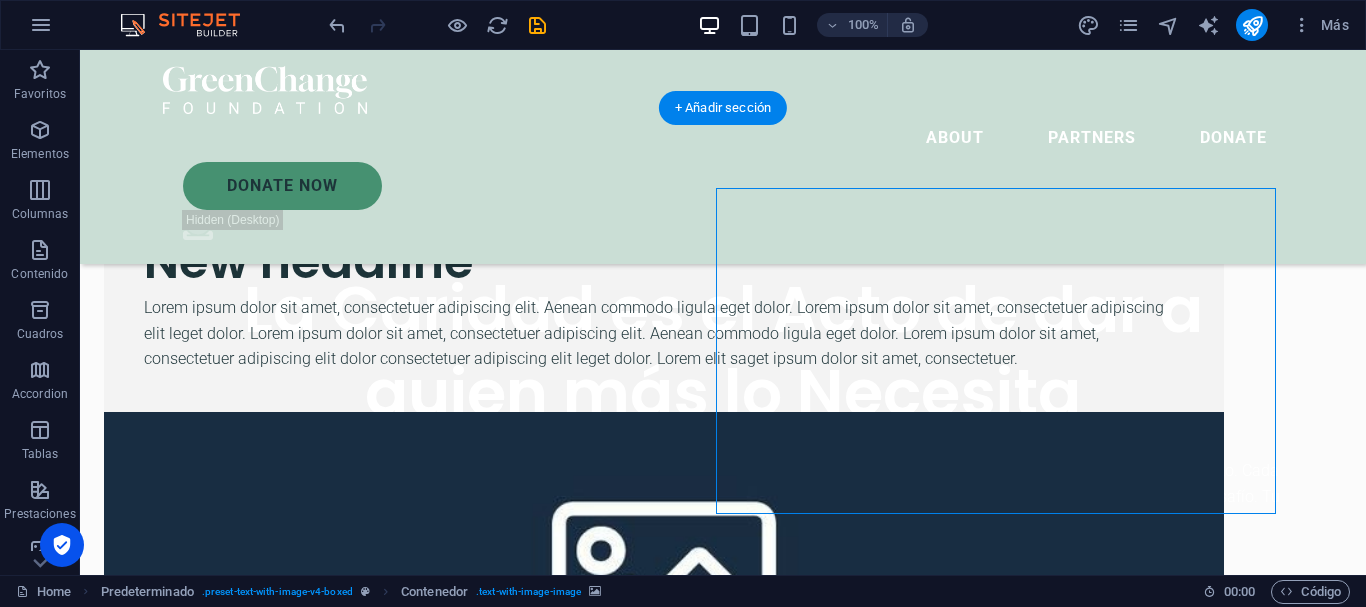 click at bounding box center (664, 575) 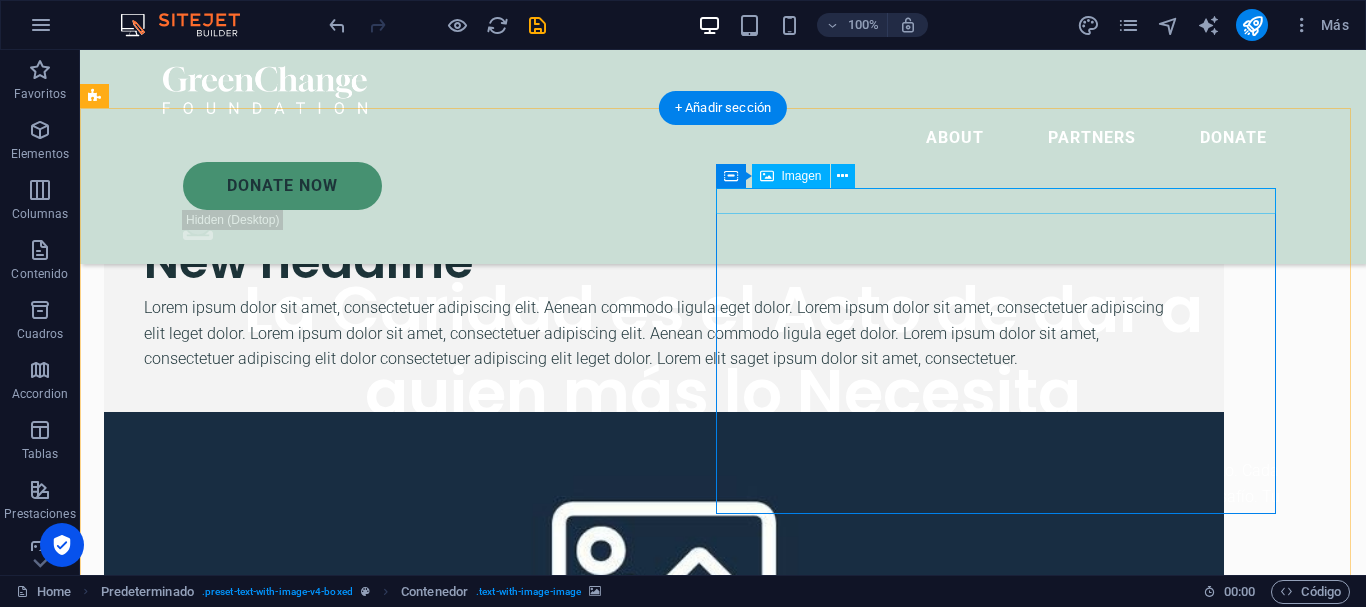 click at bounding box center (664, 1099) 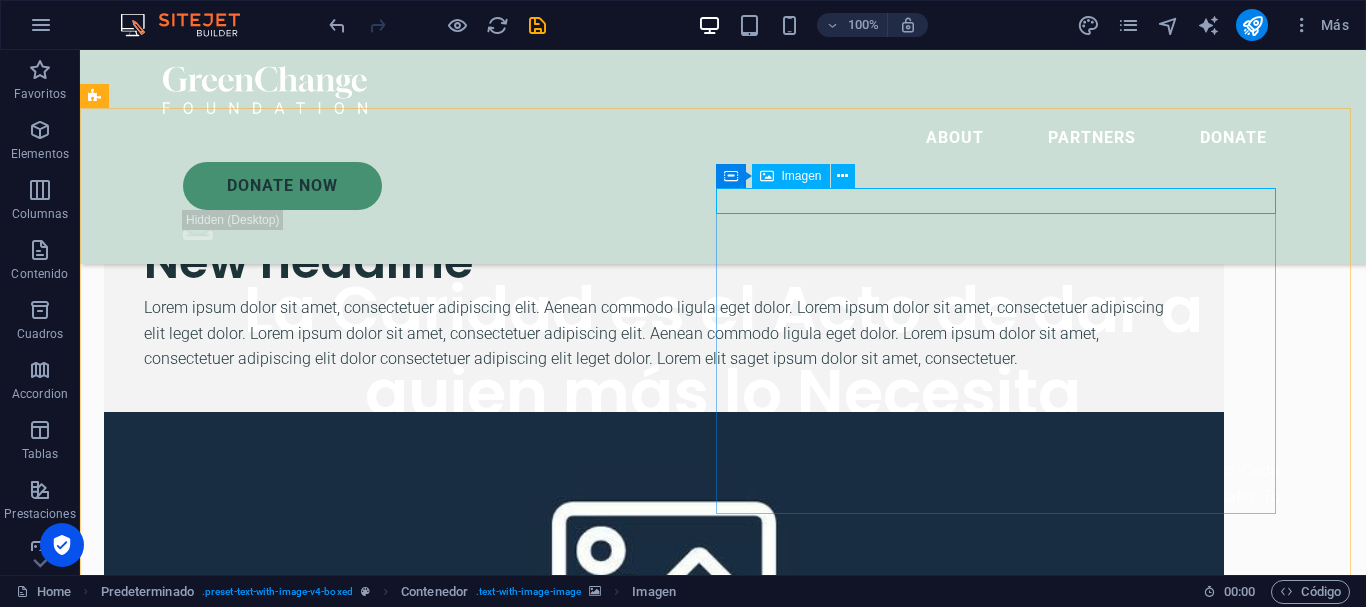 click at bounding box center [842, 176] 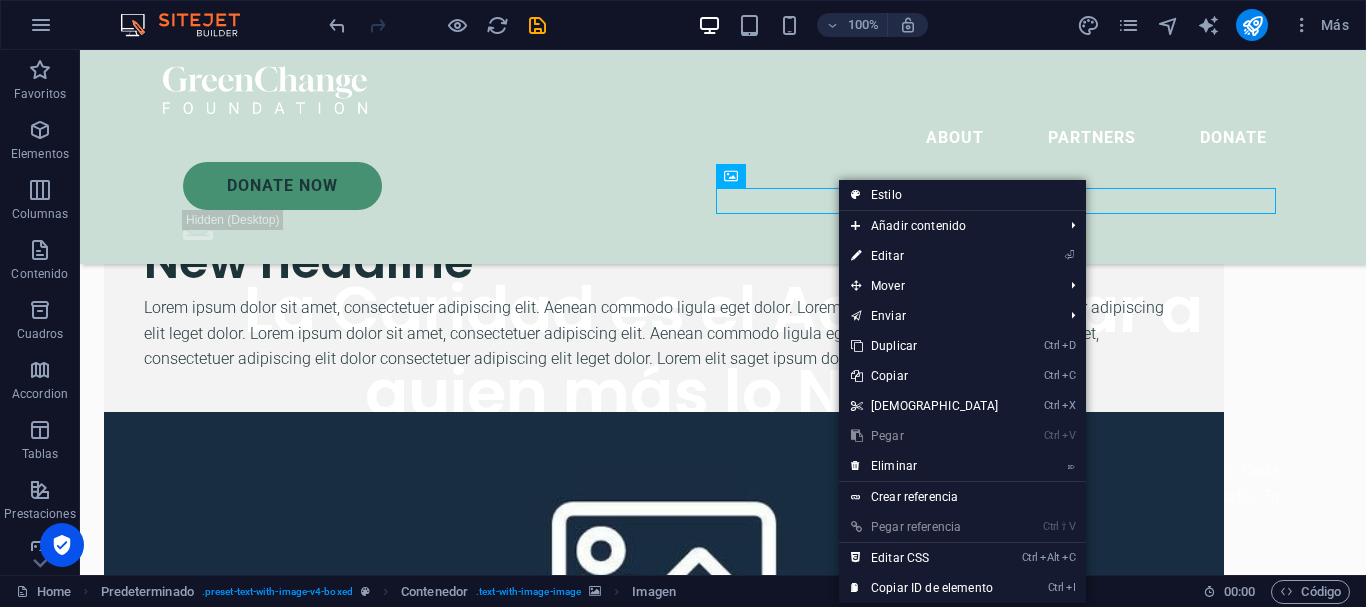 click on "⏎  Editar" at bounding box center [925, 256] 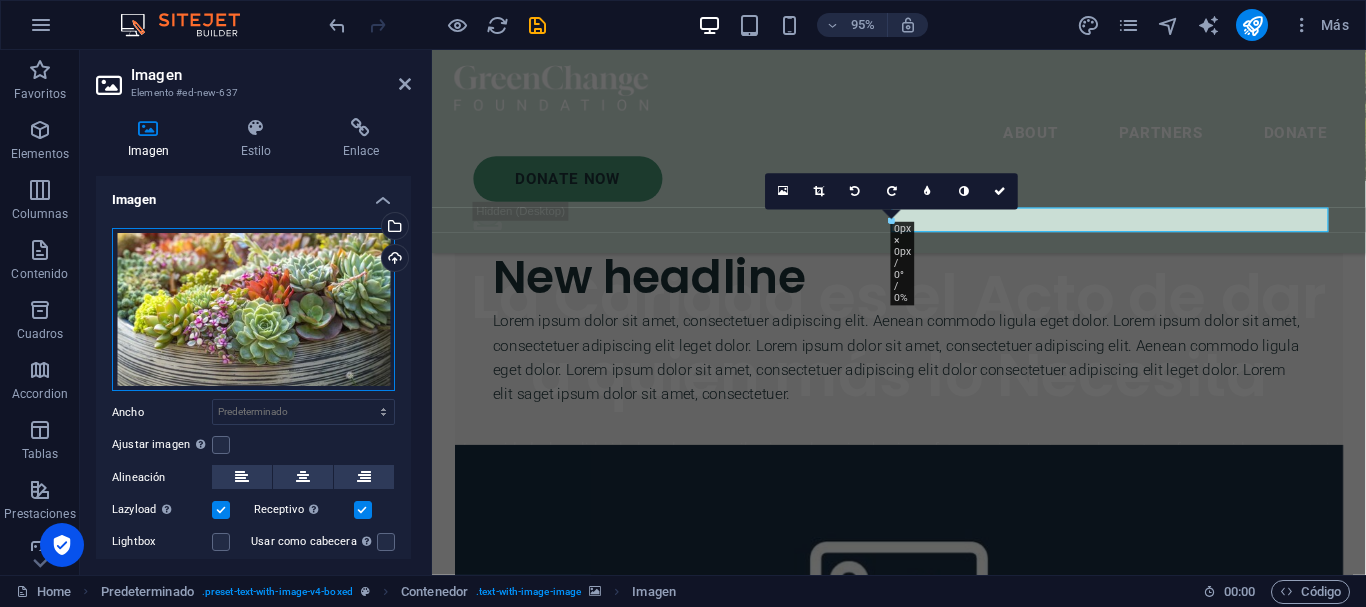 click on "Arrastra archivos aquí, haz clic para escoger archivos o  selecciona archivos de Archivos o de nuestra galería gratuita de fotos y vídeos" at bounding box center (253, 310) 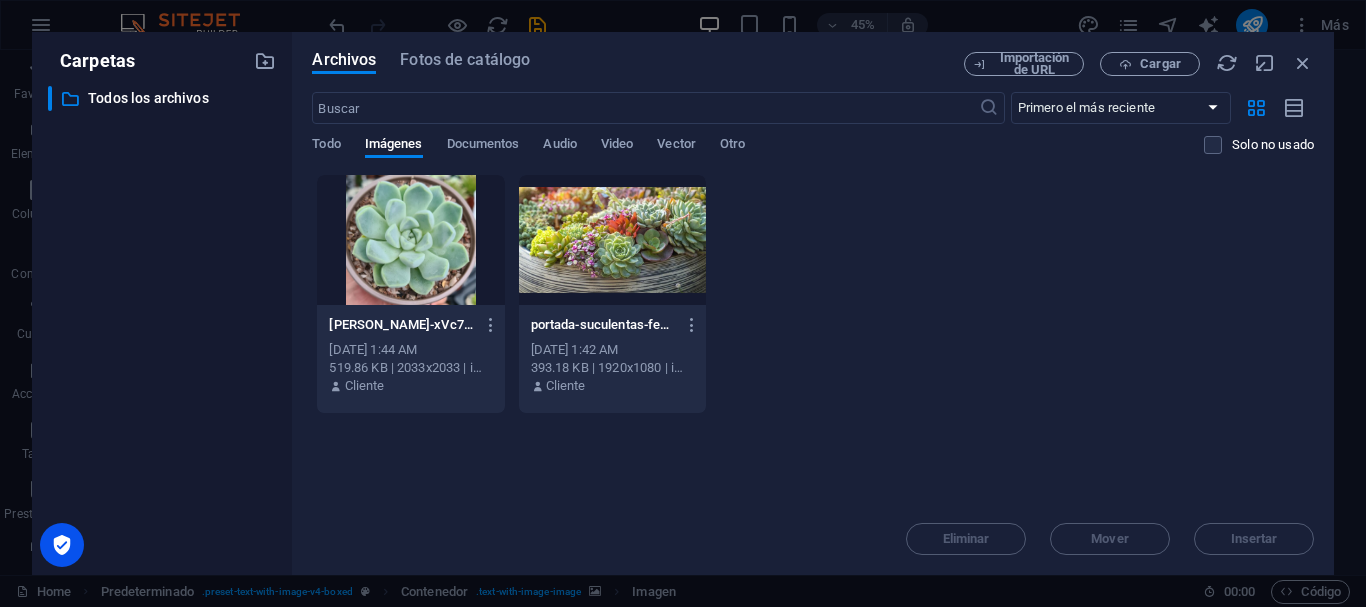 click on "Fotos de catálogo" at bounding box center [465, 60] 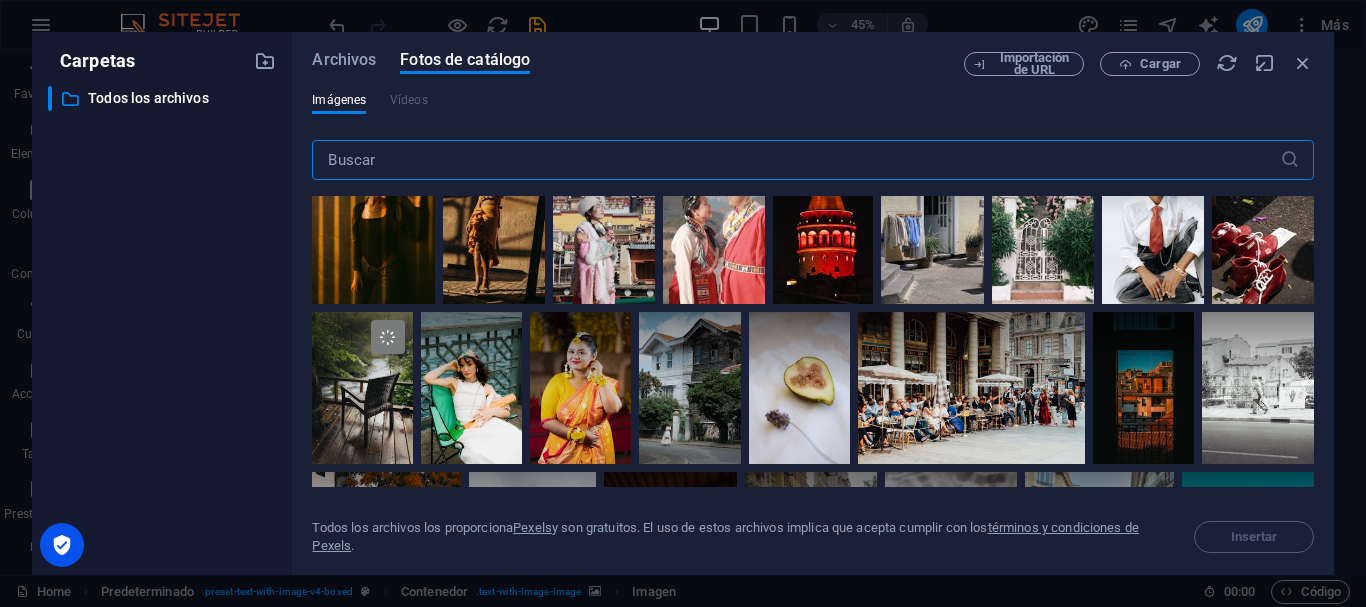 scroll, scrollTop: 2000, scrollLeft: 0, axis: vertical 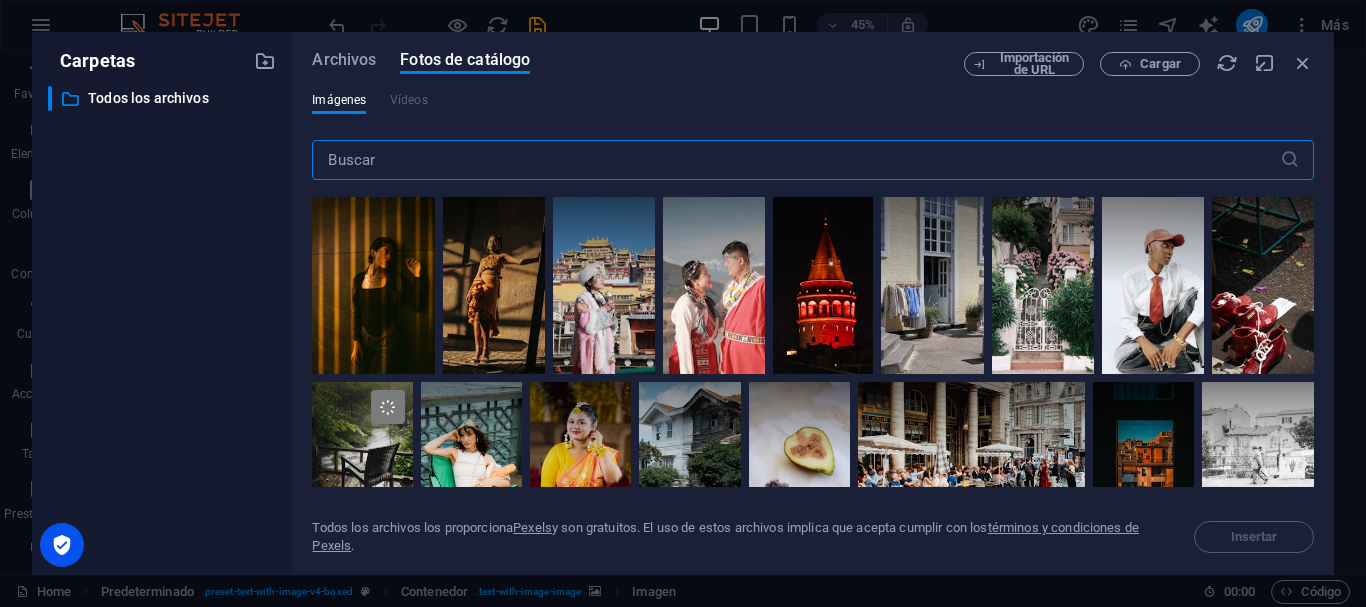 click at bounding box center [1303, 63] 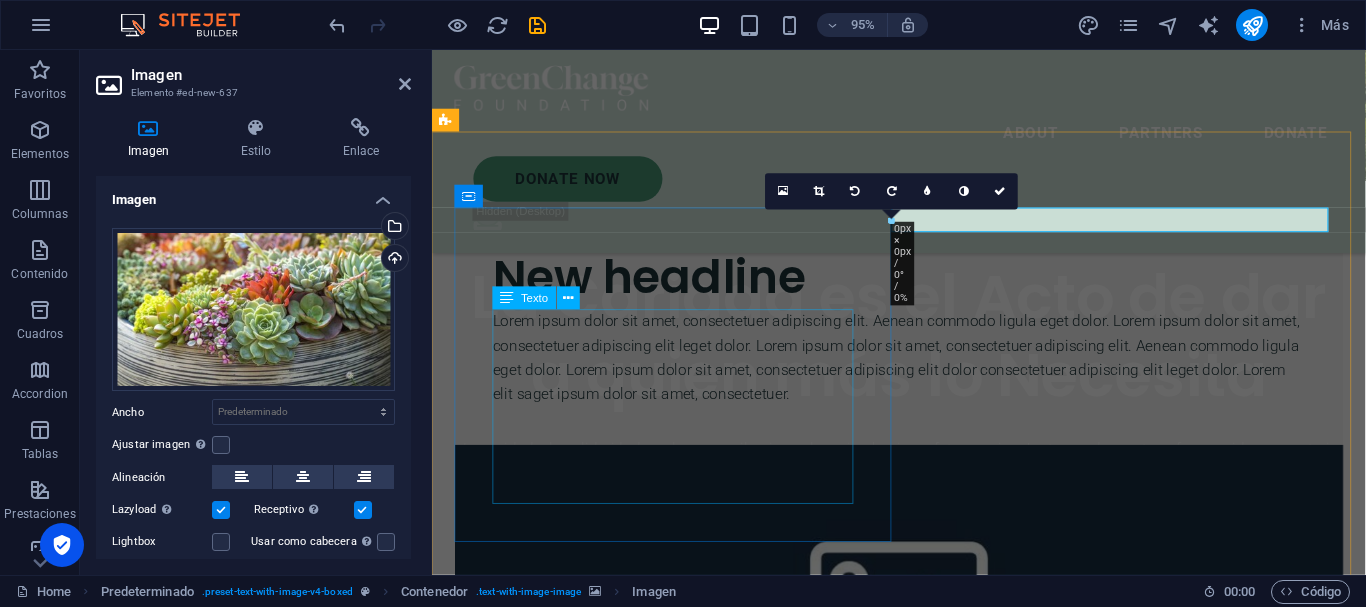 drag, startPoint x: 753, startPoint y: 491, endPoint x: 1089, endPoint y: 468, distance: 336.7863 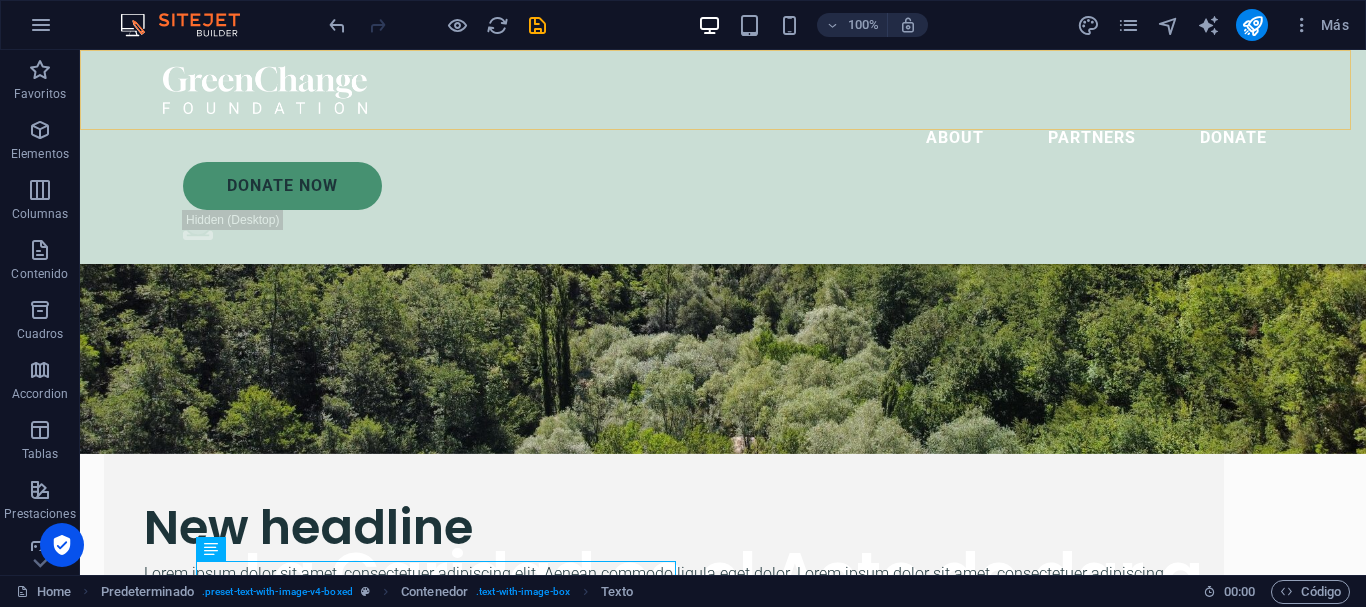 scroll, scrollTop: 200, scrollLeft: 0, axis: vertical 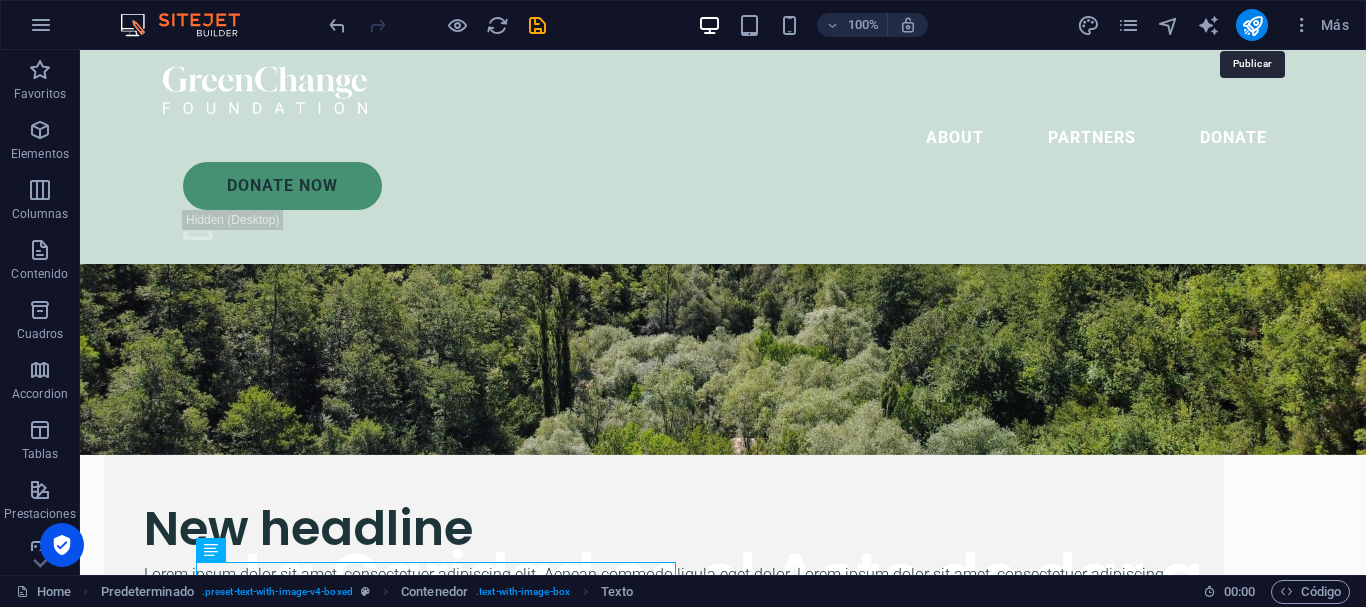click at bounding box center (1252, 25) 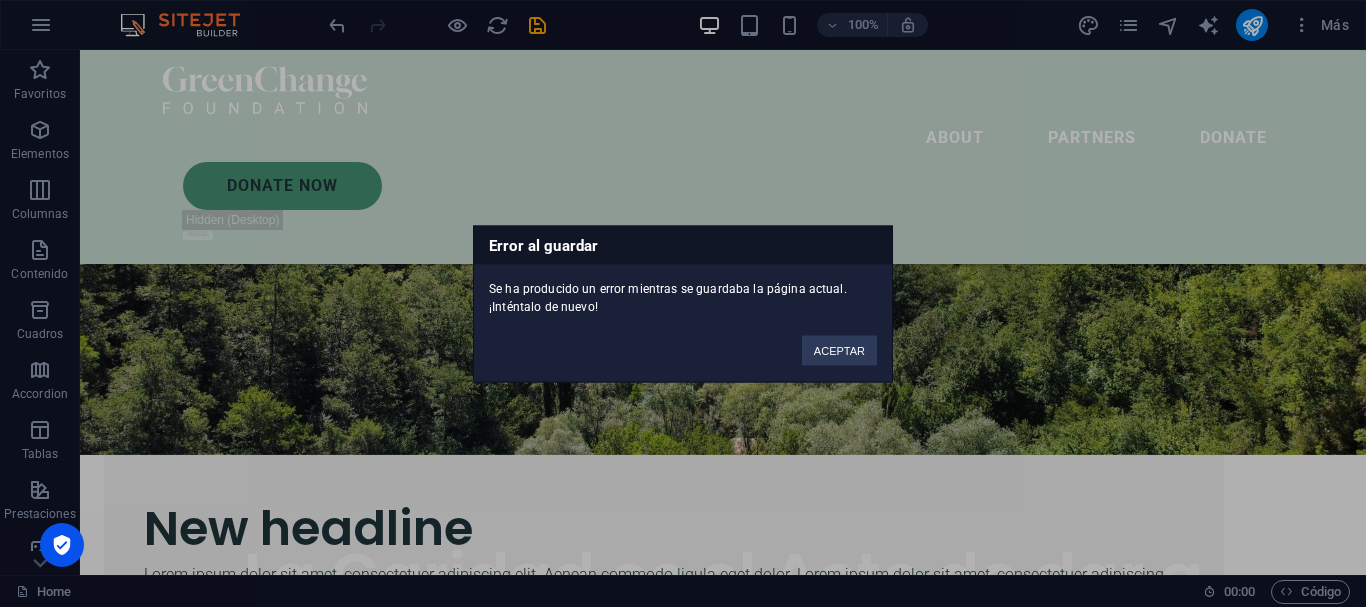 click on "ACEPTAR" at bounding box center [839, 350] 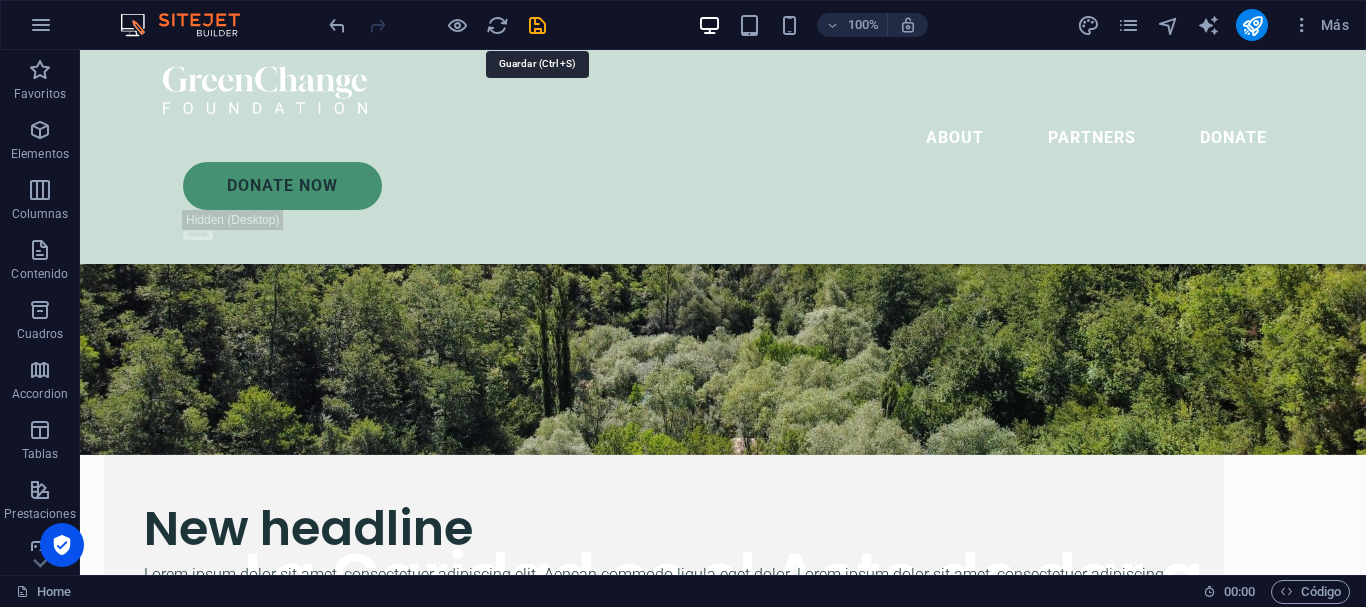 click at bounding box center [537, 25] 